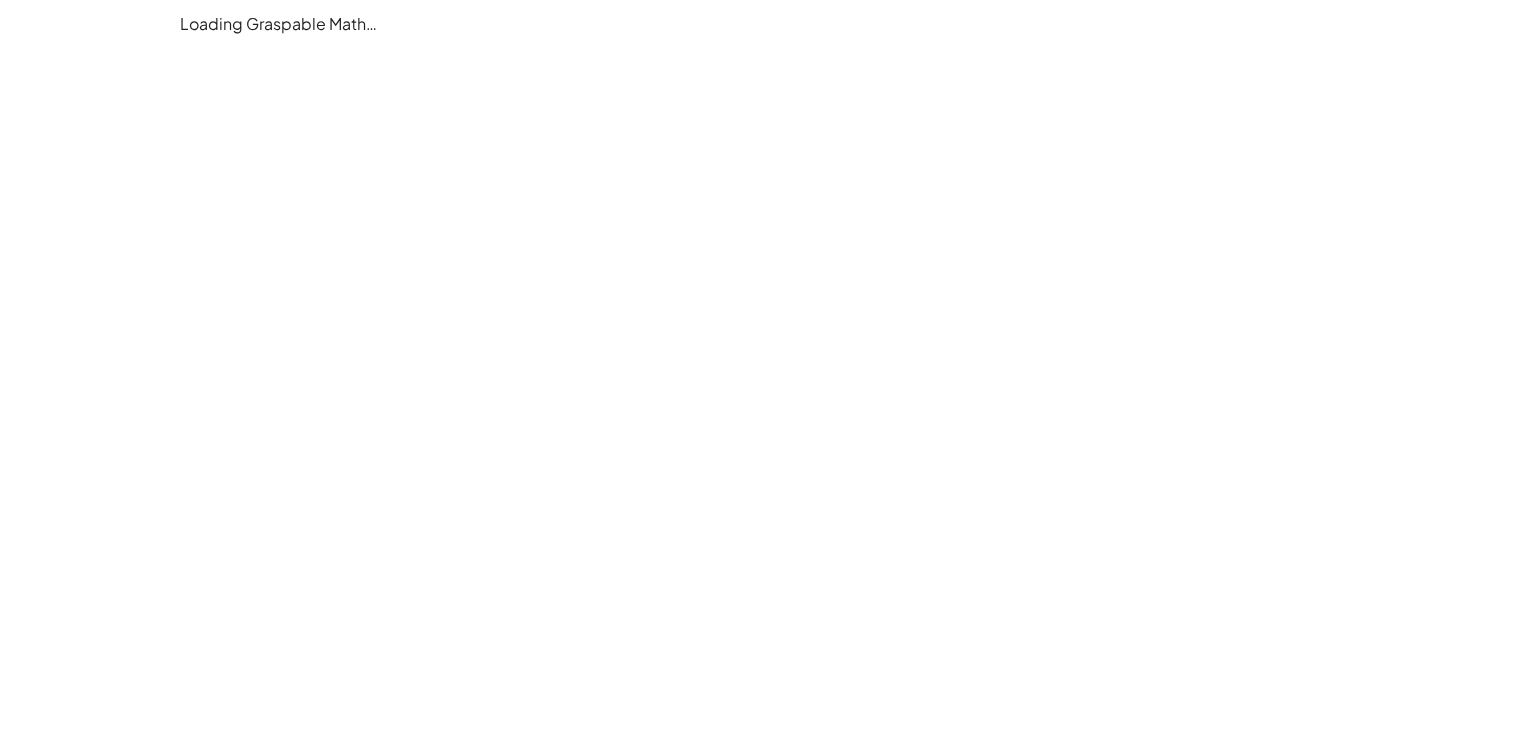 scroll, scrollTop: 0, scrollLeft: 0, axis: both 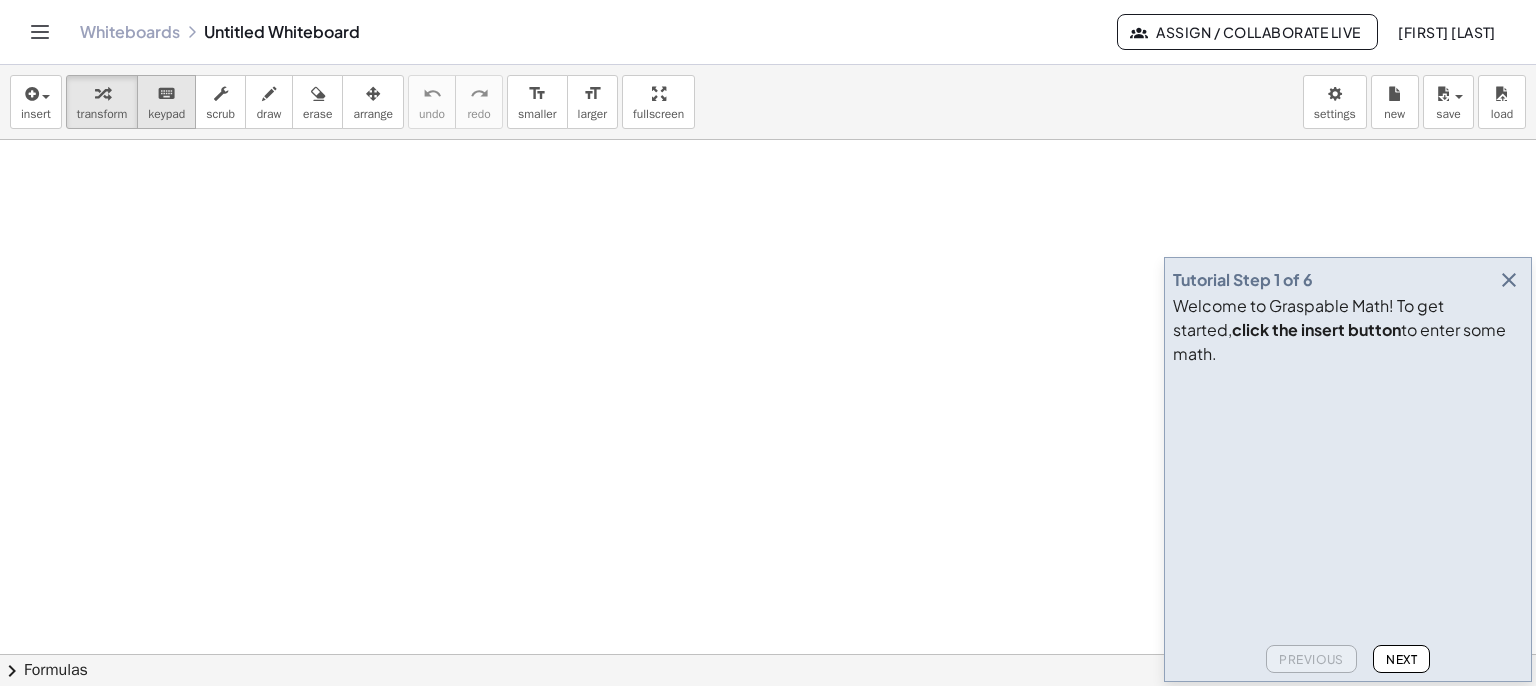 click on "keypad" at bounding box center [166, 114] 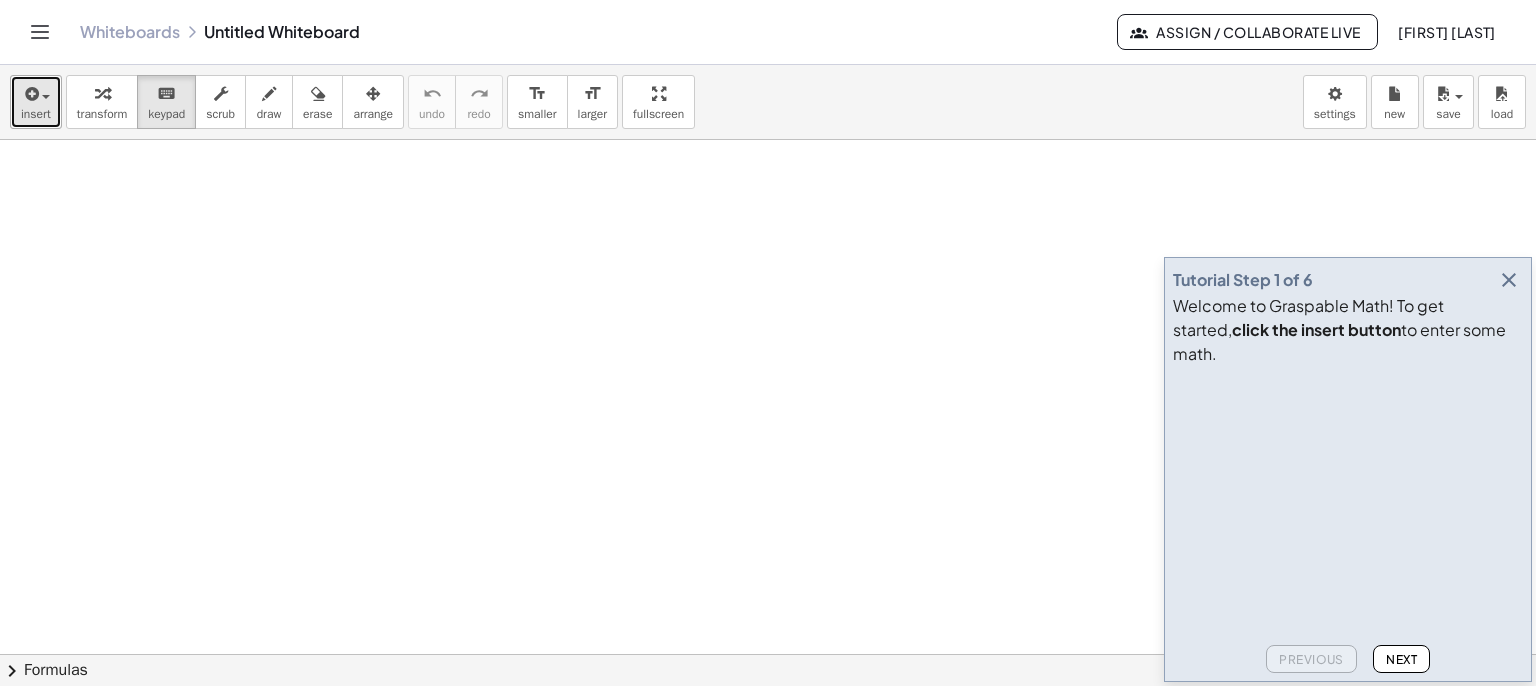 click on "insert" at bounding box center [36, 114] 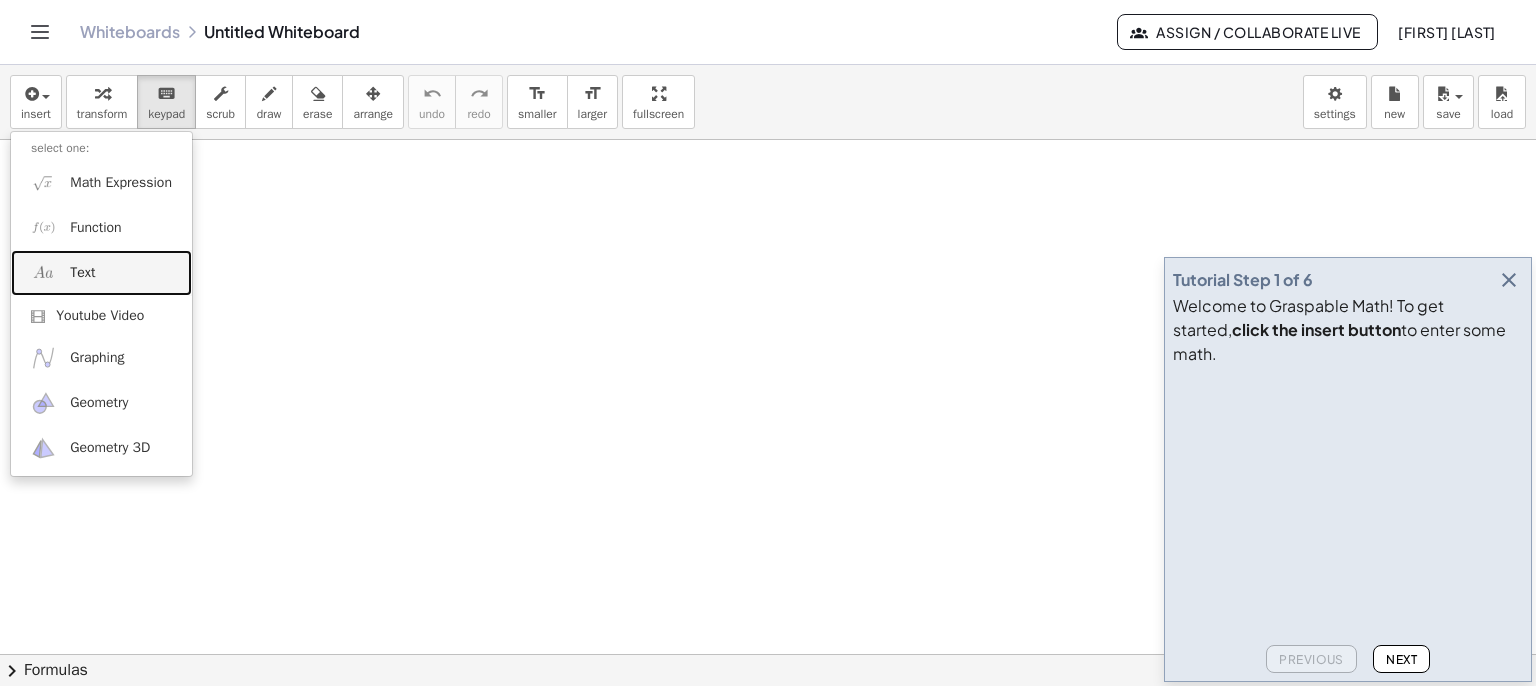 click on "Text" at bounding box center [101, 272] 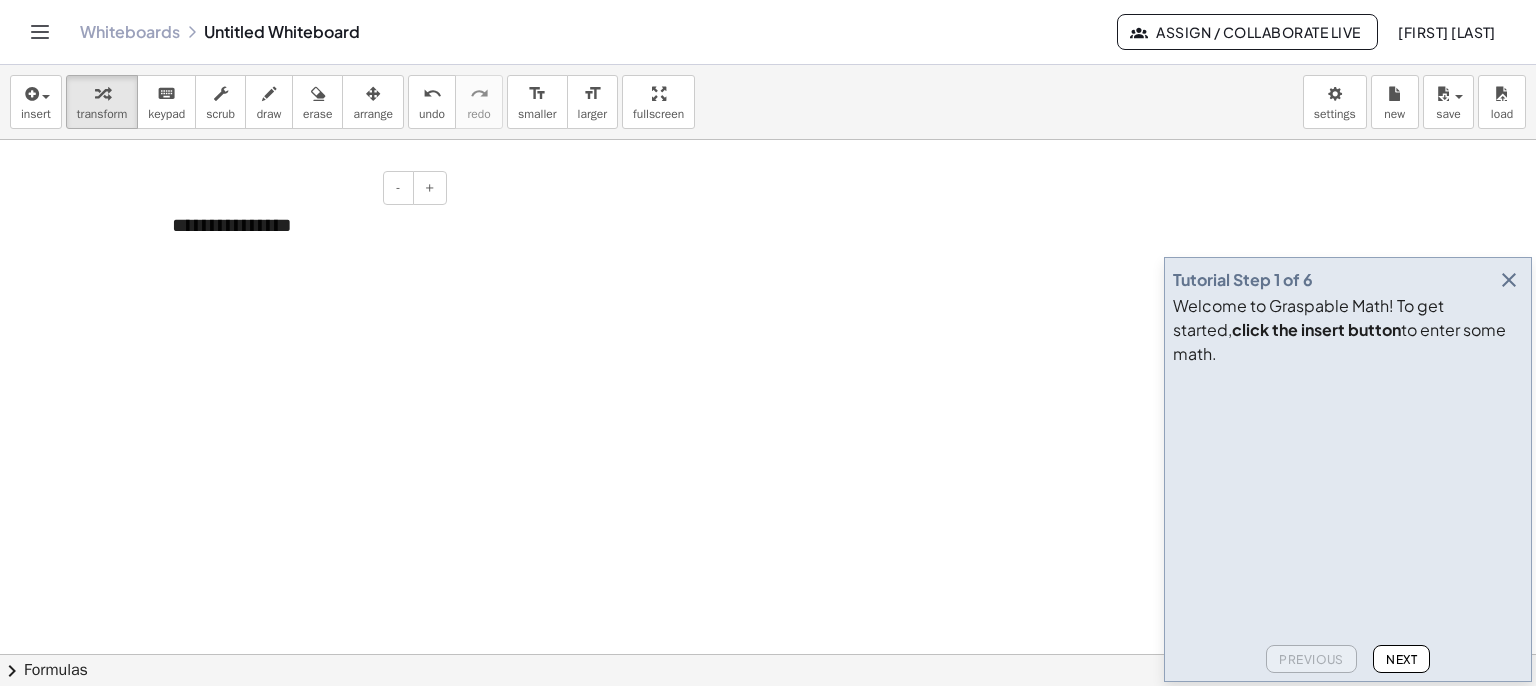 type 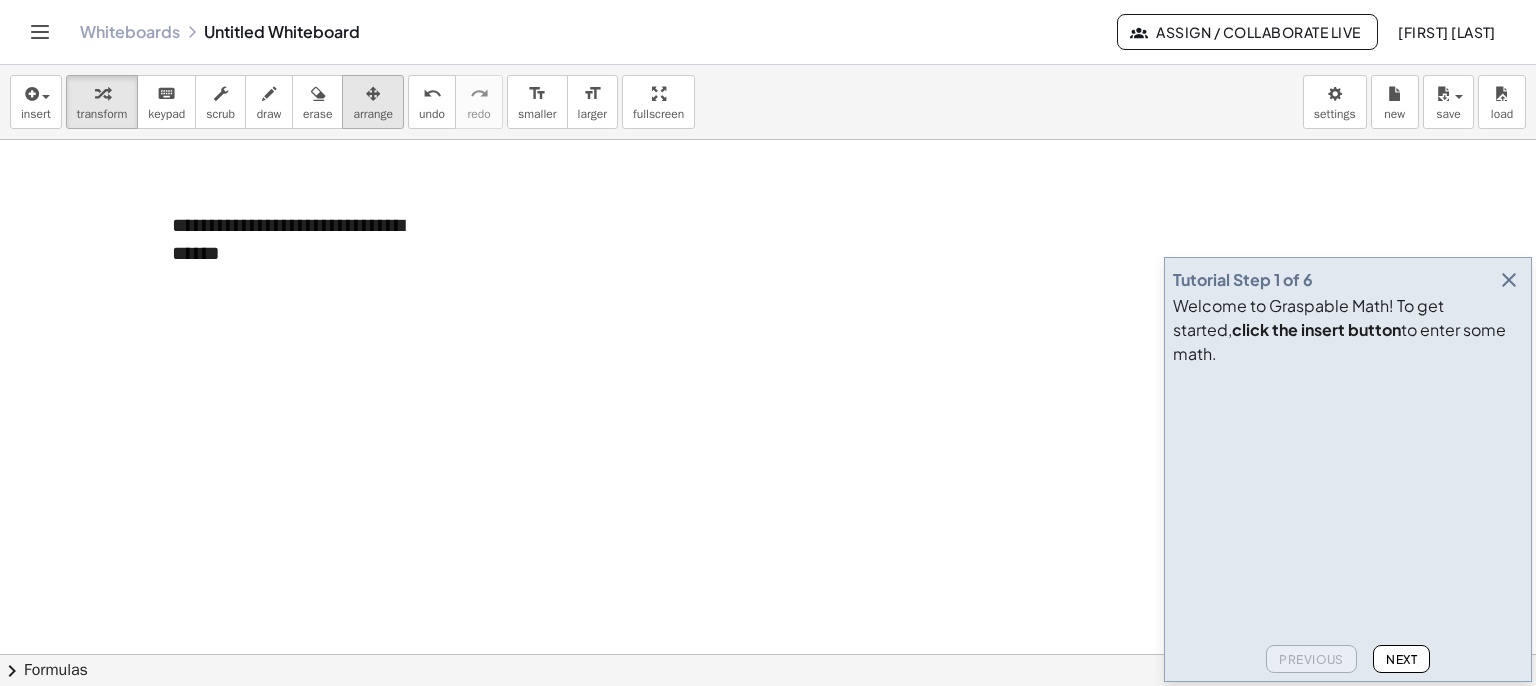 drag, startPoint x: 394, startPoint y: 116, endPoint x: 352, endPoint y: 94, distance: 47.41308 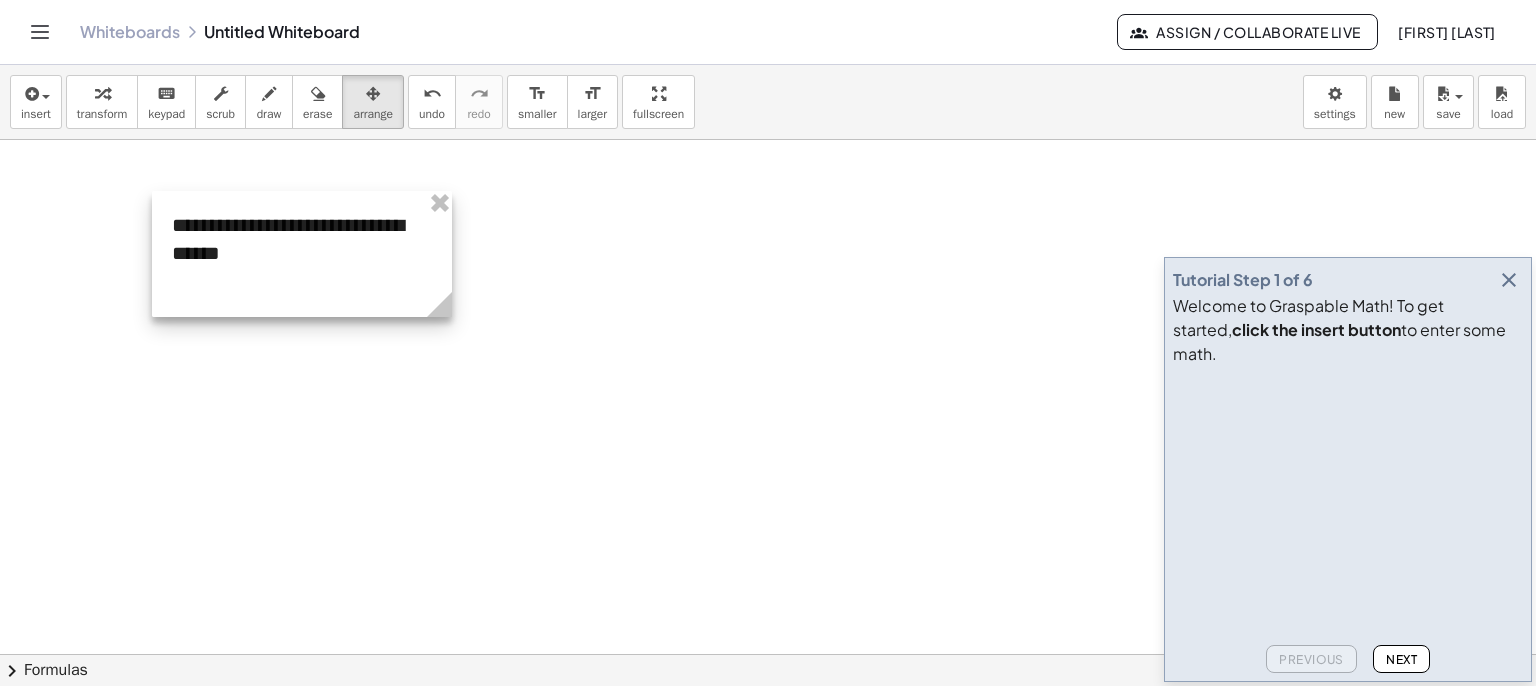 click at bounding box center (302, 254) 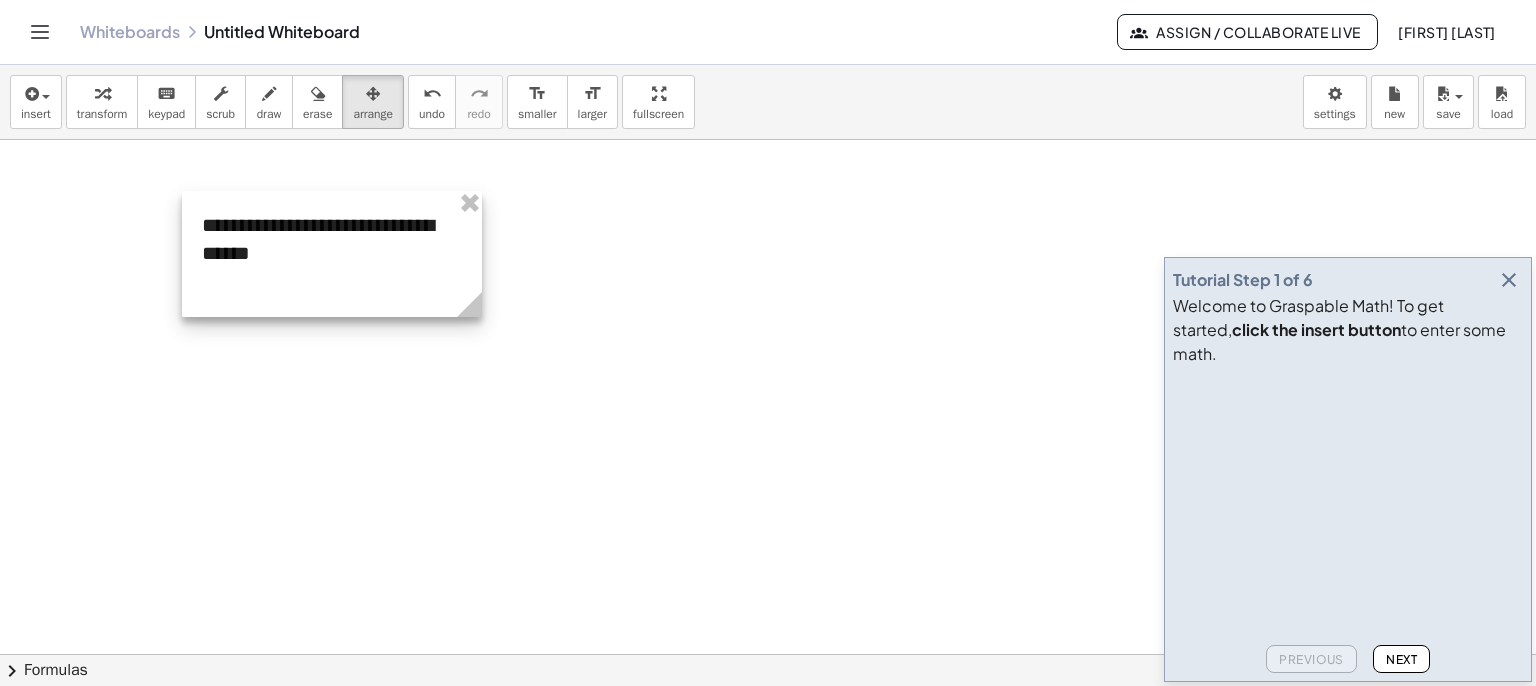 drag, startPoint x: 446, startPoint y: 247, endPoint x: 495, endPoint y: 247, distance: 49 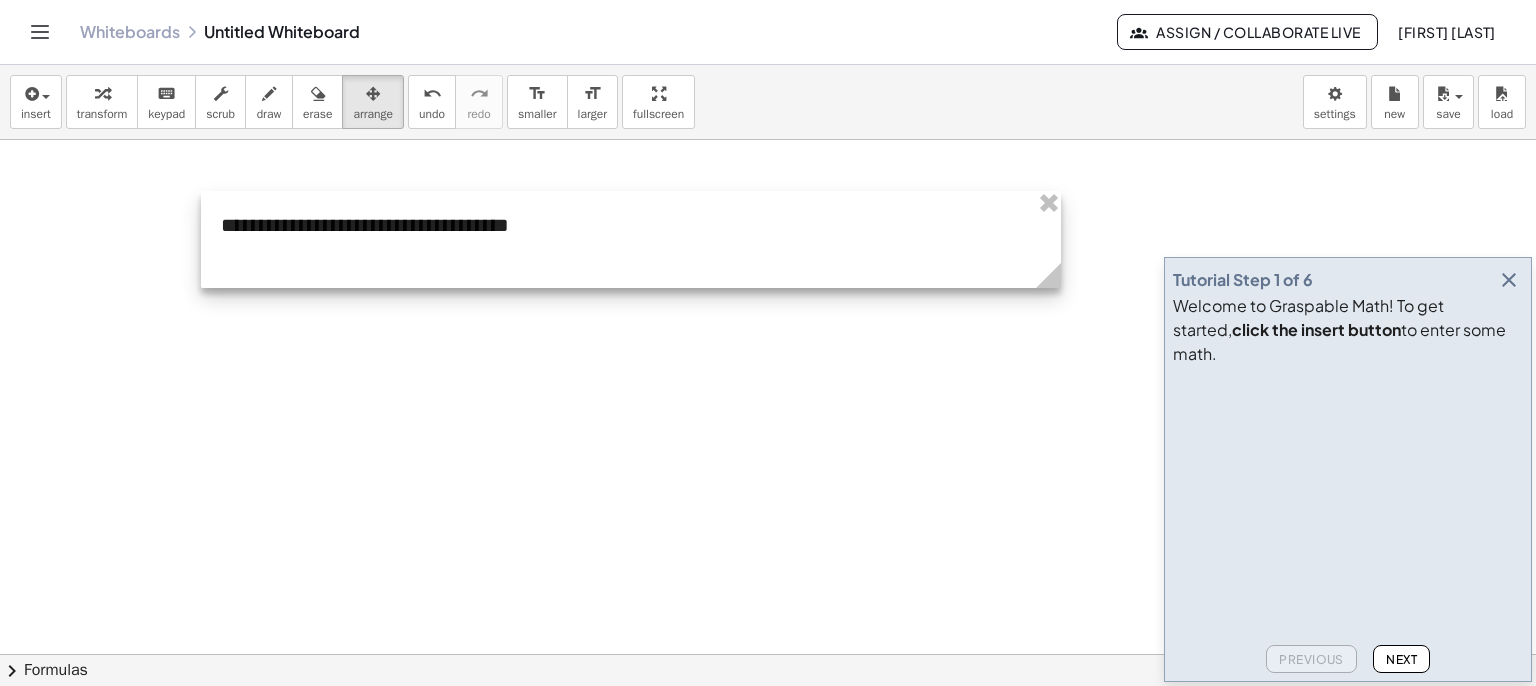 drag, startPoint x: 496, startPoint y: 317, endPoint x: 1086, endPoint y: 296, distance: 590.3736 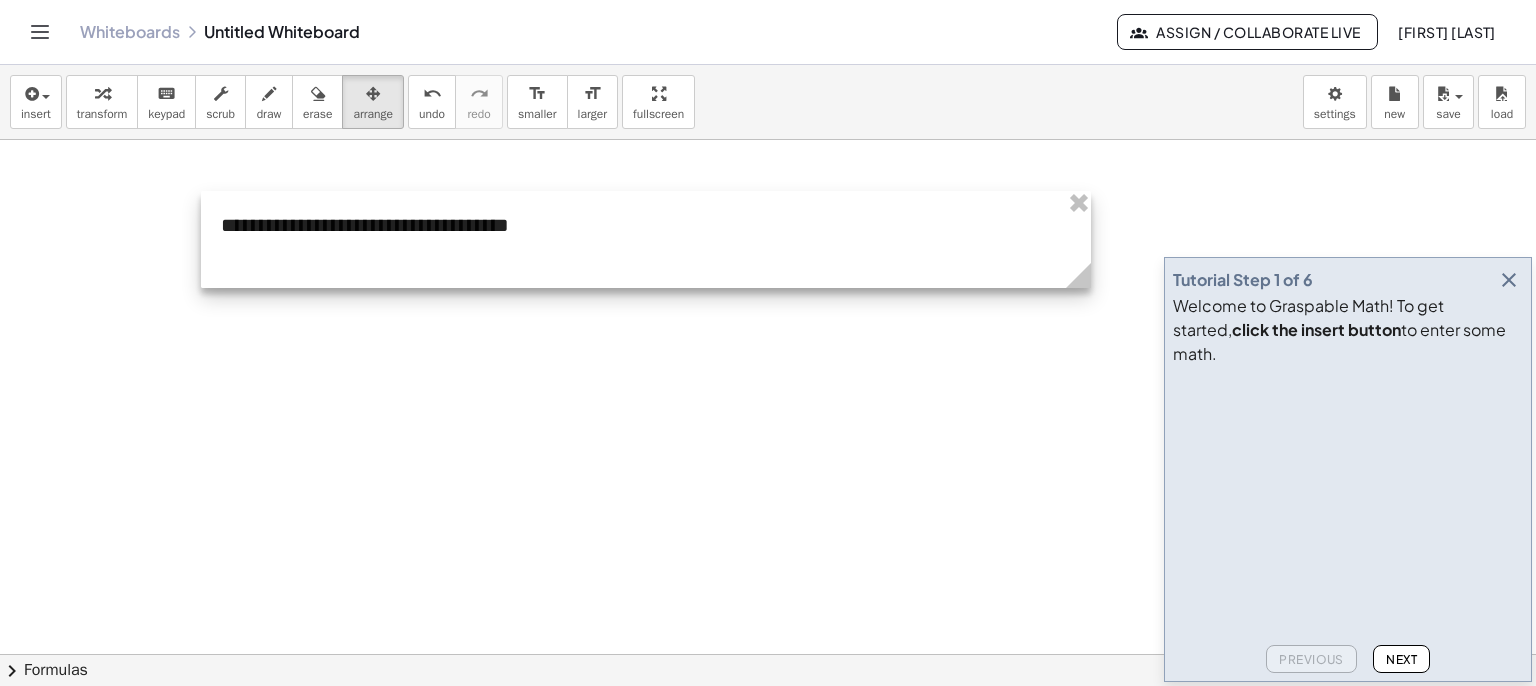 click at bounding box center [646, 239] 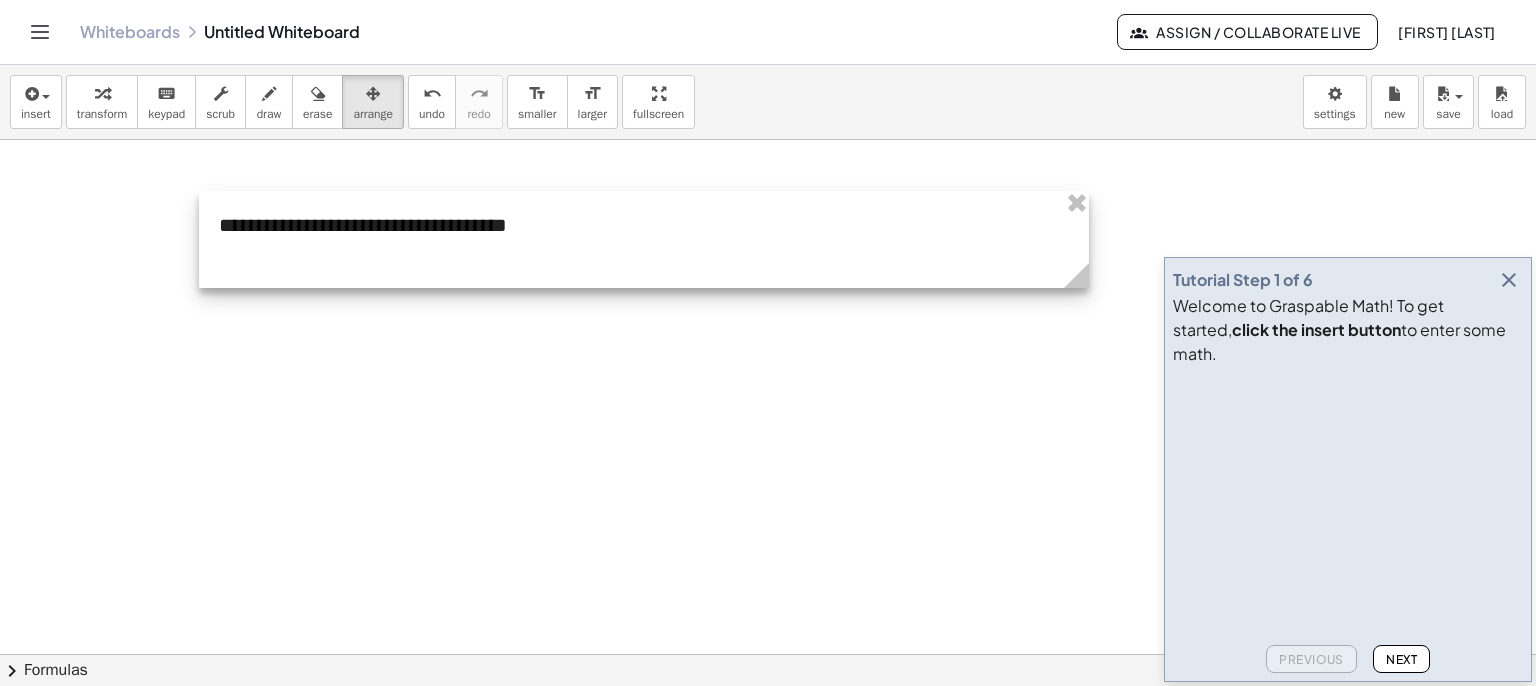 click at bounding box center (644, 239) 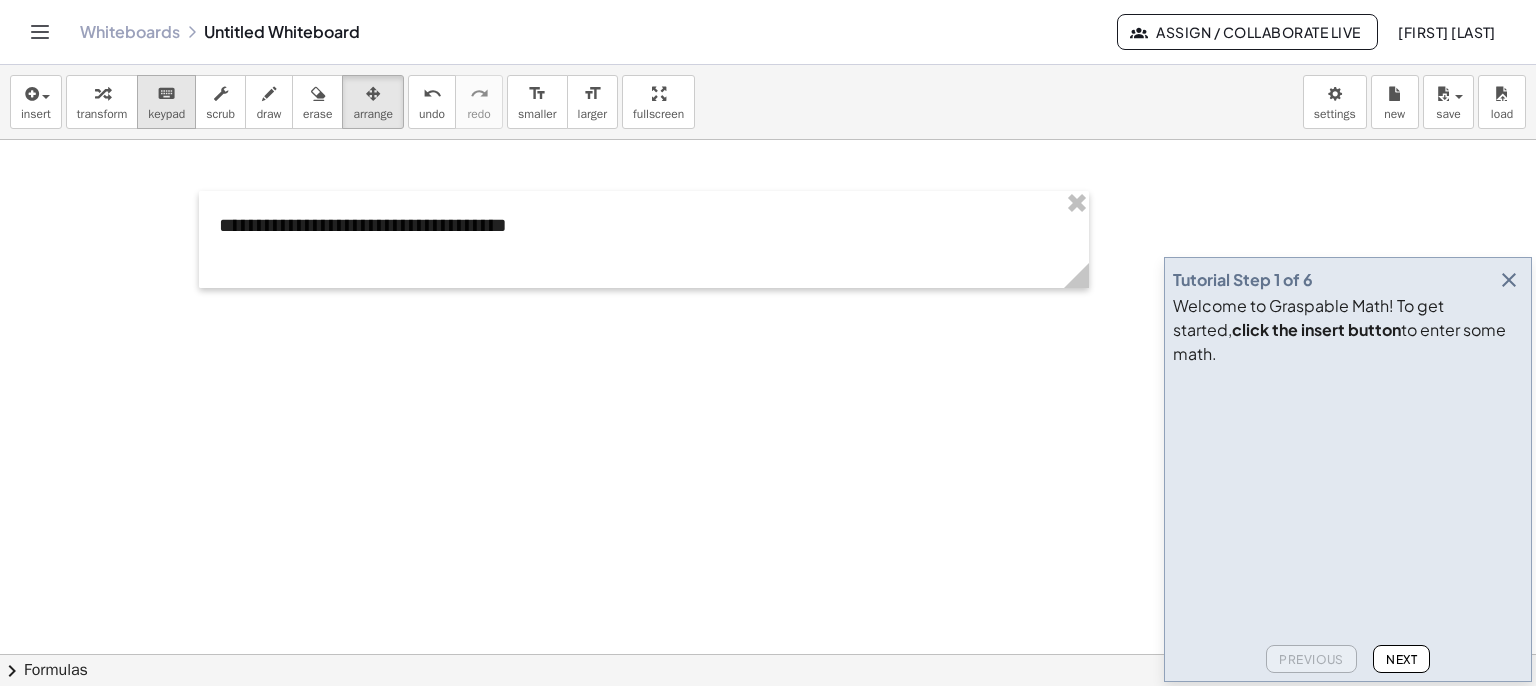click on "keyboard" at bounding box center (166, 94) 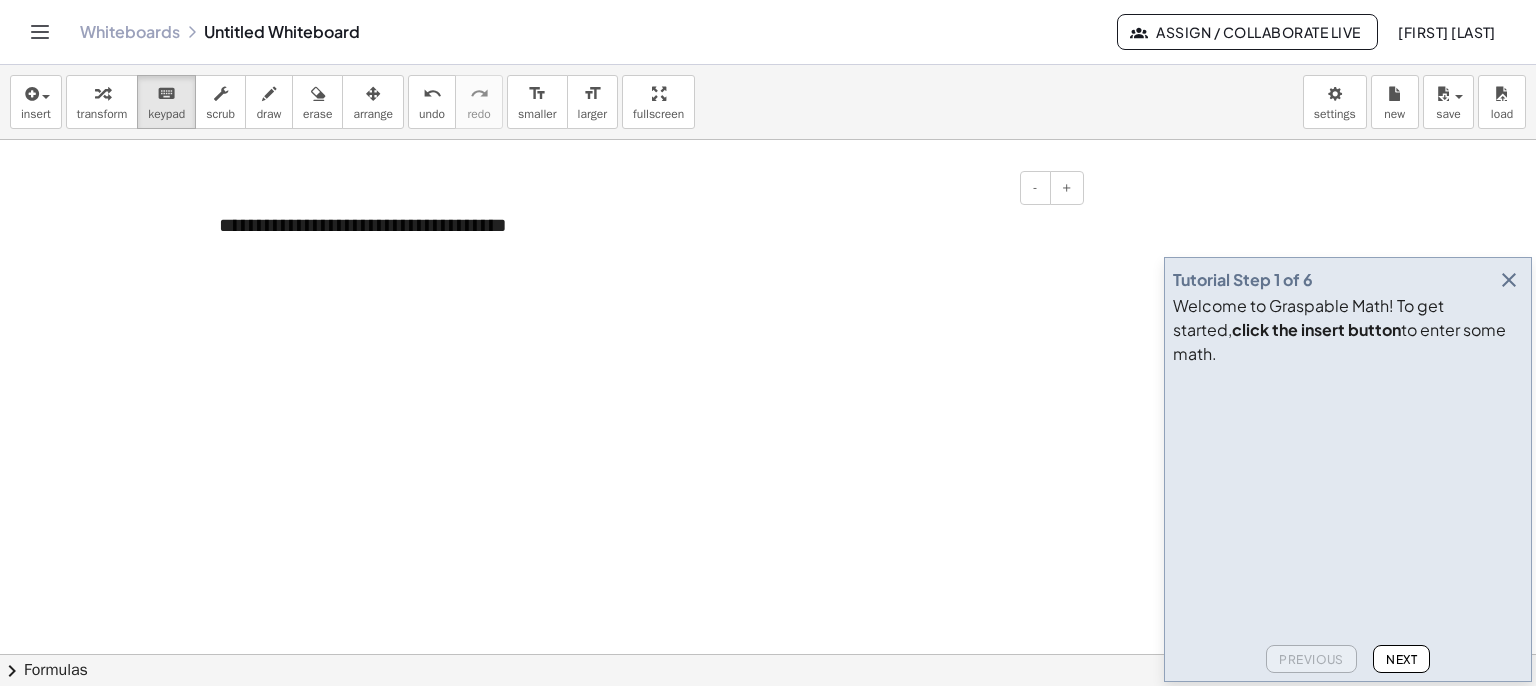 click on "**********" at bounding box center [644, 239] 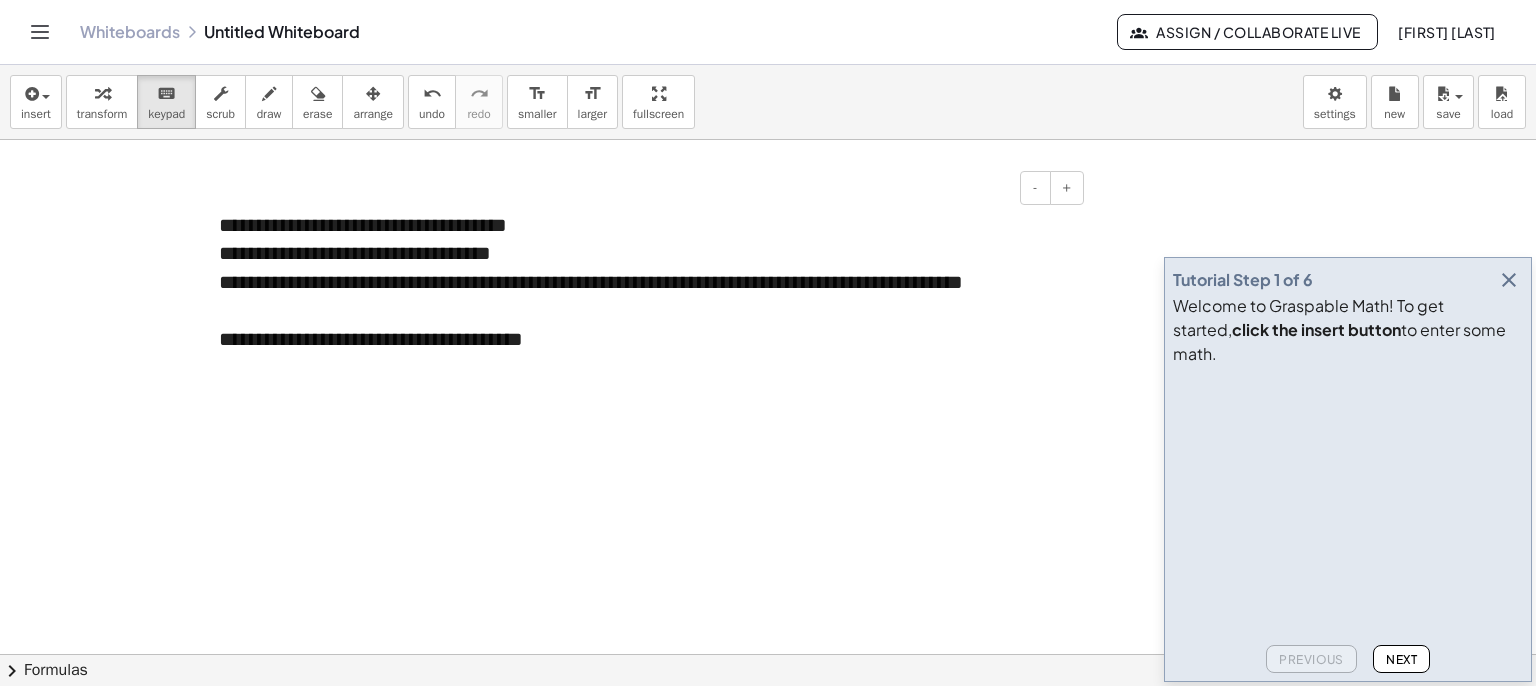 click on "**********" at bounding box center [644, 310] 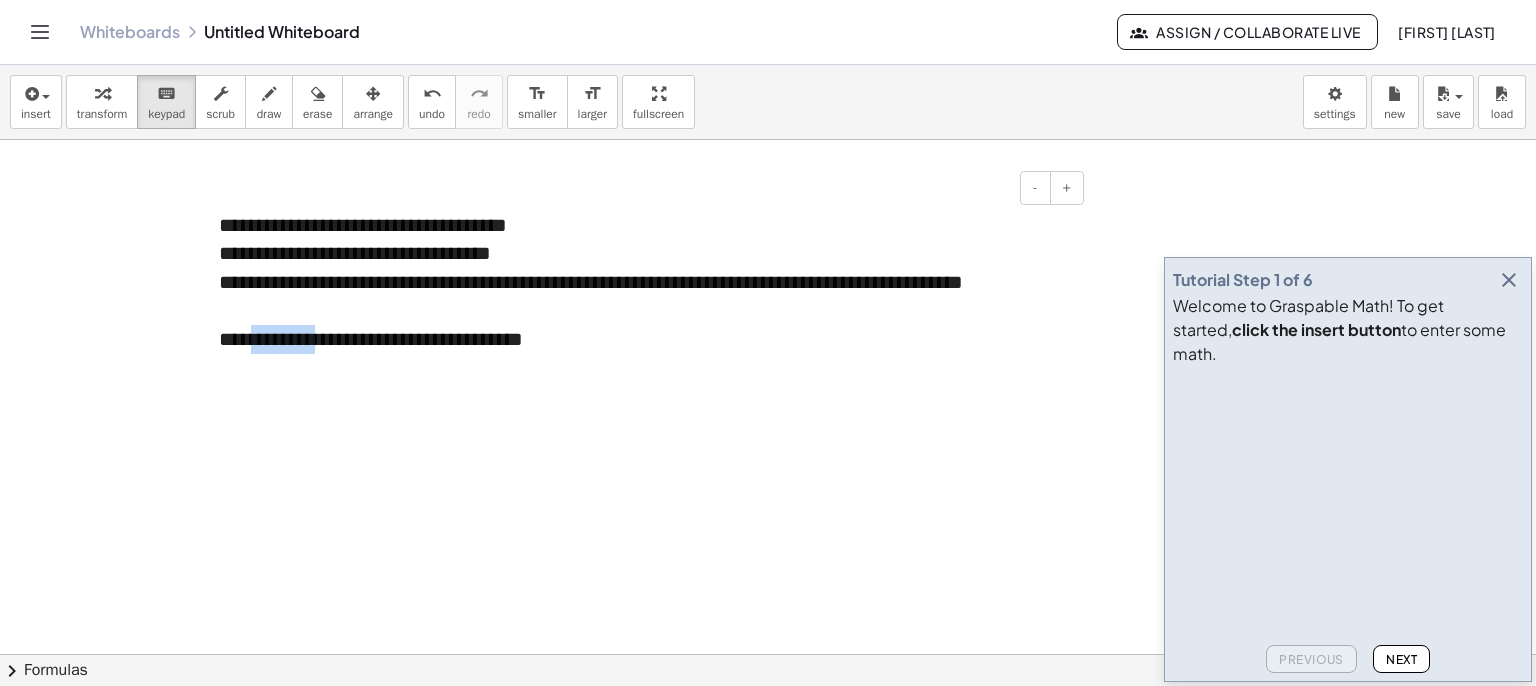 click on "**********" at bounding box center (644, 310) 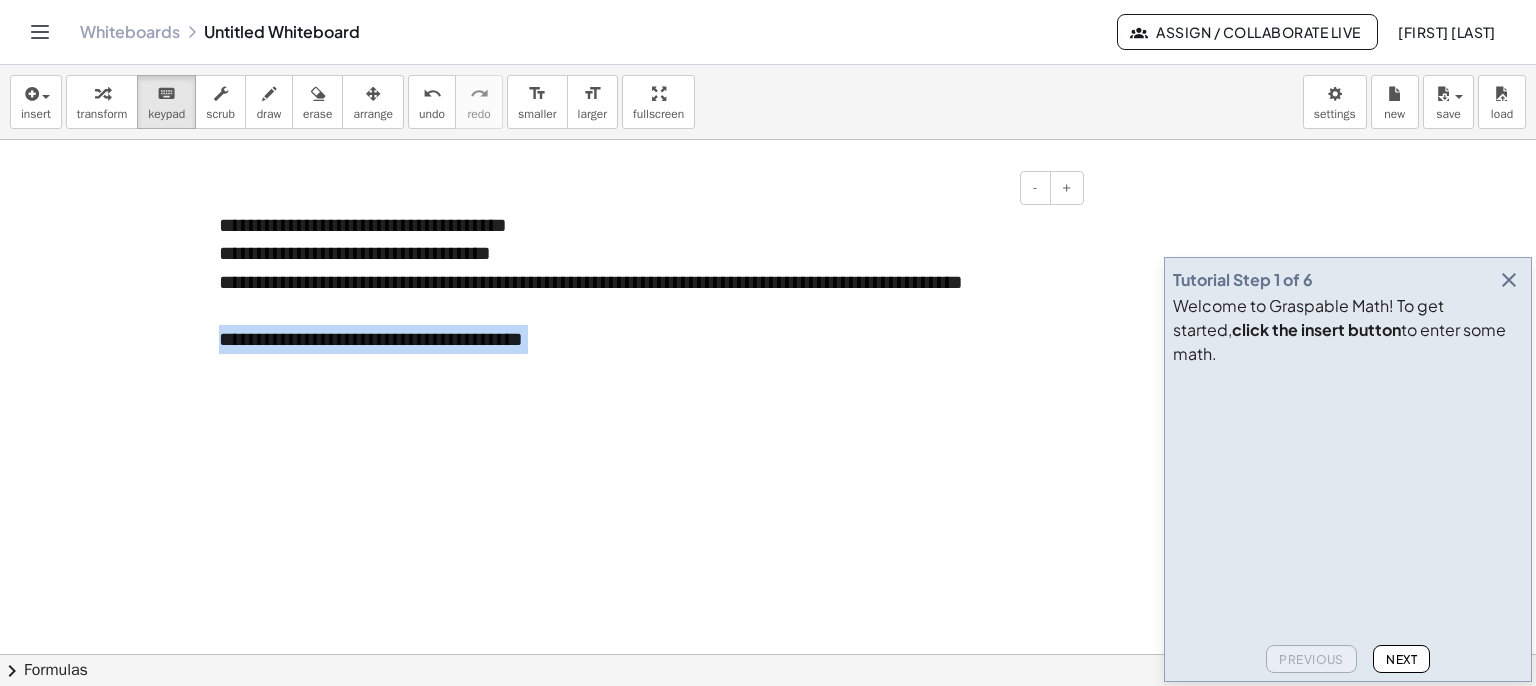 click on "**********" at bounding box center (644, 310) 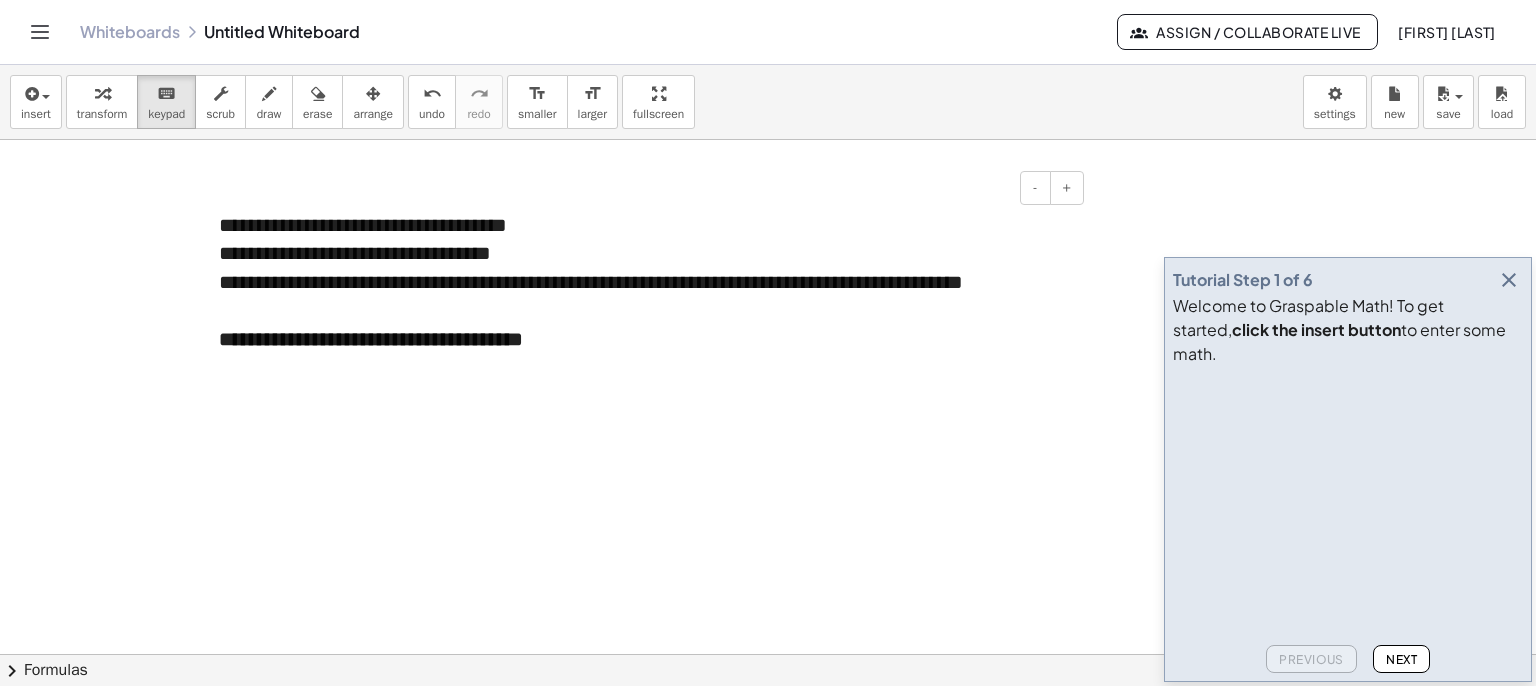 click on "**********" at bounding box center (644, 310) 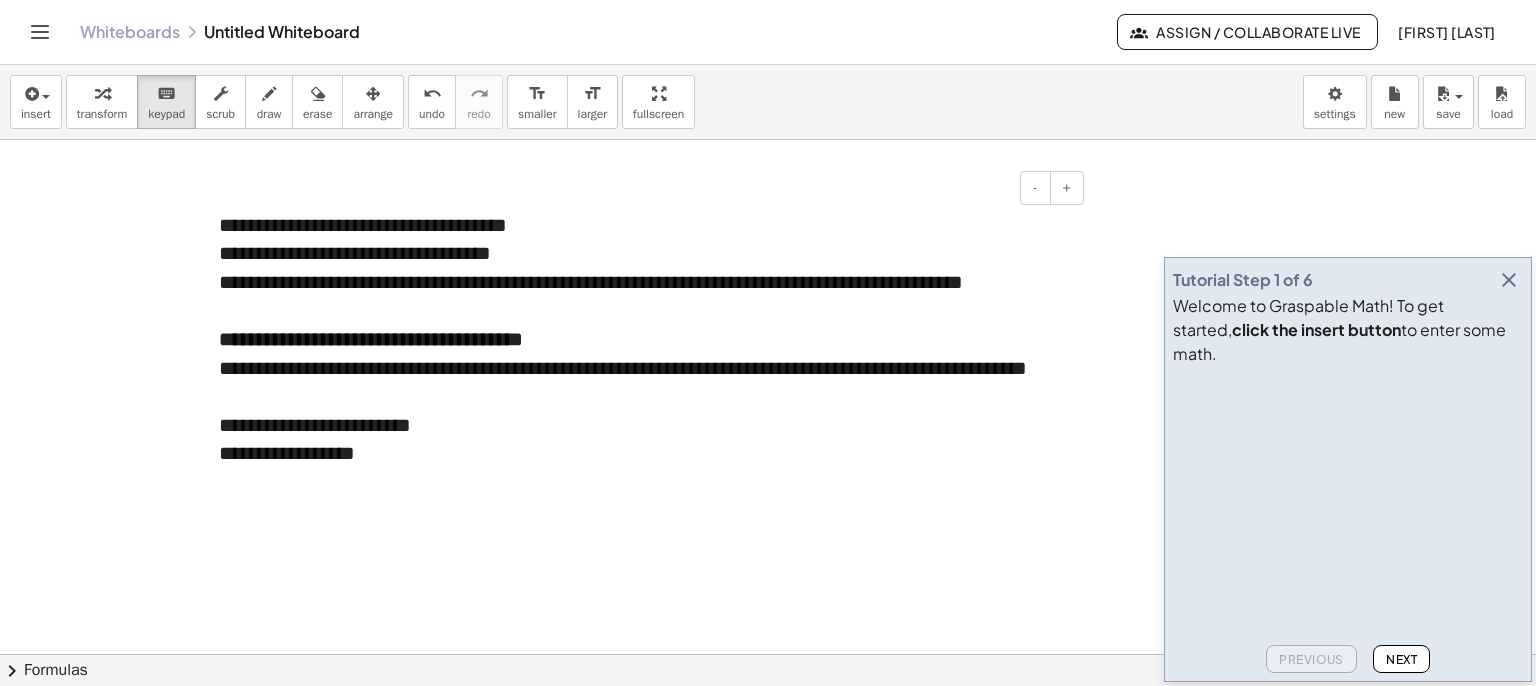 click on "**********" at bounding box center (644, 382) 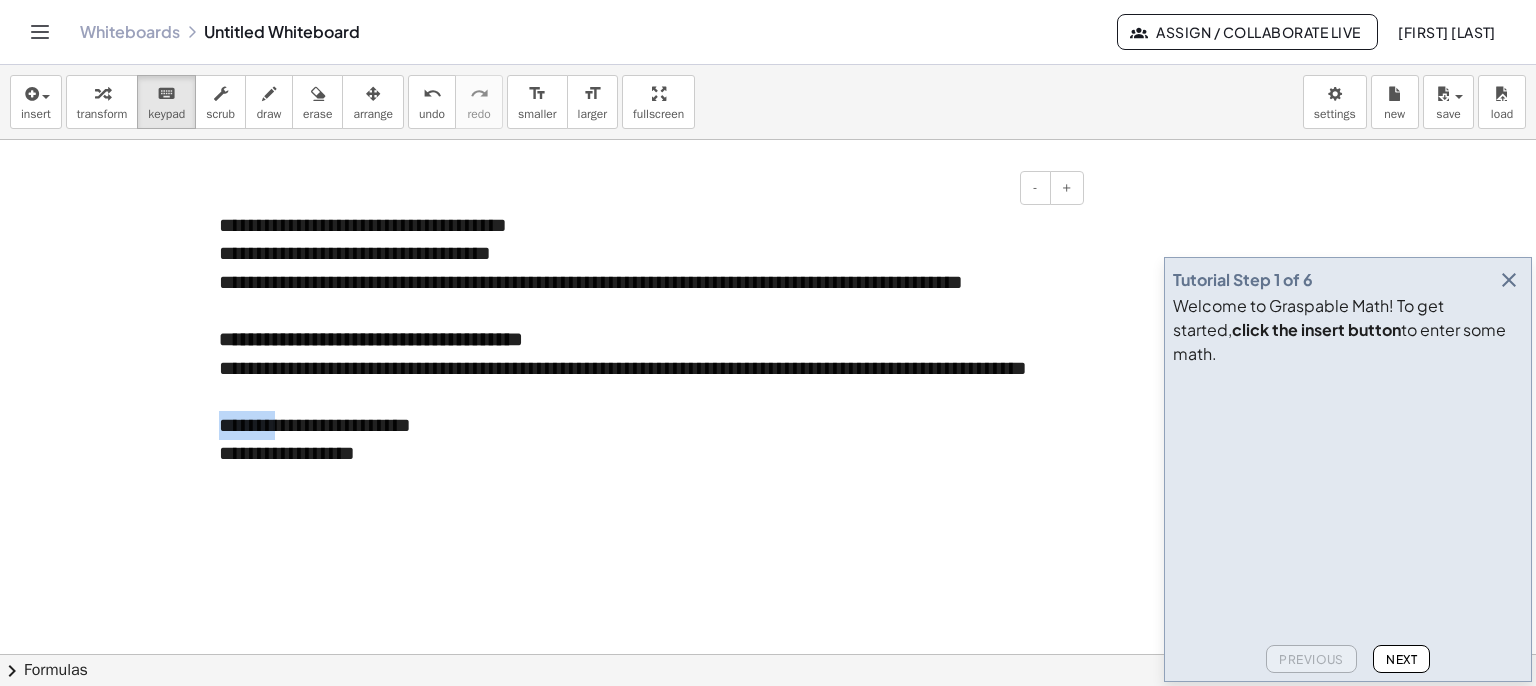 click on "**********" at bounding box center [644, 382] 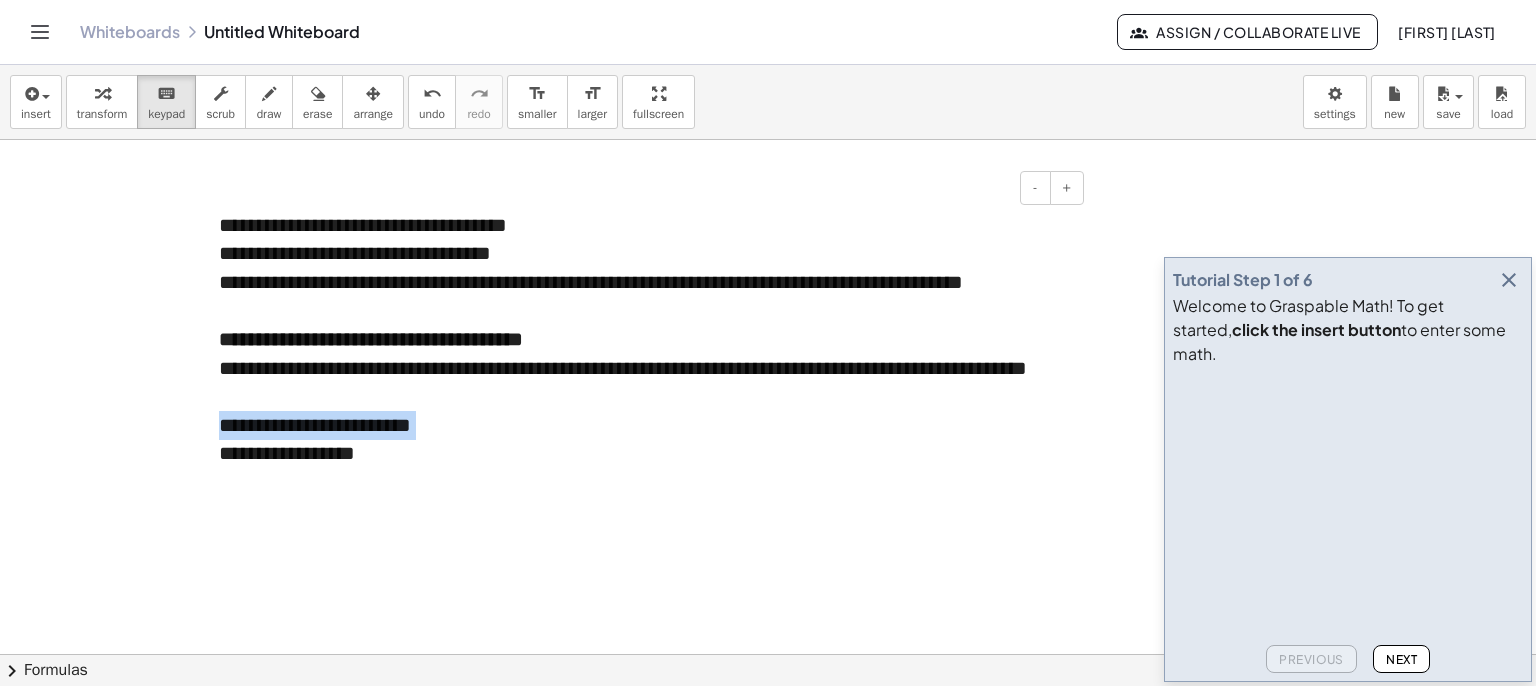 click on "**********" at bounding box center (644, 382) 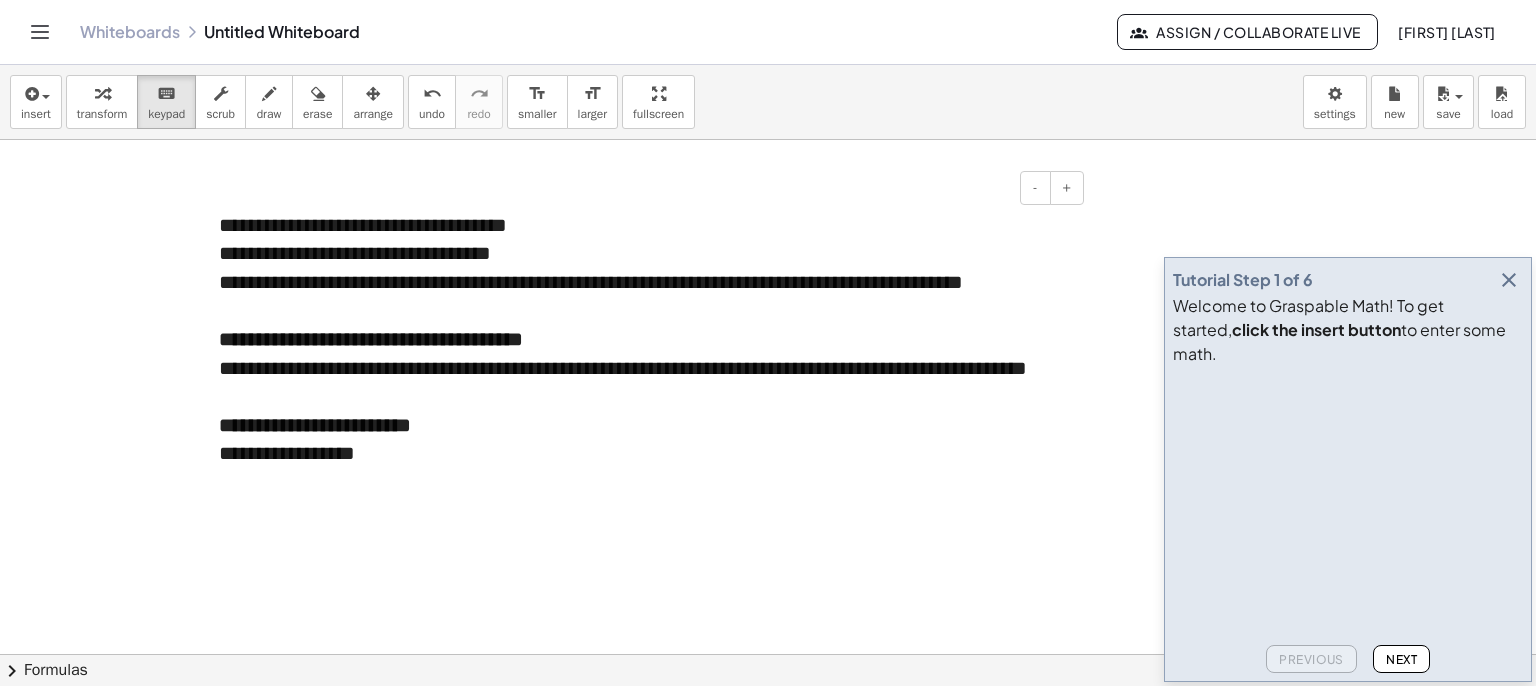 click on "**********" at bounding box center [644, 382] 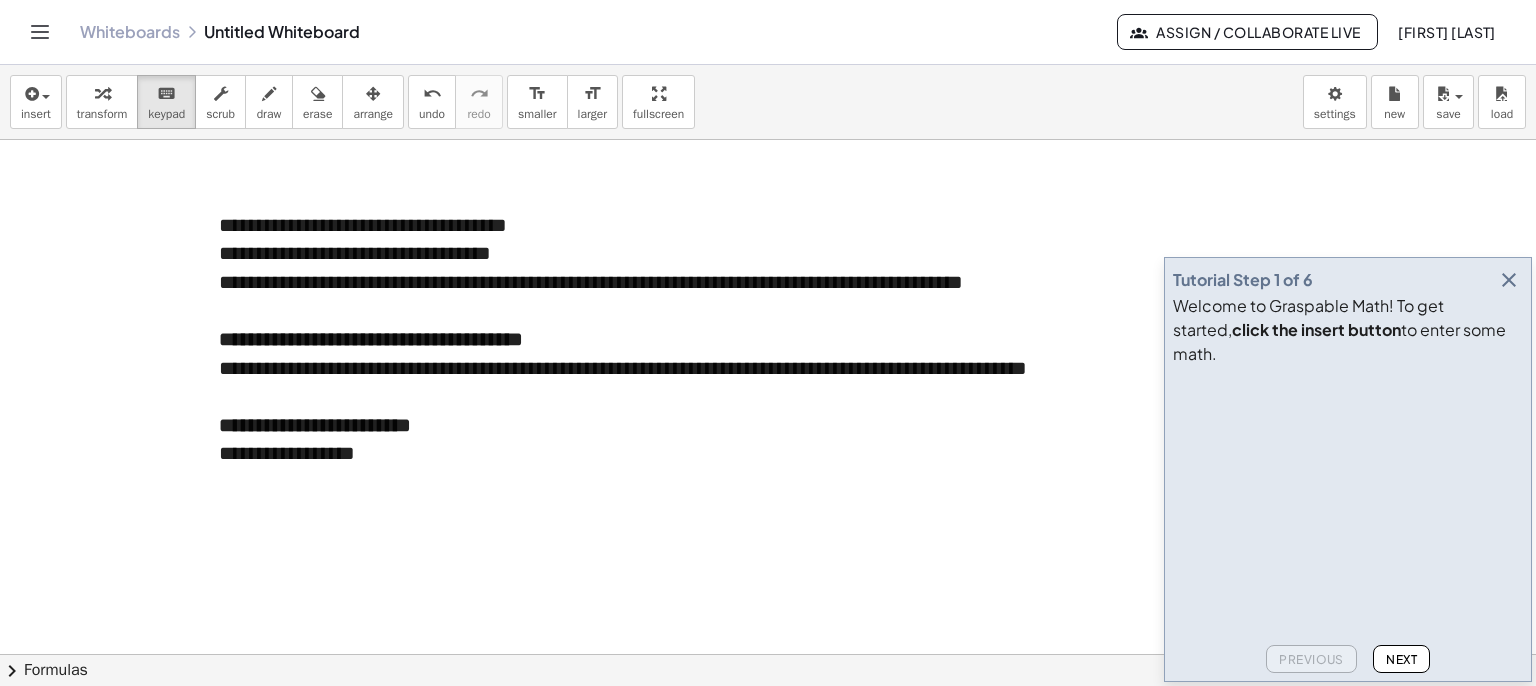 click at bounding box center (1509, 280) 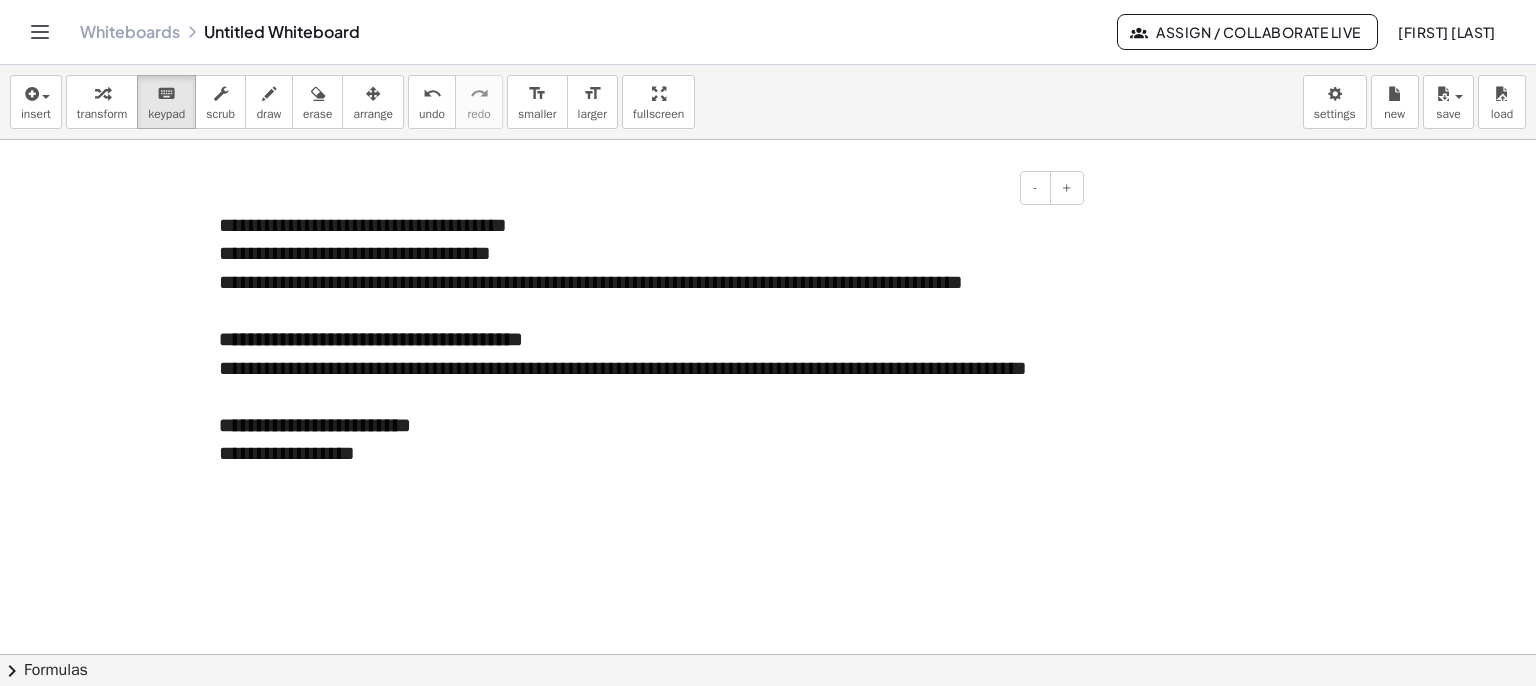 click on "**********" at bounding box center [644, 382] 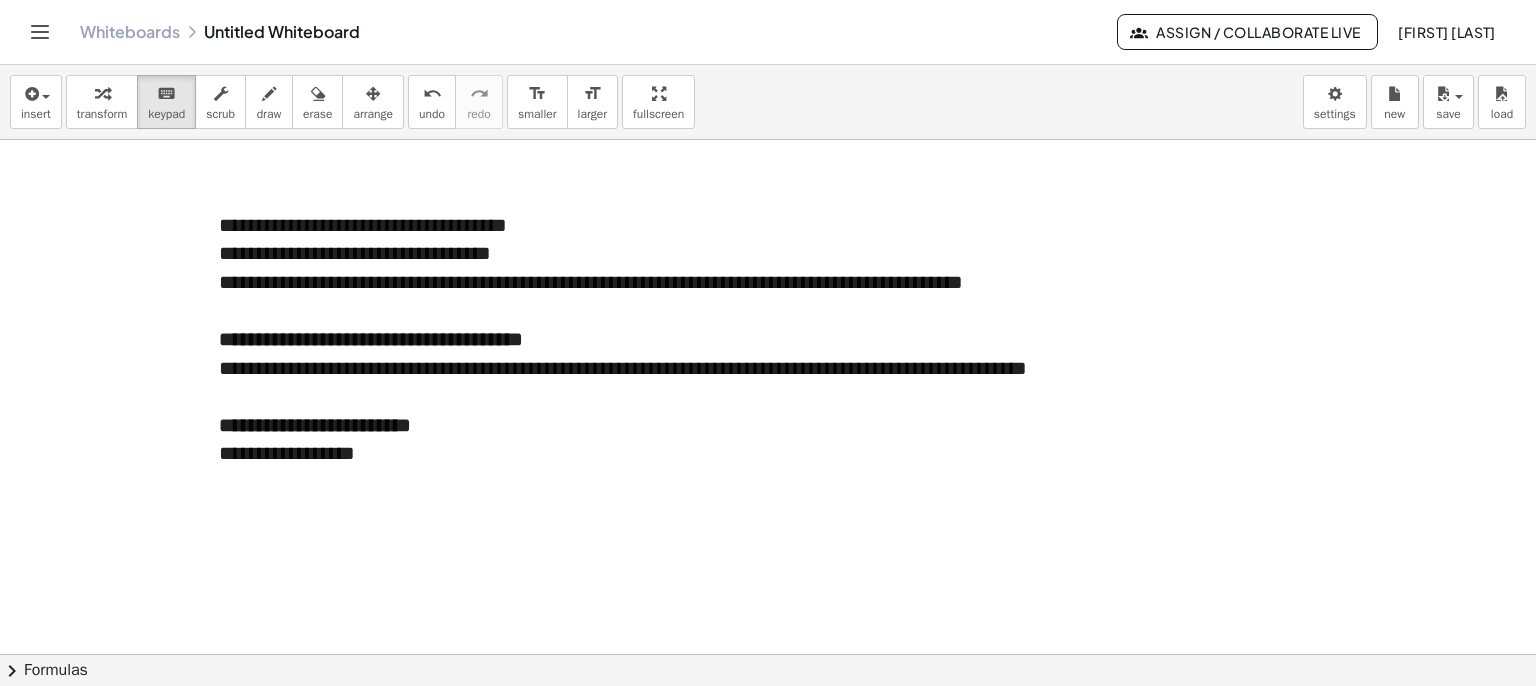 click at bounding box center [768, 719] 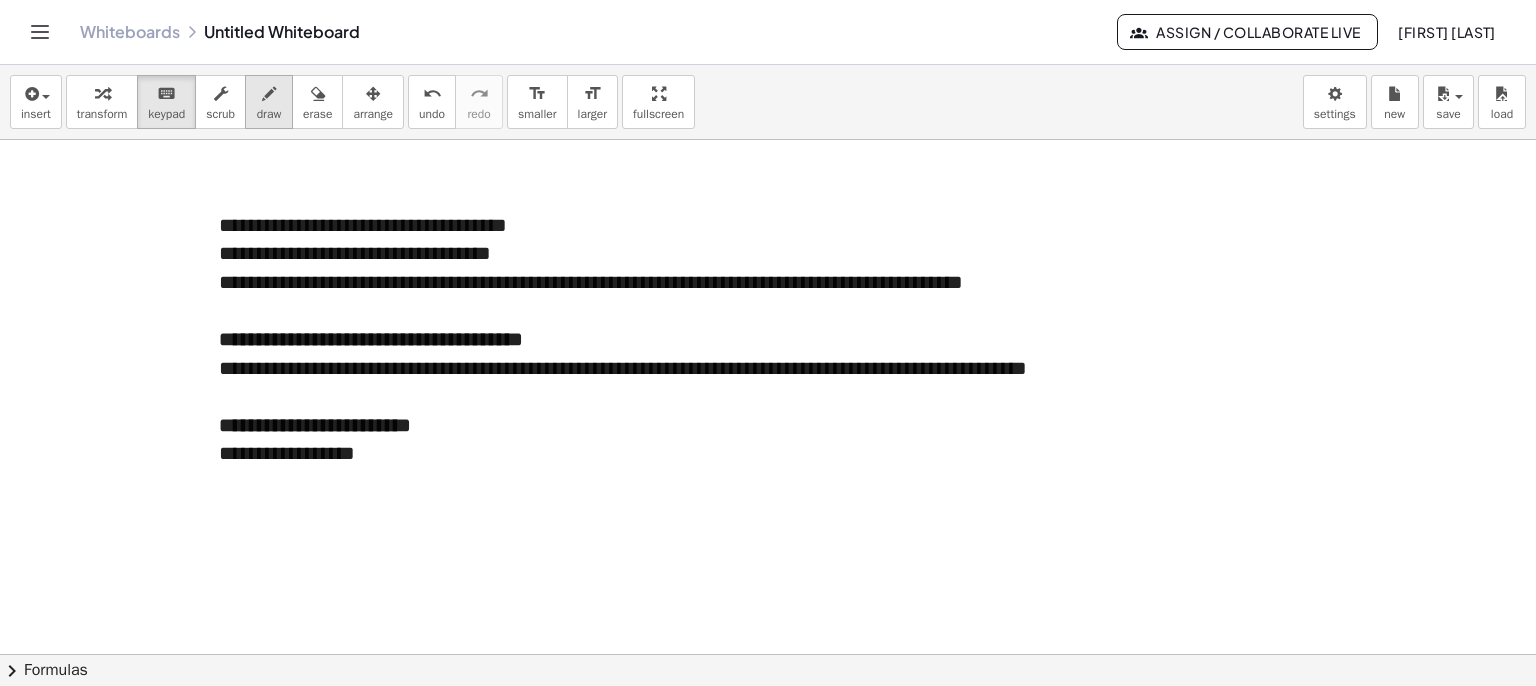 click at bounding box center [269, 94] 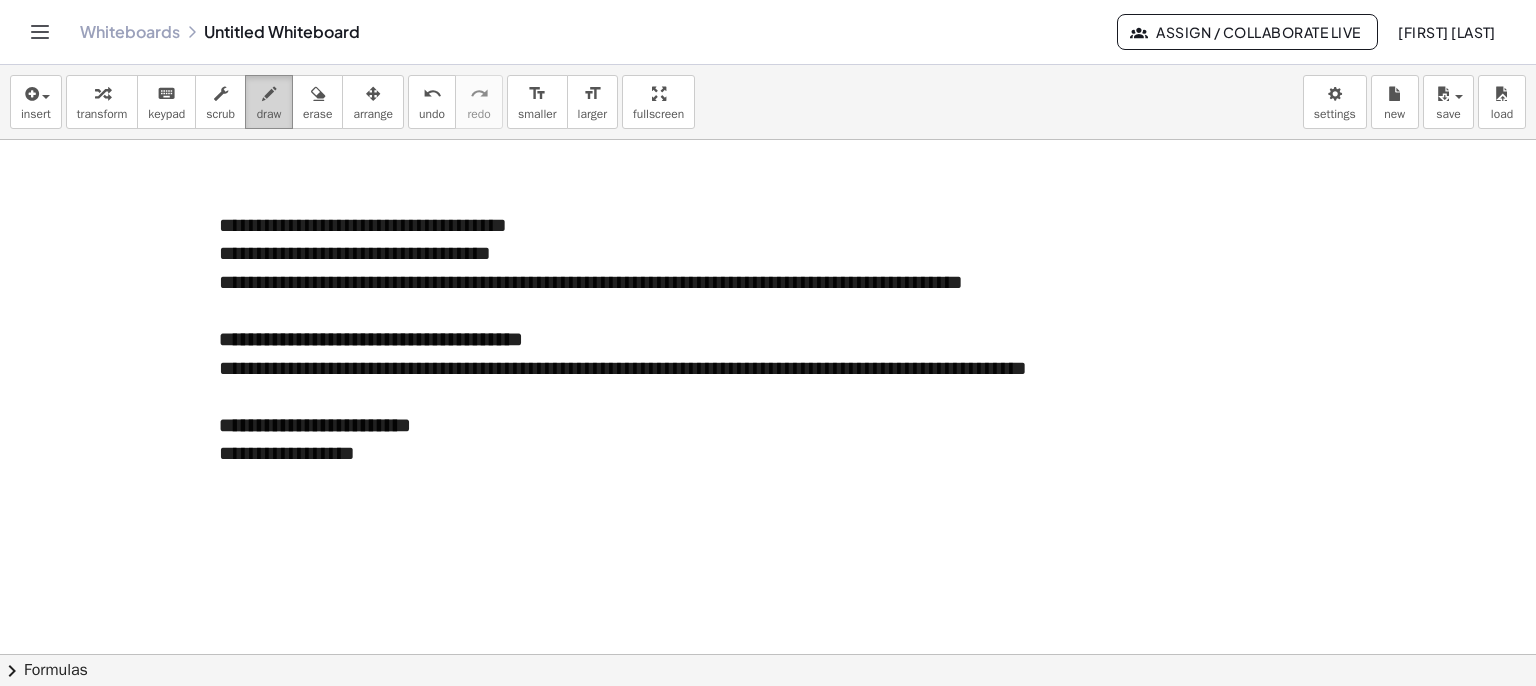 click at bounding box center [269, 93] 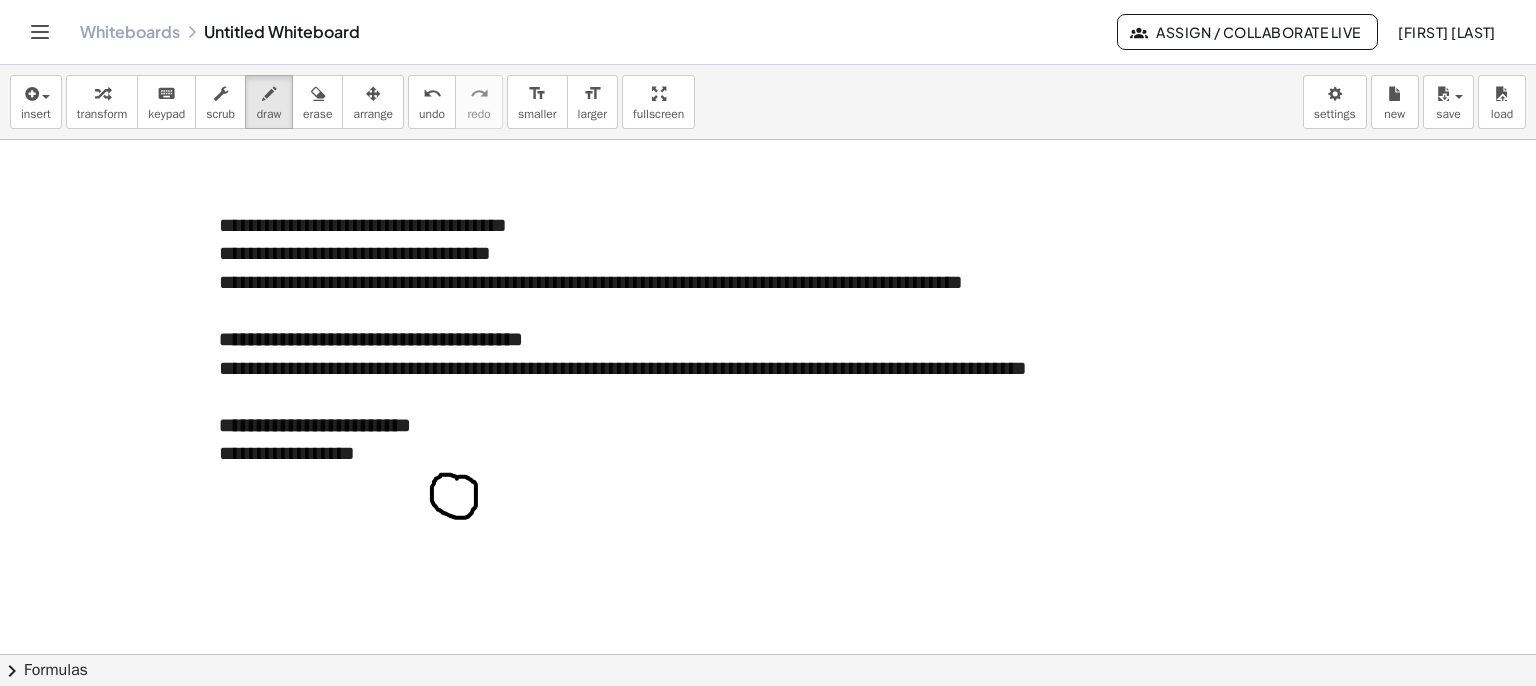 click at bounding box center [768, 719] 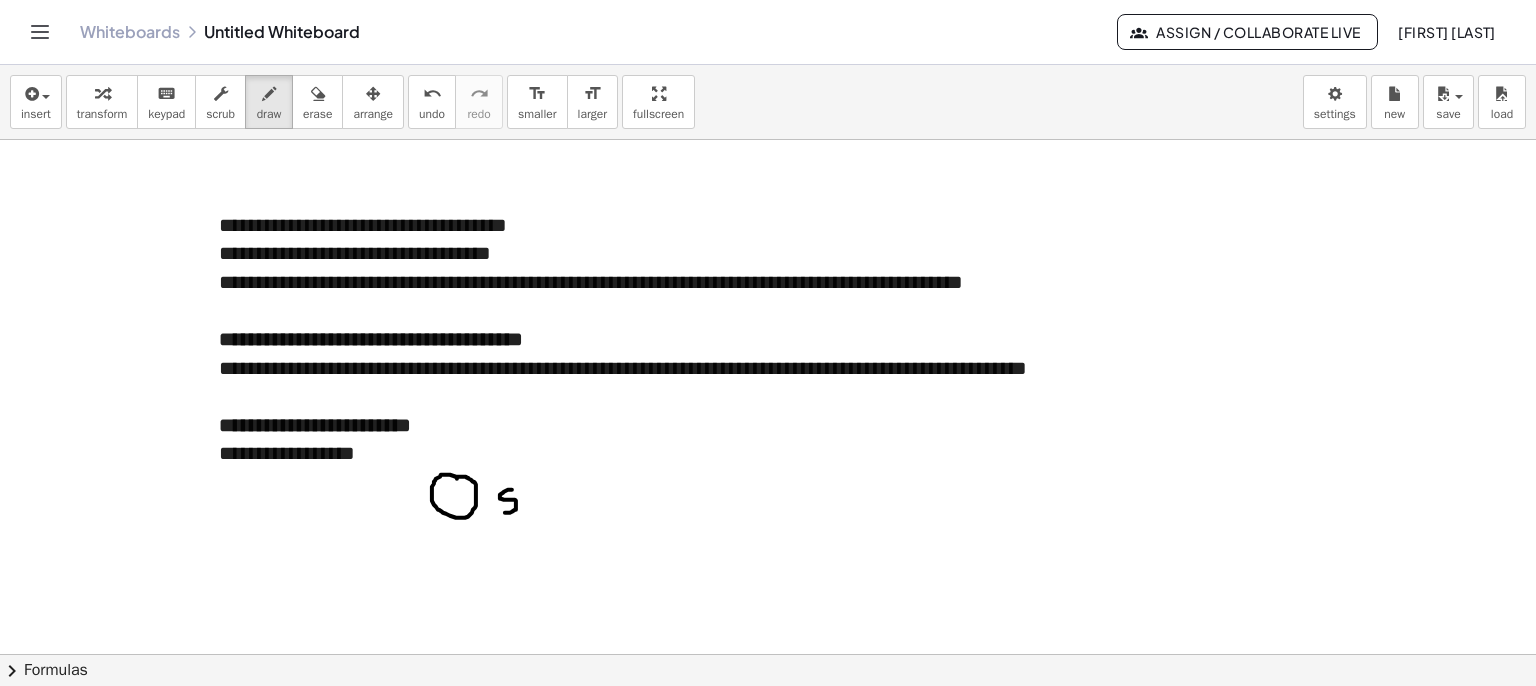 click at bounding box center [768, 719] 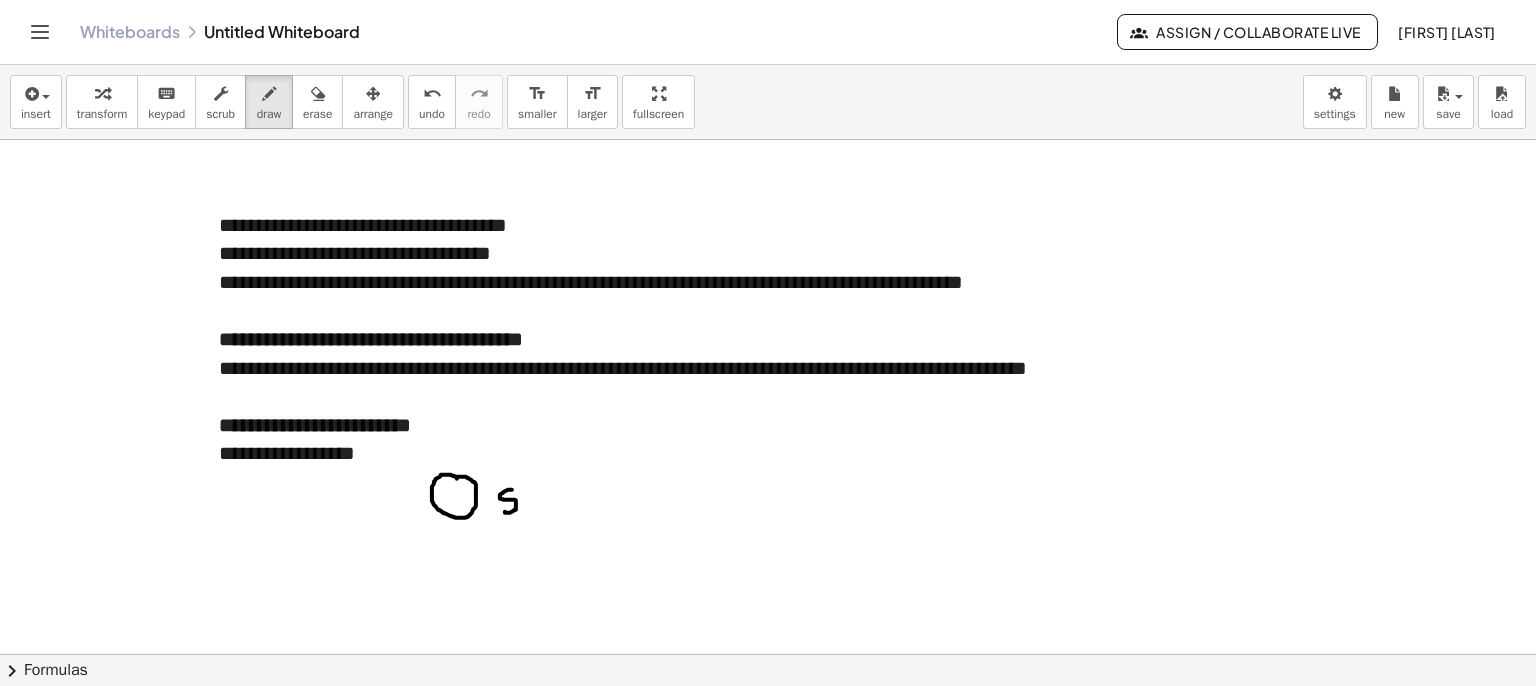 click at bounding box center [768, 719] 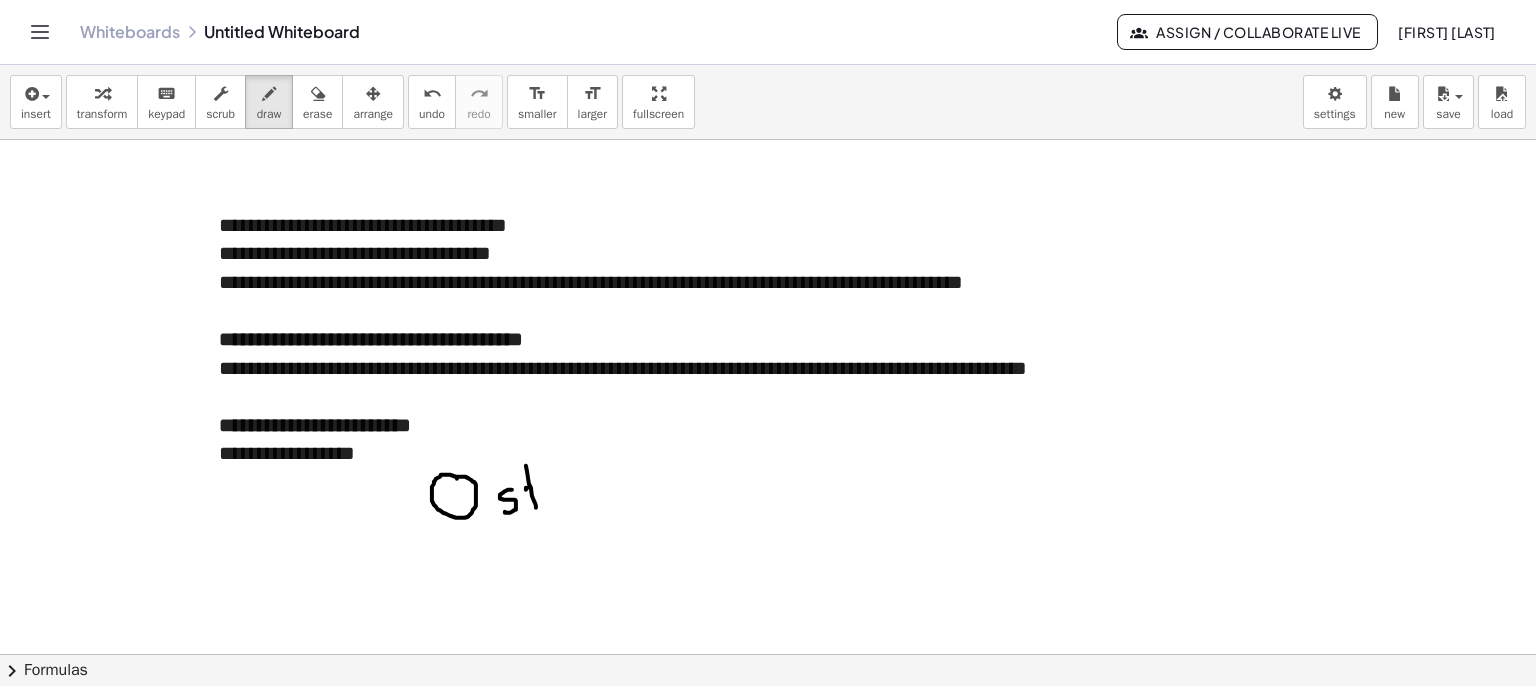 drag, startPoint x: 526, startPoint y: 488, endPoint x: 540, endPoint y: 487, distance: 14.035668 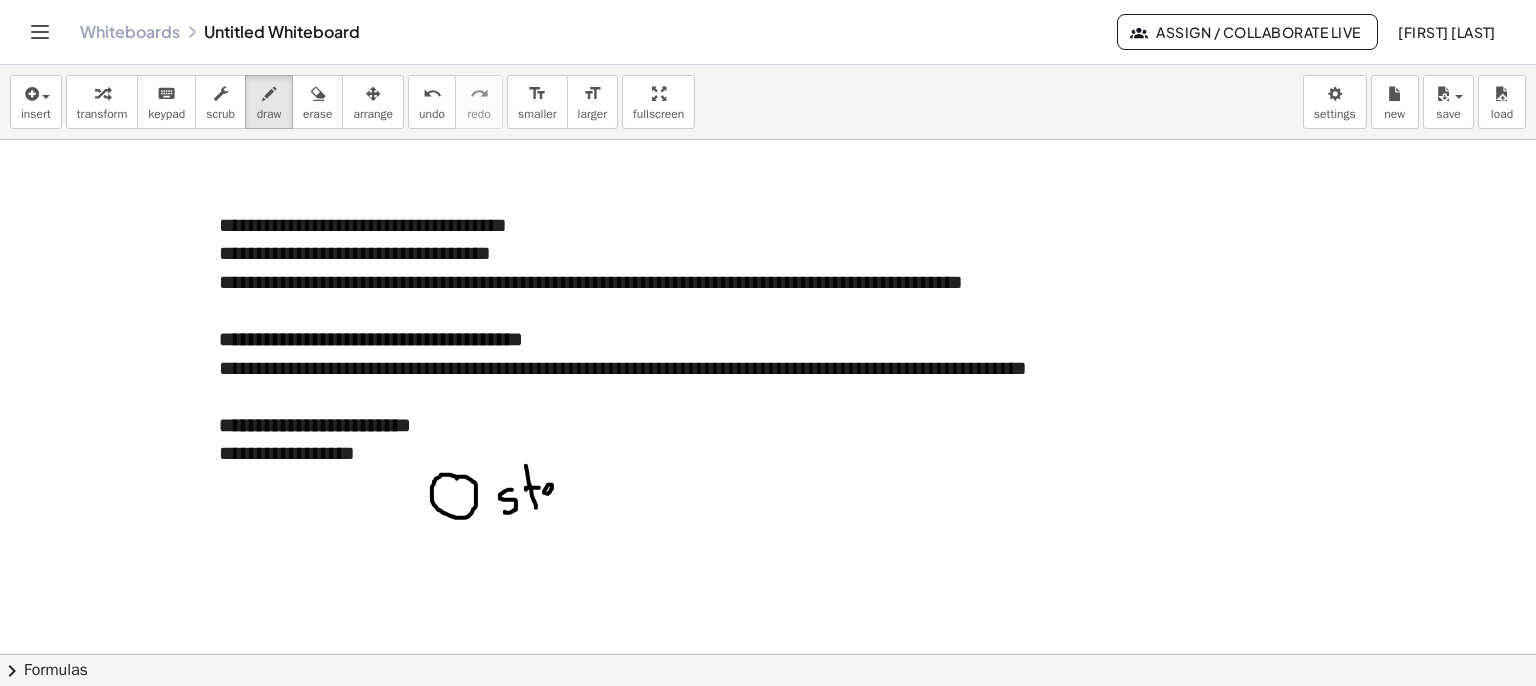 drag, startPoint x: 552, startPoint y: 485, endPoint x: 561, endPoint y: 500, distance: 17.492855 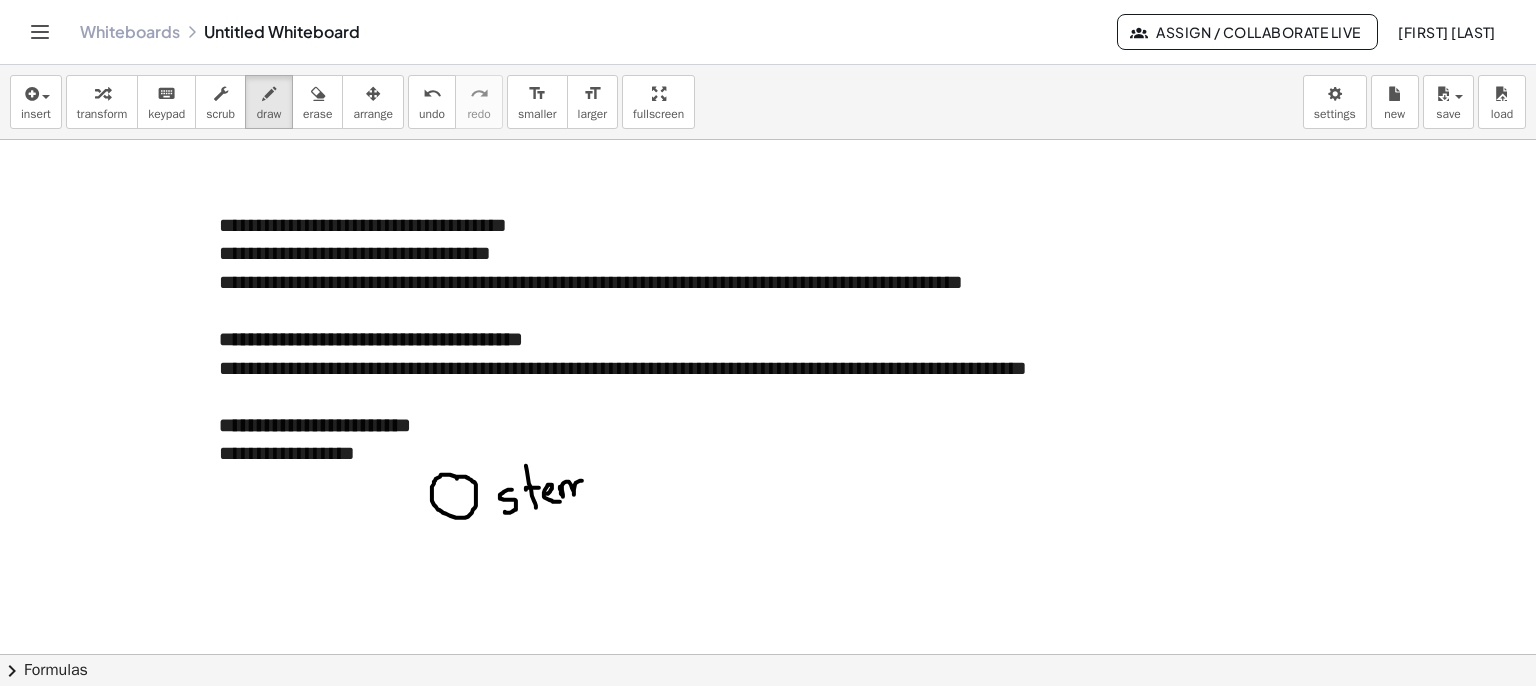 drag, startPoint x: 563, startPoint y: 496, endPoint x: 589, endPoint y: 497, distance: 26.019224 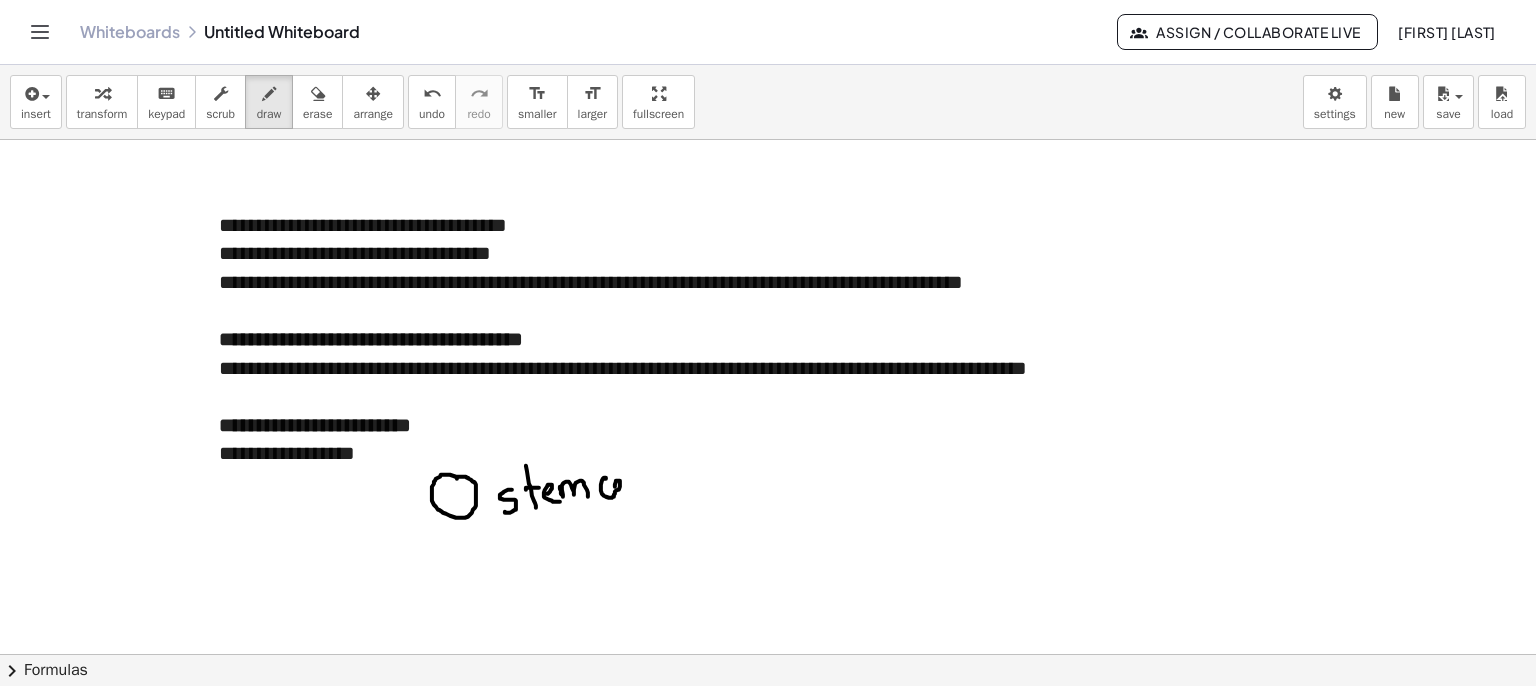 drag, startPoint x: 601, startPoint y: 488, endPoint x: 636, endPoint y: 487, distance: 35.014282 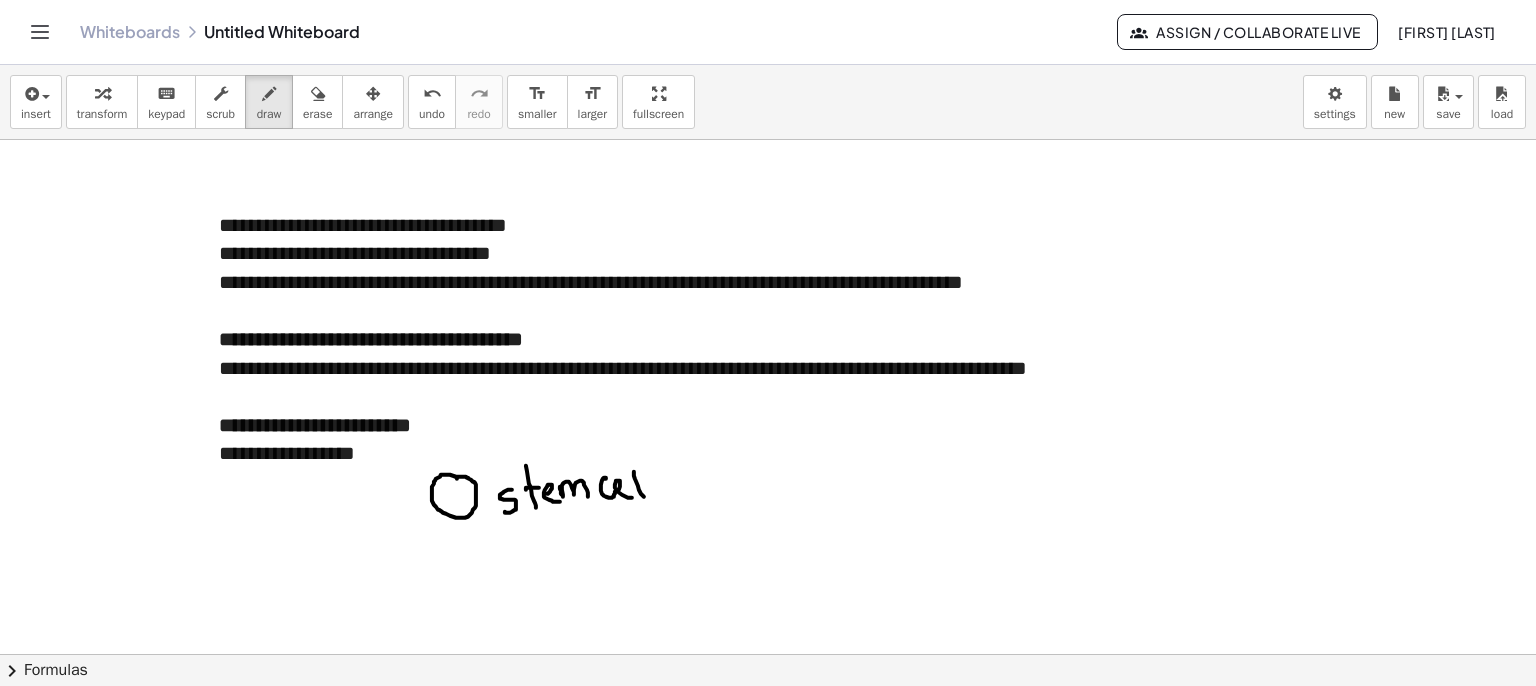 drag, startPoint x: 634, startPoint y: 473, endPoint x: 644, endPoint y: 496, distance: 25.079872 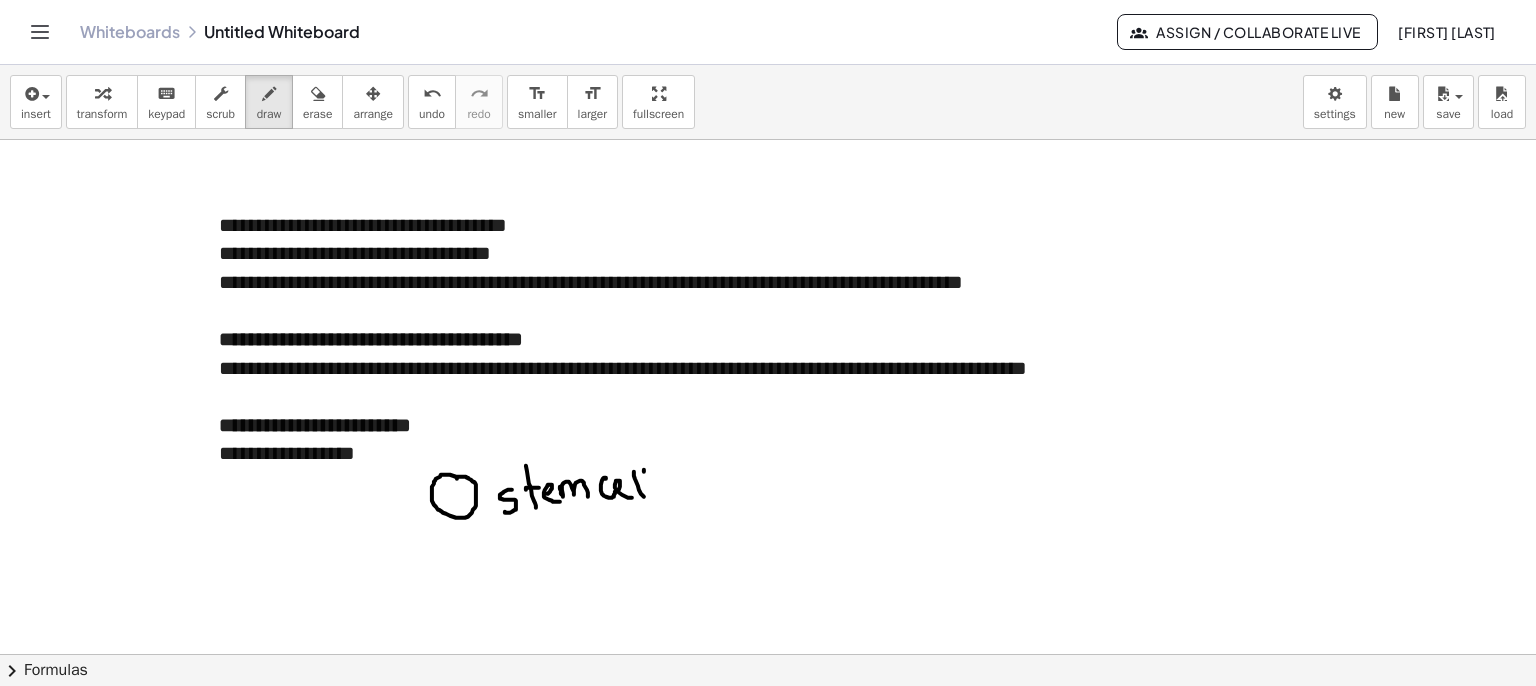 drag, startPoint x: 644, startPoint y: 469, endPoint x: 656, endPoint y: 499, distance: 32.31099 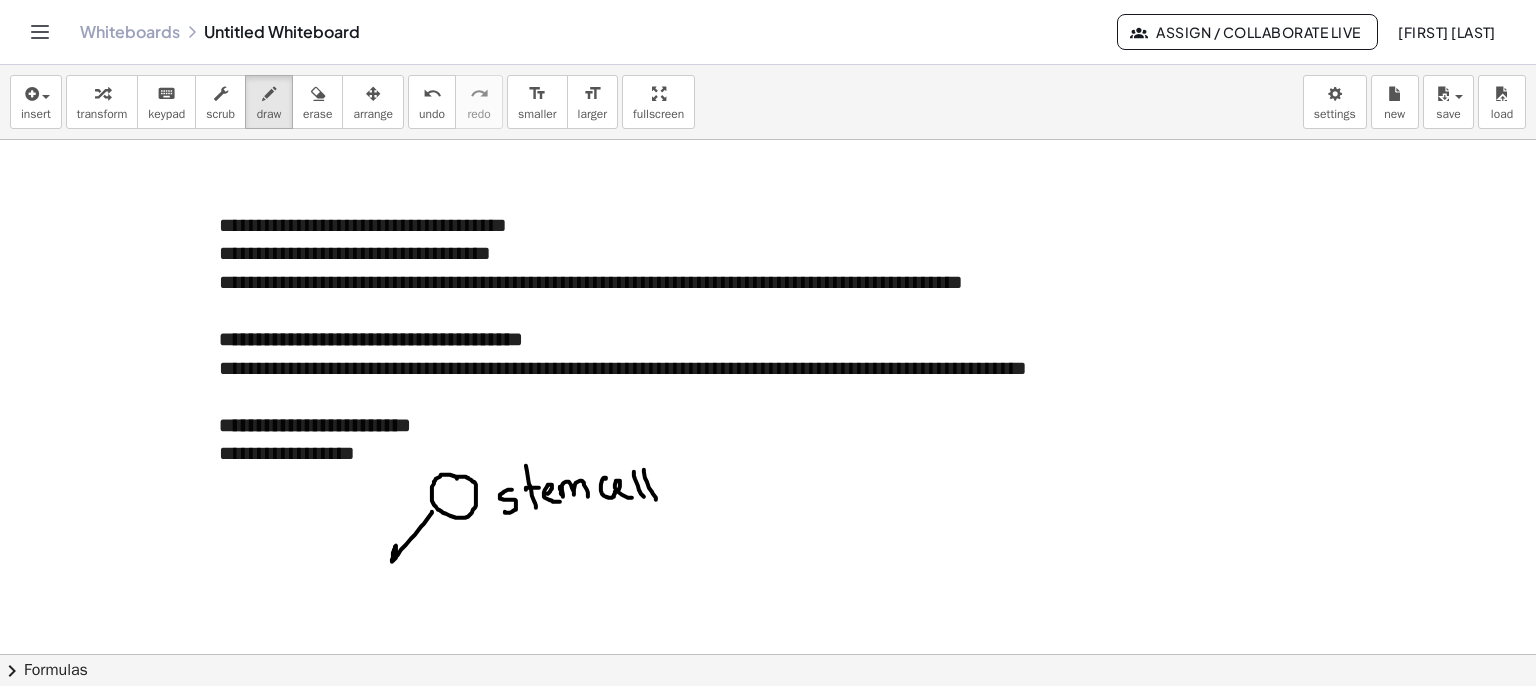 drag, startPoint x: 432, startPoint y: 512, endPoint x: 409, endPoint y: 561, distance: 54.129475 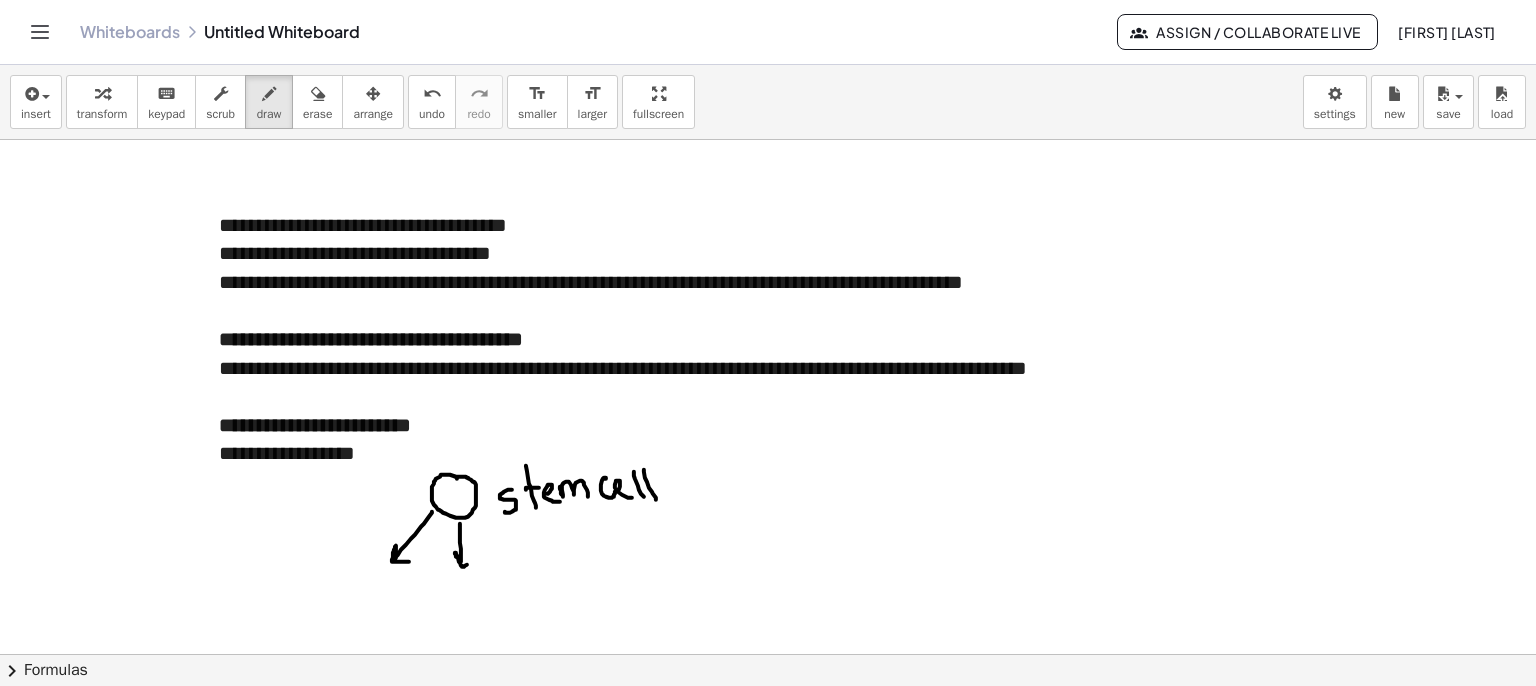 drag, startPoint x: 460, startPoint y: 523, endPoint x: 475, endPoint y: 548, distance: 29.15476 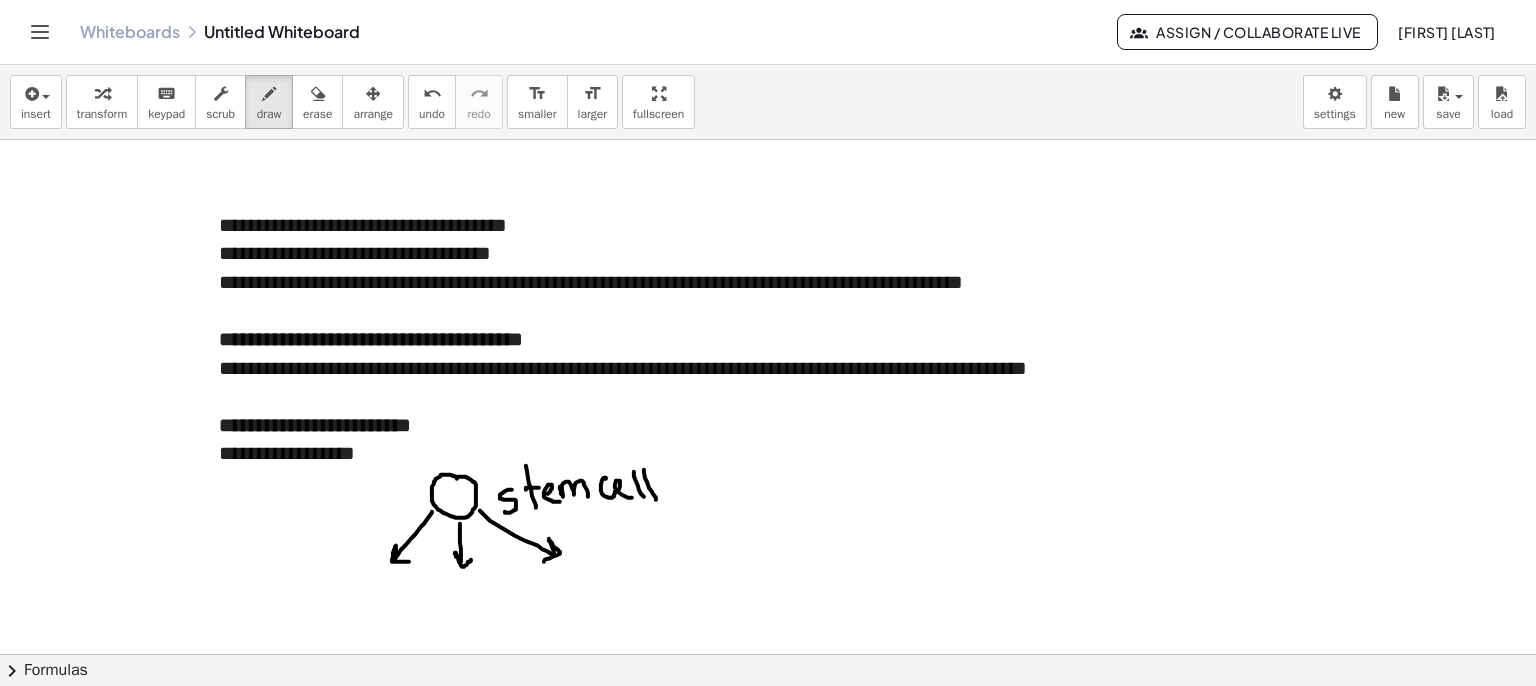 drag, startPoint x: 483, startPoint y: 513, endPoint x: 468, endPoint y: 579, distance: 67.68308 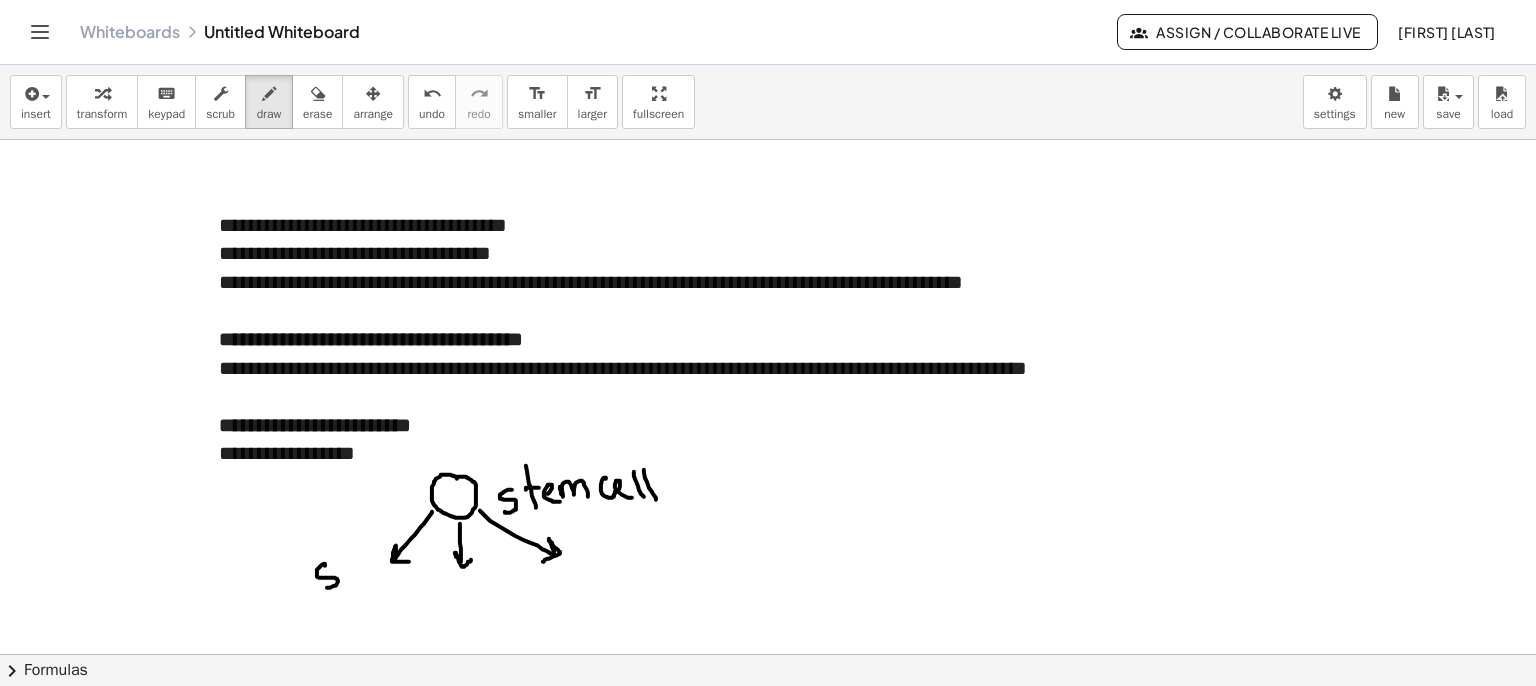 drag, startPoint x: 325, startPoint y: 565, endPoint x: 336, endPoint y: 555, distance: 14.866069 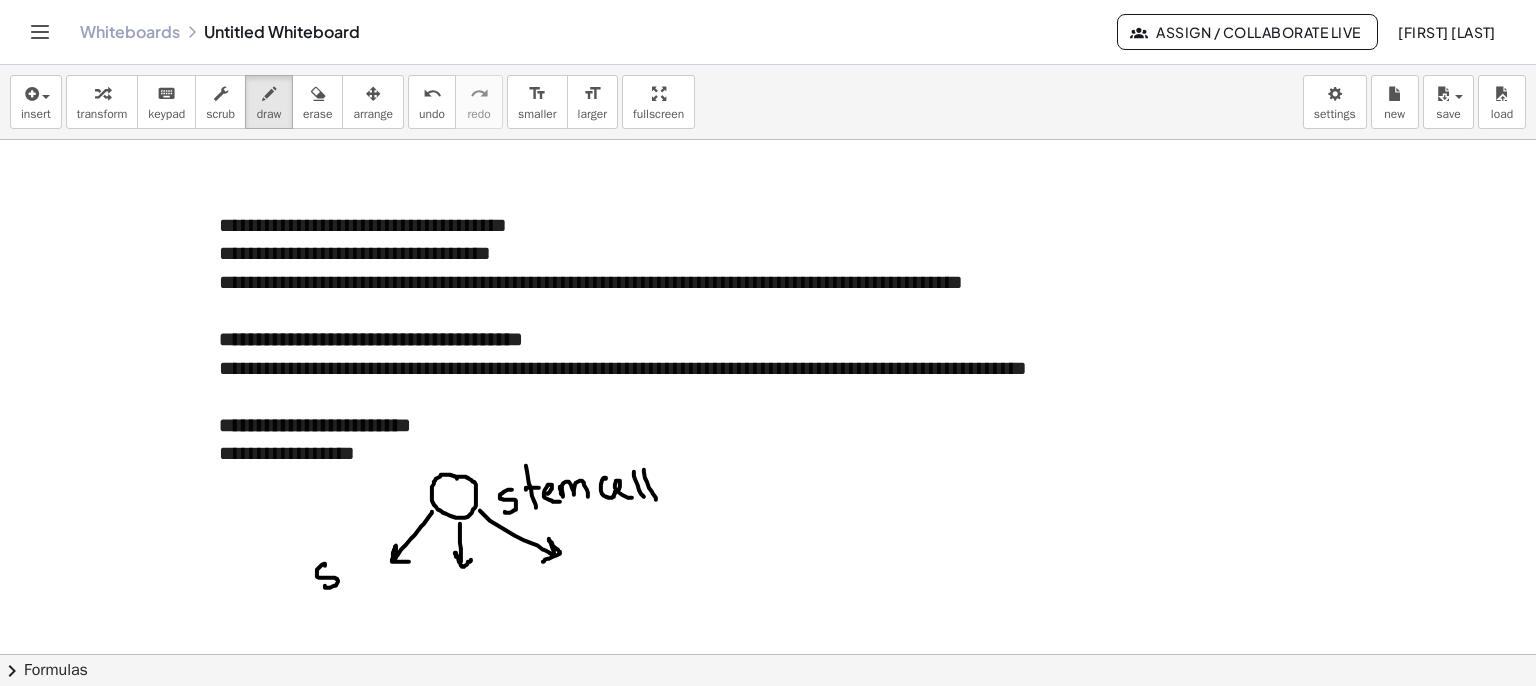 drag, startPoint x: 342, startPoint y: 566, endPoint x: 344, endPoint y: 578, distance: 12.165525 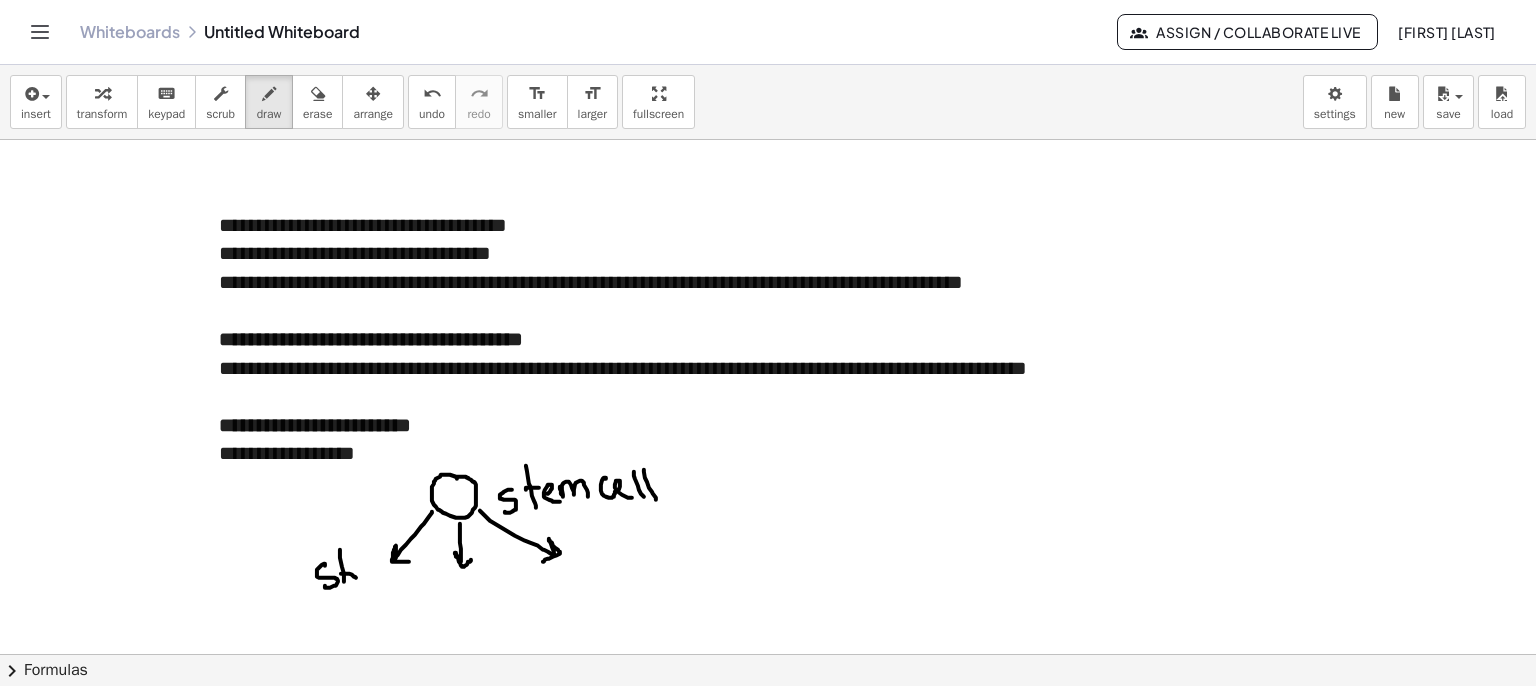 drag, startPoint x: 343, startPoint y: 573, endPoint x: 357, endPoint y: 577, distance: 14.56022 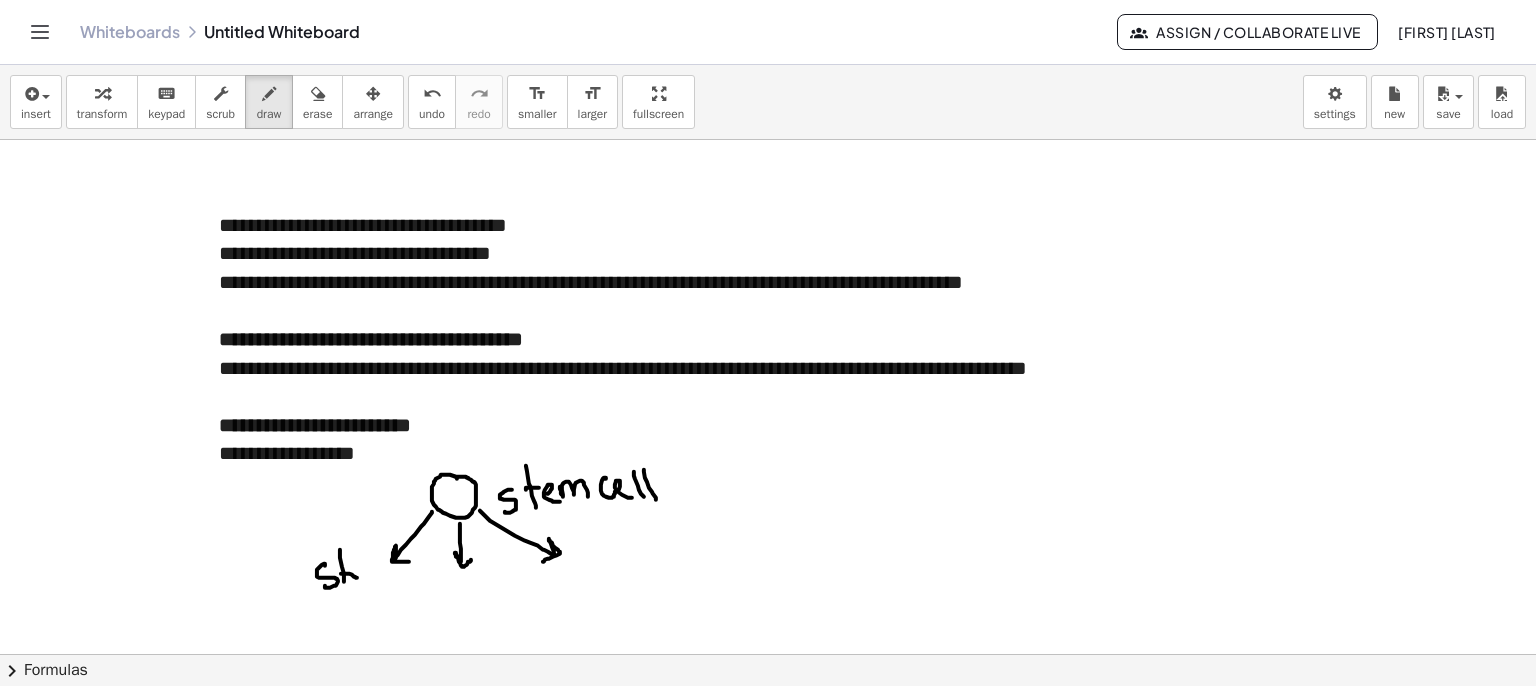 drag, startPoint x: 344, startPoint y: 572, endPoint x: 362, endPoint y: 565, distance: 19.313208 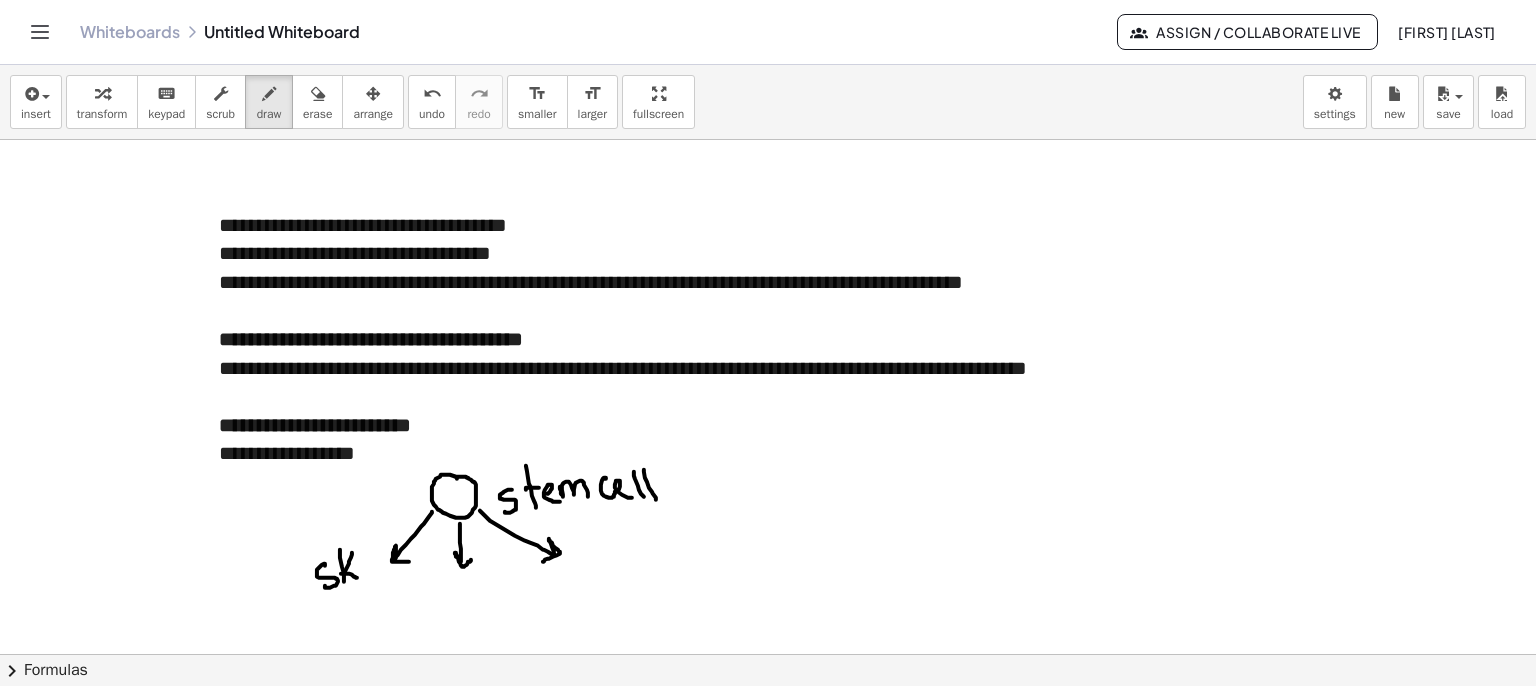 click at bounding box center [768, 719] 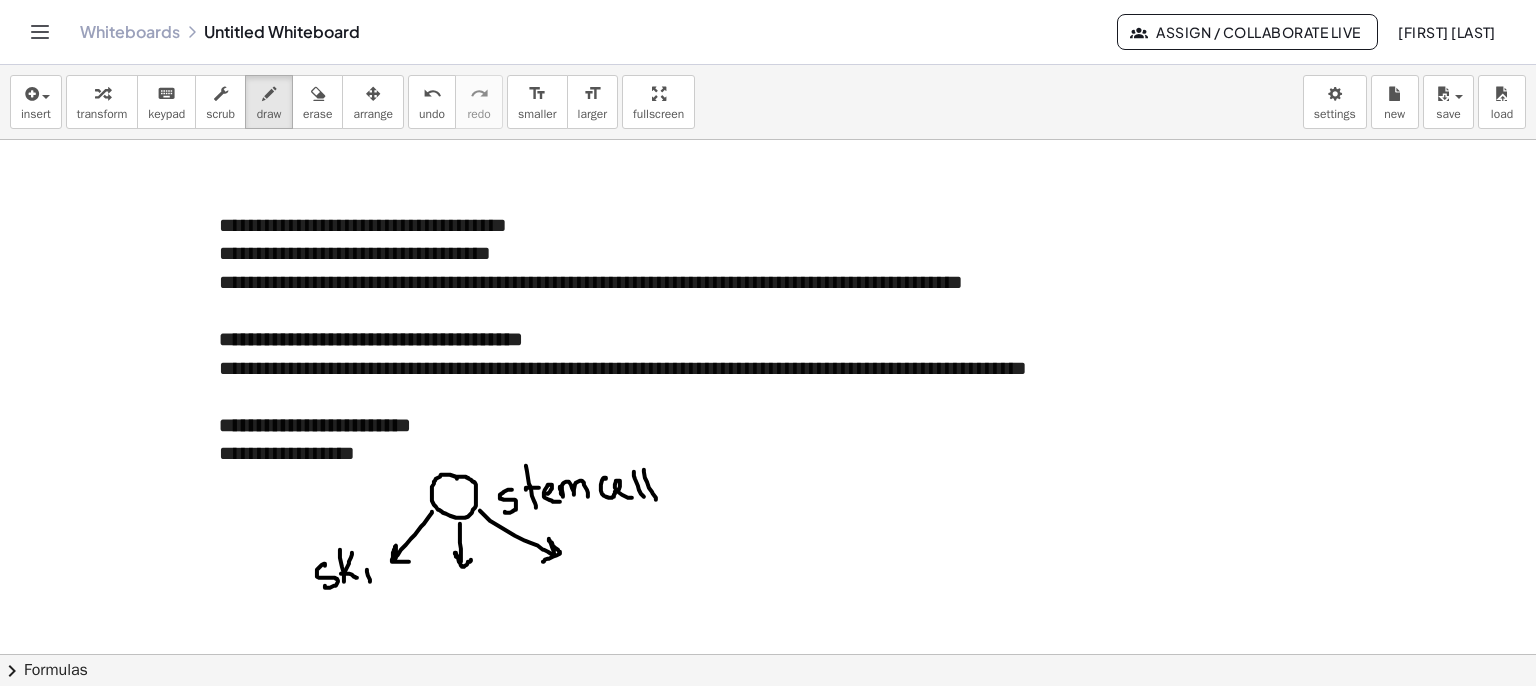 click at bounding box center (768, 719) 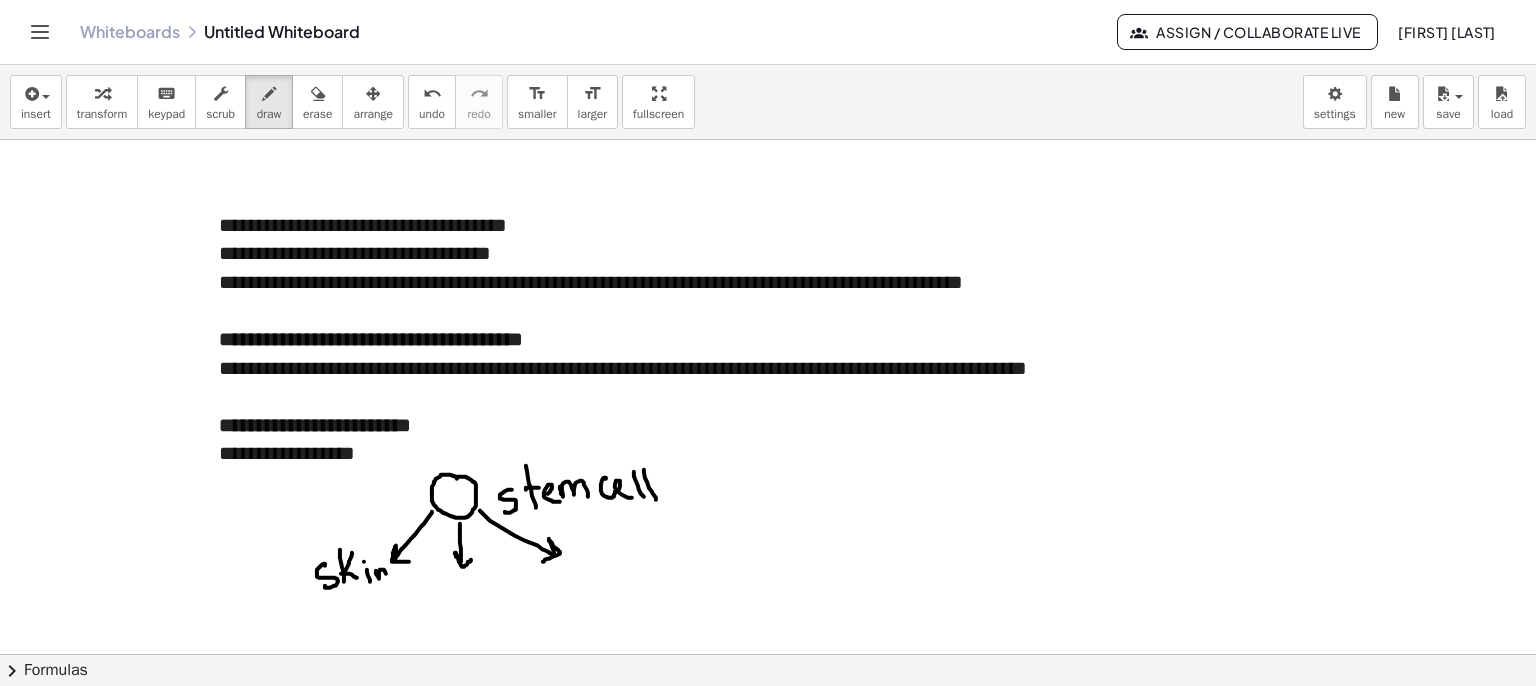 drag, startPoint x: 378, startPoint y: 576, endPoint x: 362, endPoint y: 603, distance: 31.38471 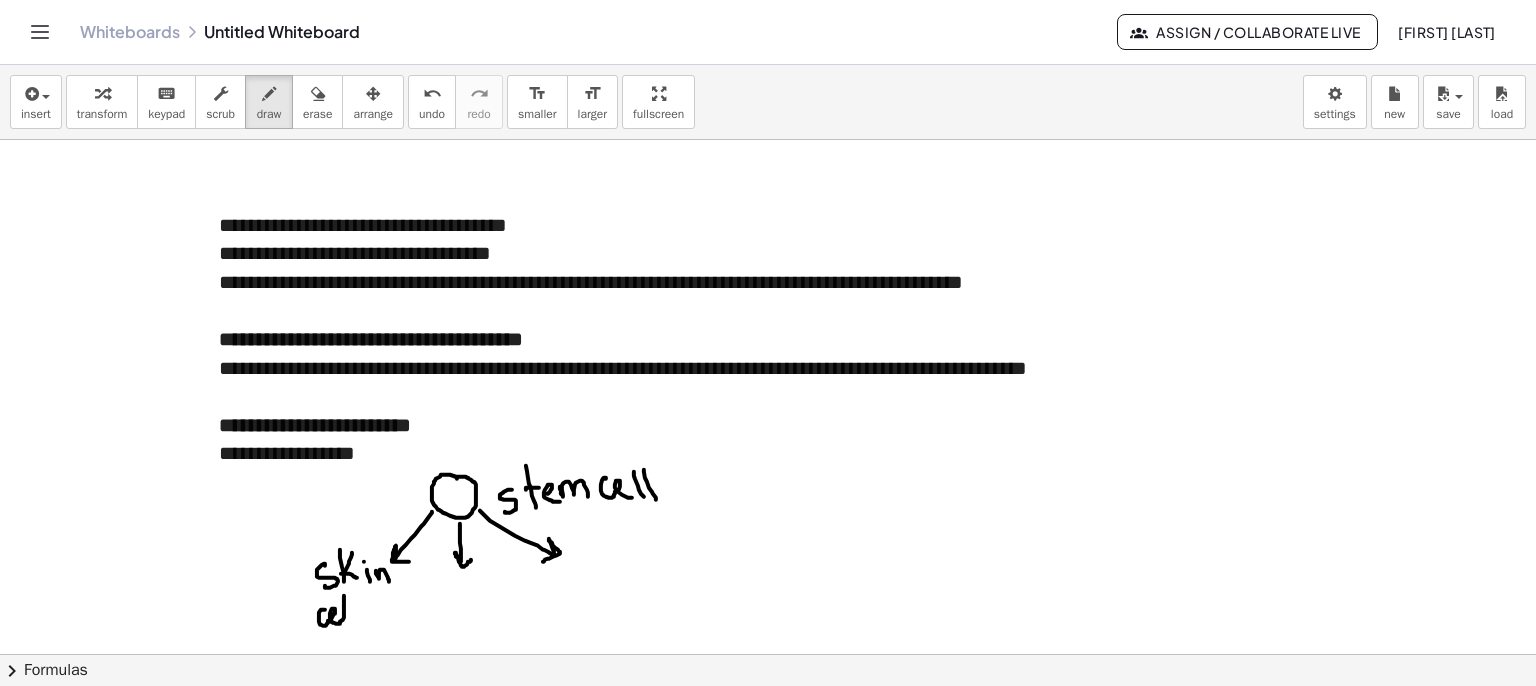 drag, startPoint x: 321, startPoint y: 624, endPoint x: 352, endPoint y: 600, distance: 39.20459 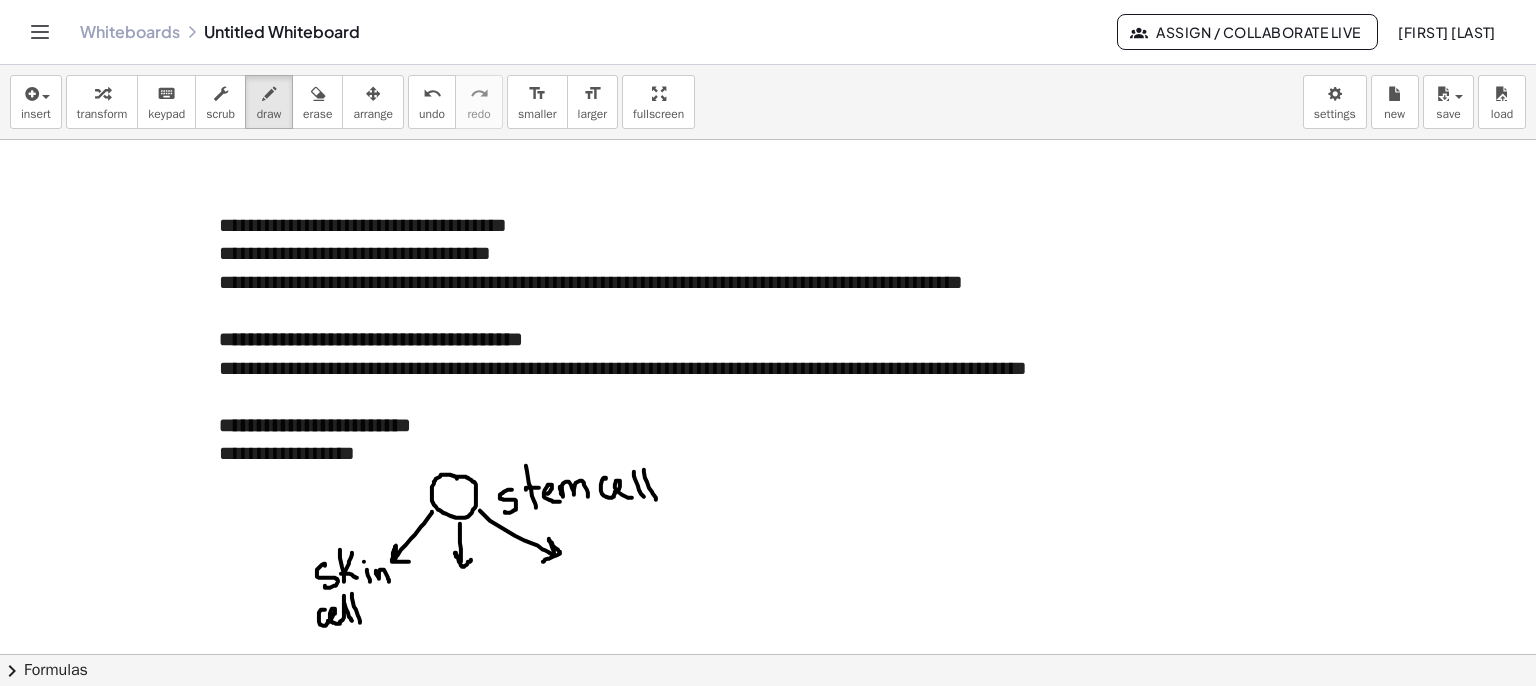 drag, startPoint x: 359, startPoint y: 617, endPoint x: 386, endPoint y: 614, distance: 27.166155 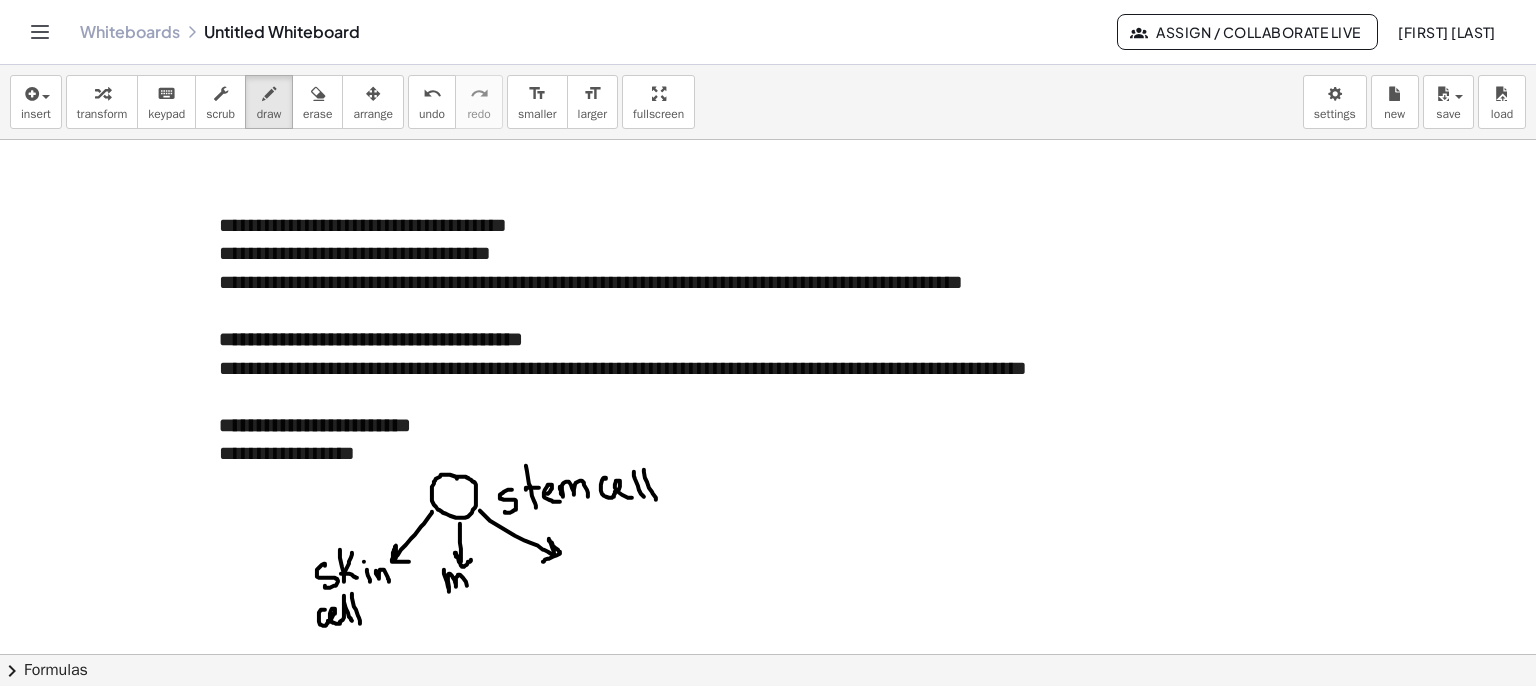 drag, startPoint x: 444, startPoint y: 569, endPoint x: 470, endPoint y: 581, distance: 28.635643 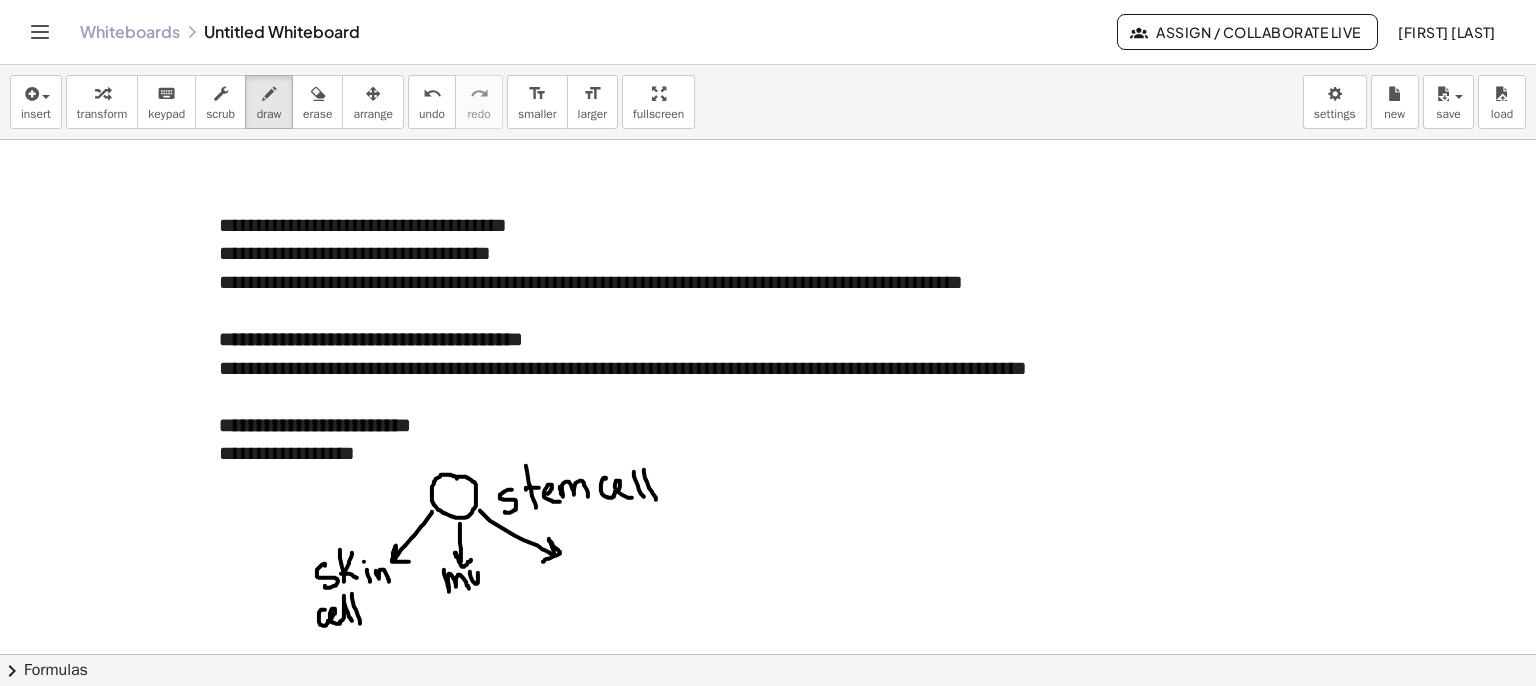 drag, startPoint x: 470, startPoint y: 571, endPoint x: 486, endPoint y: 575, distance: 16.492422 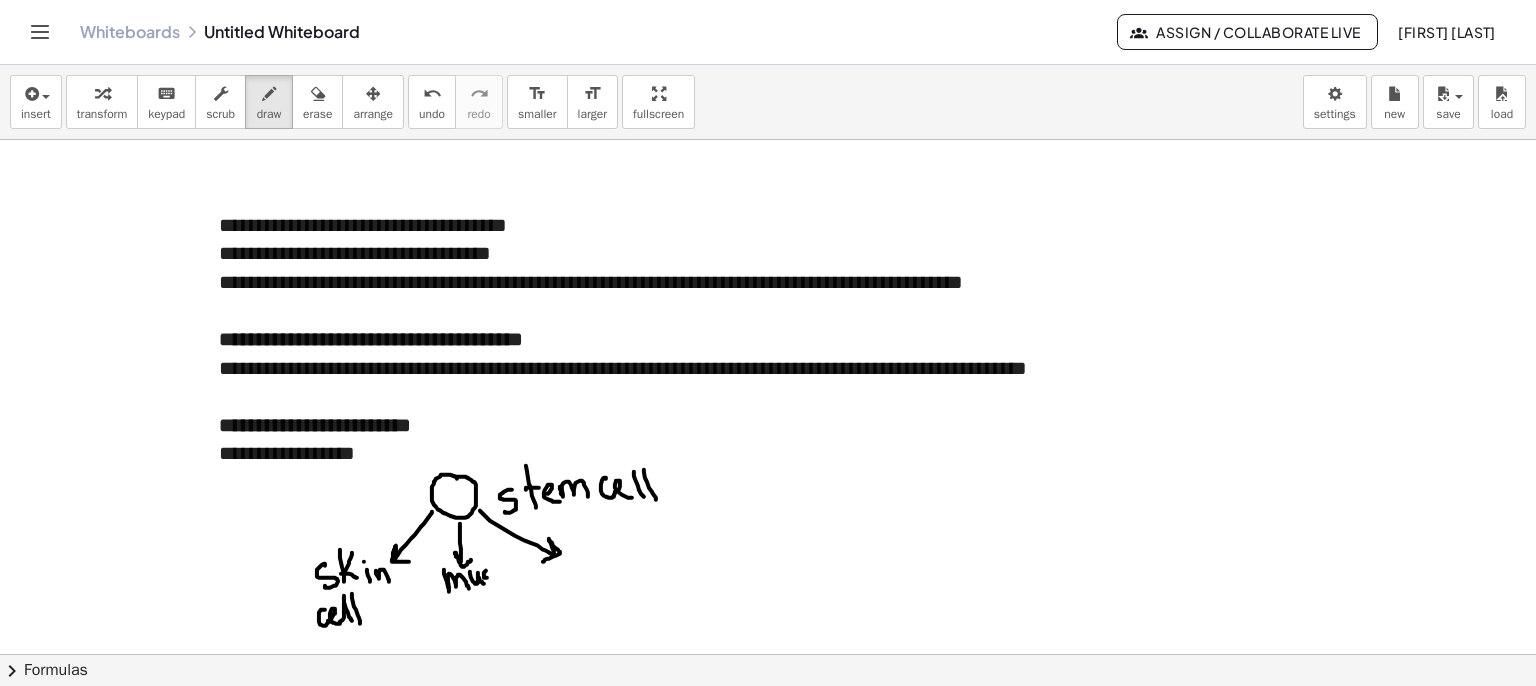 drag, startPoint x: 484, startPoint y: 572, endPoint x: 485, endPoint y: 583, distance: 11.045361 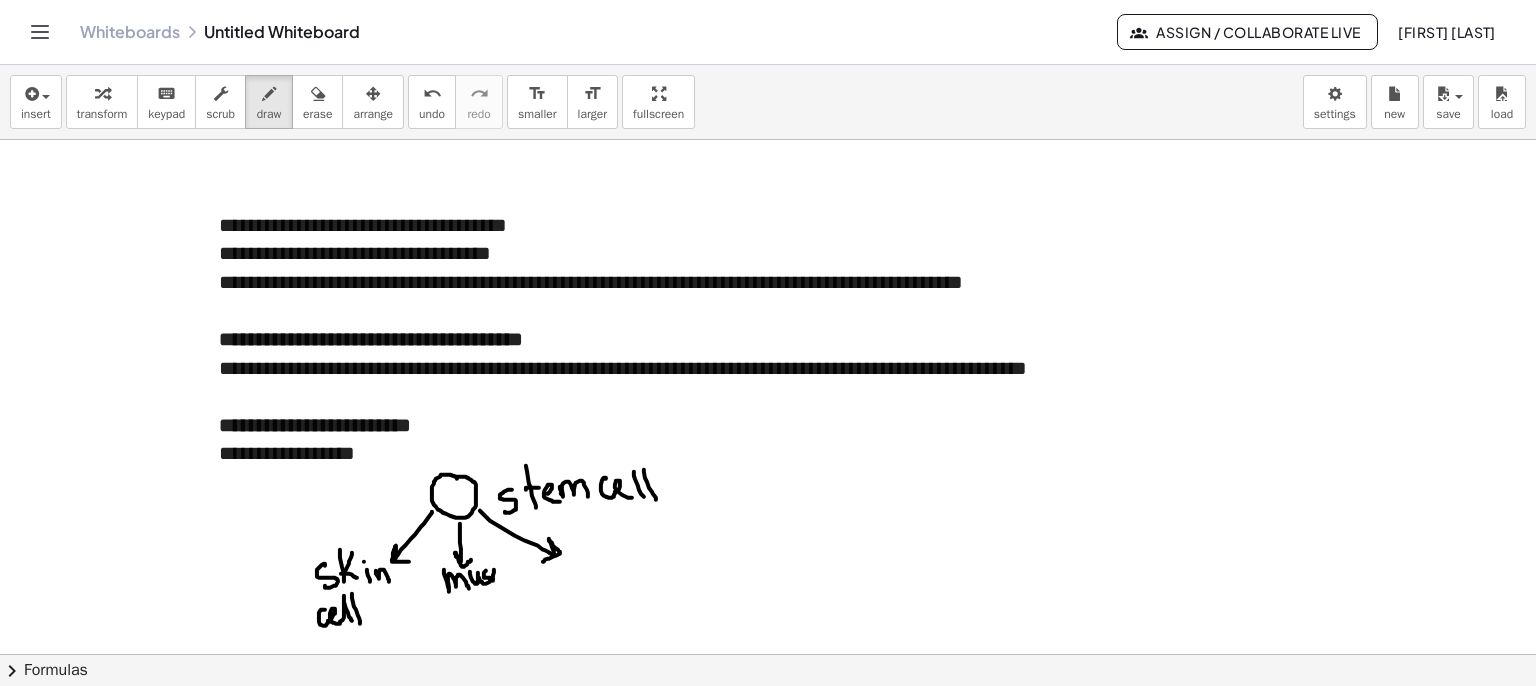 drag, startPoint x: 494, startPoint y: 569, endPoint x: 500, endPoint y: 557, distance: 13.416408 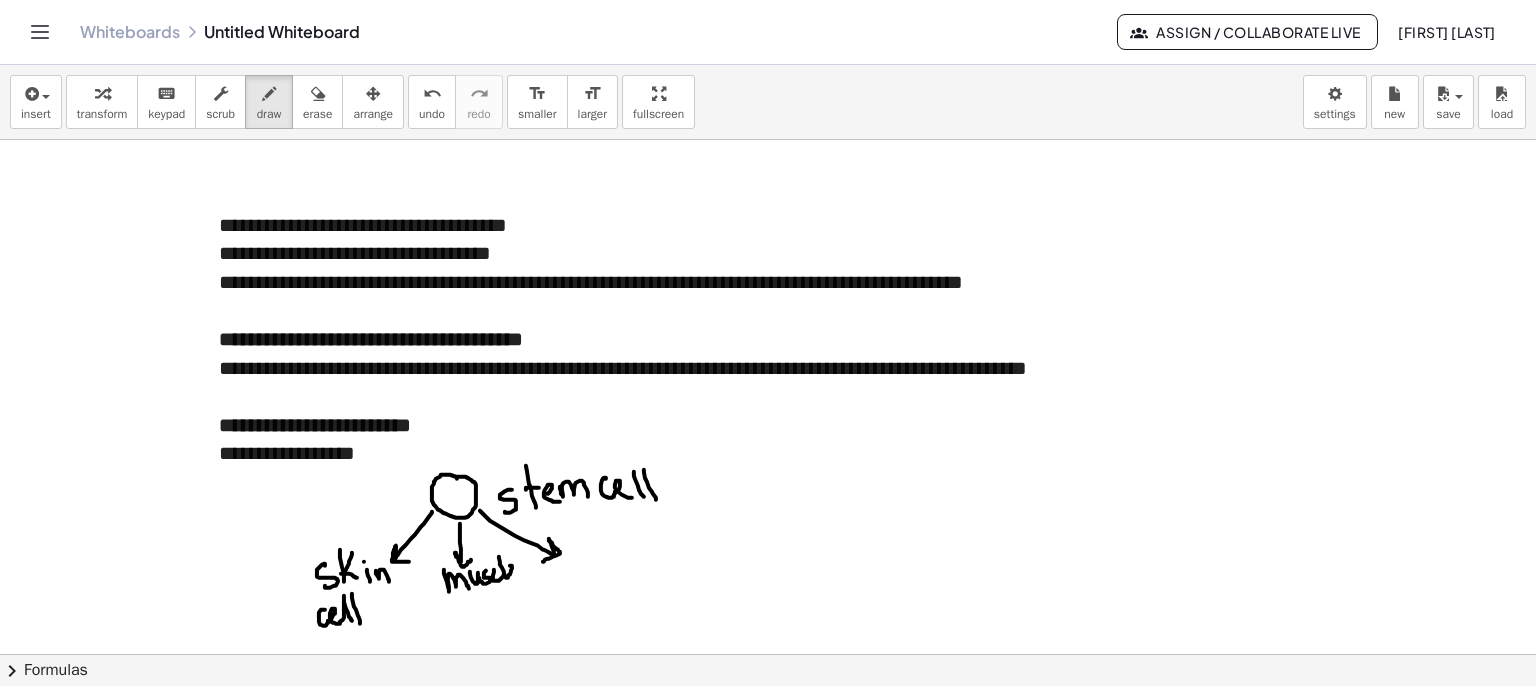drag, startPoint x: 504, startPoint y: 571, endPoint x: 522, endPoint y: 576, distance: 18.681541 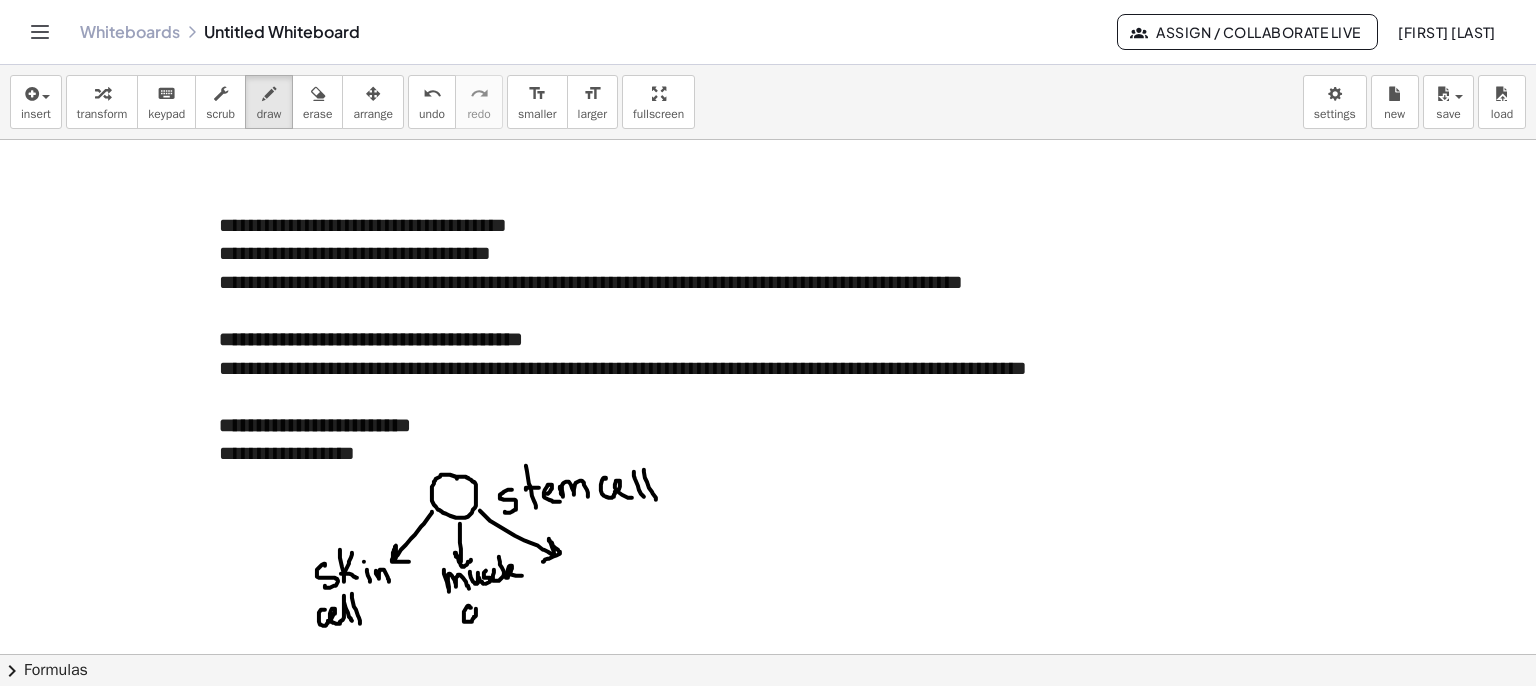 drag, startPoint x: 469, startPoint y: 605, endPoint x: 485, endPoint y: 618, distance: 20.615528 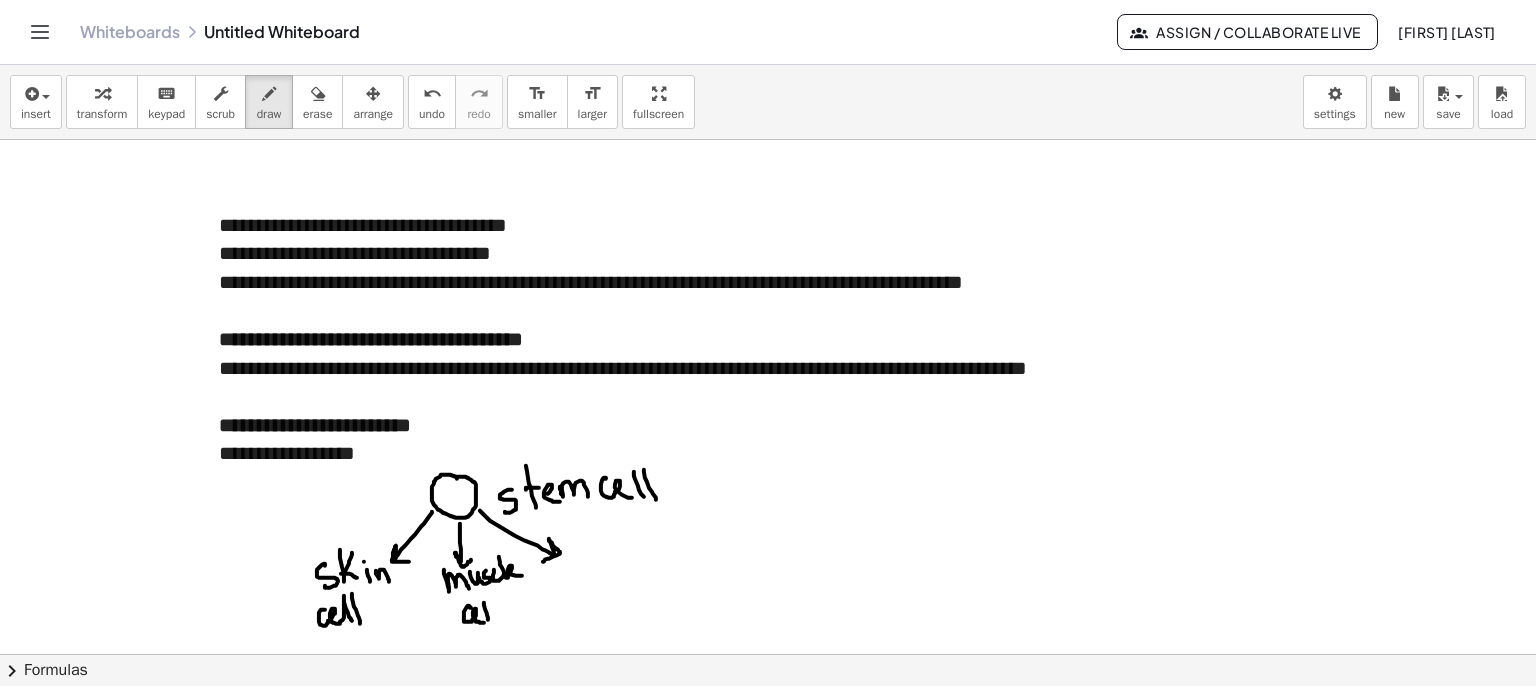 click at bounding box center [768, 719] 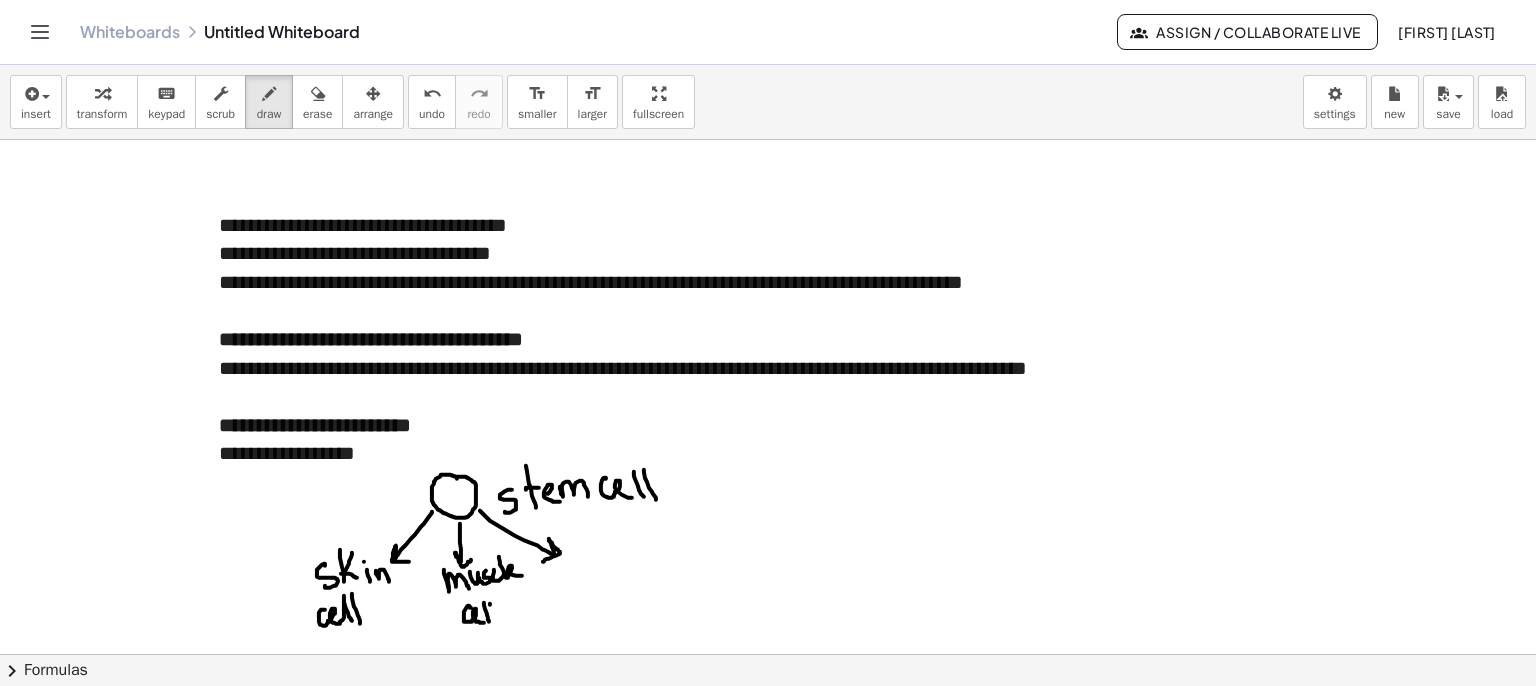 drag, startPoint x: 490, startPoint y: 604, endPoint x: 496, endPoint y: 625, distance: 21.84033 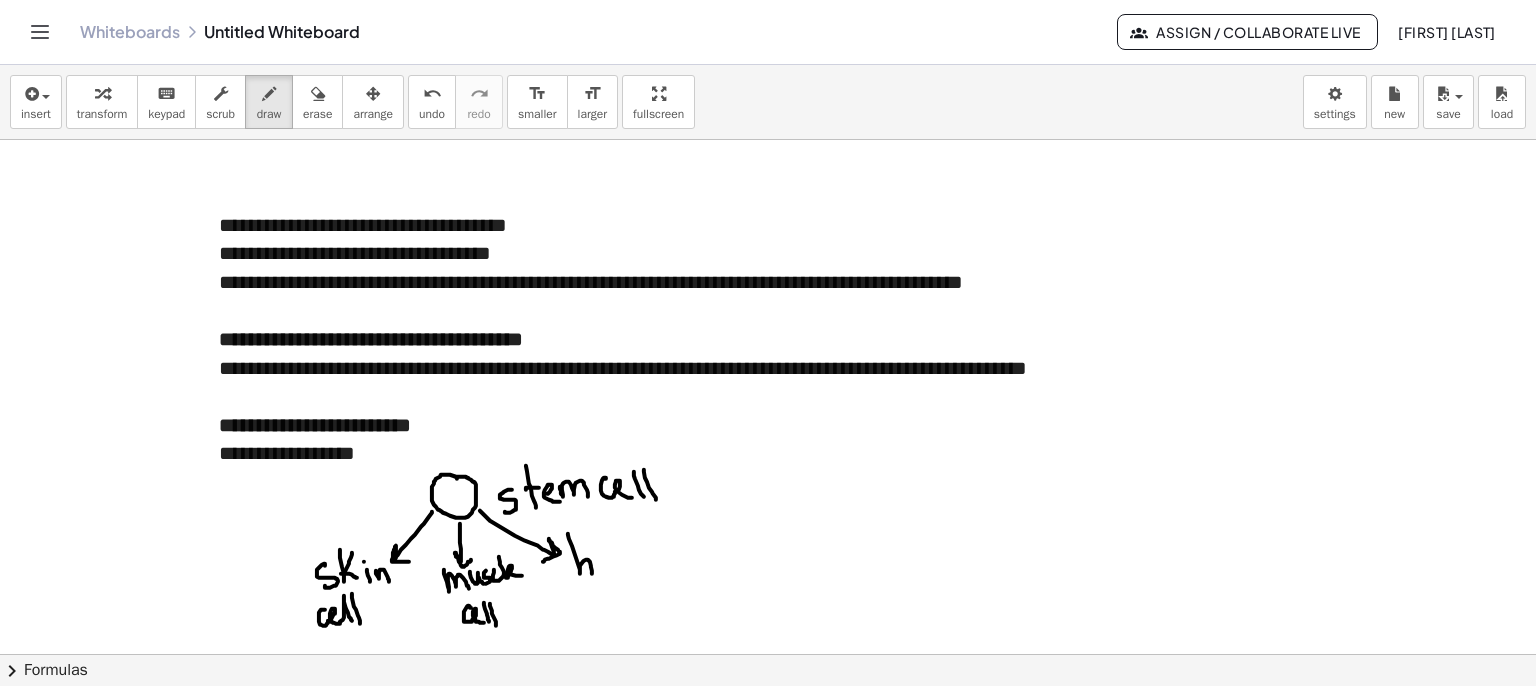 click at bounding box center (768, 719) 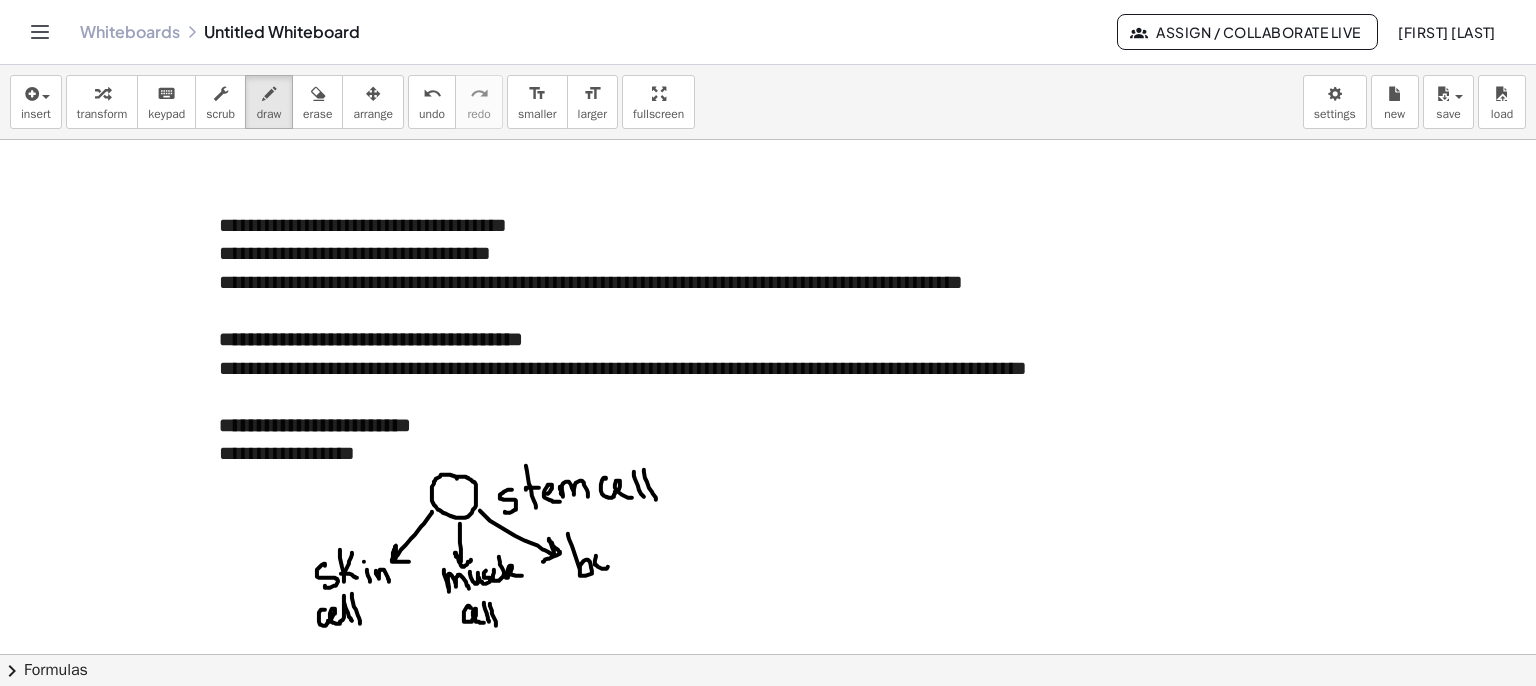 drag, startPoint x: 598, startPoint y: 566, endPoint x: 604, endPoint y: 557, distance: 10.816654 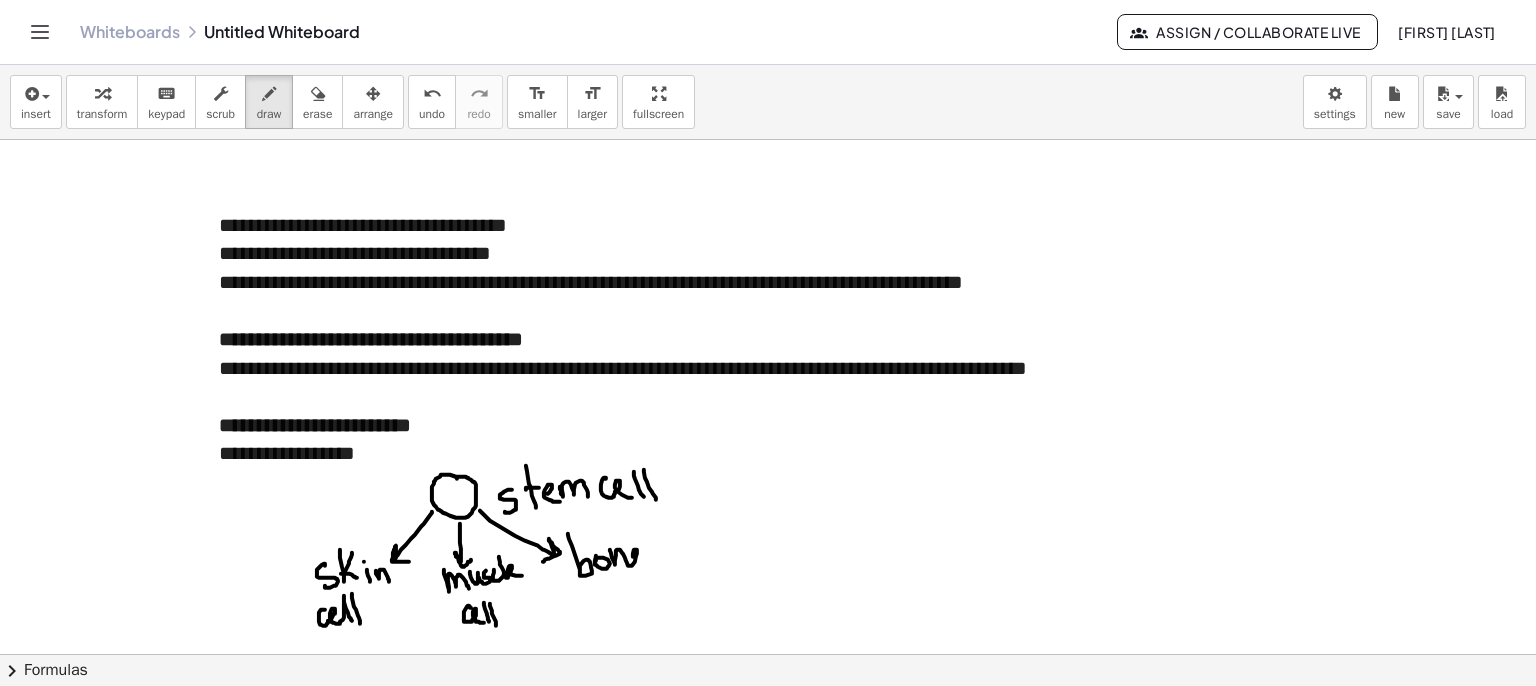 drag, startPoint x: 613, startPoint y: 559, endPoint x: 638, endPoint y: 572, distance: 28.178005 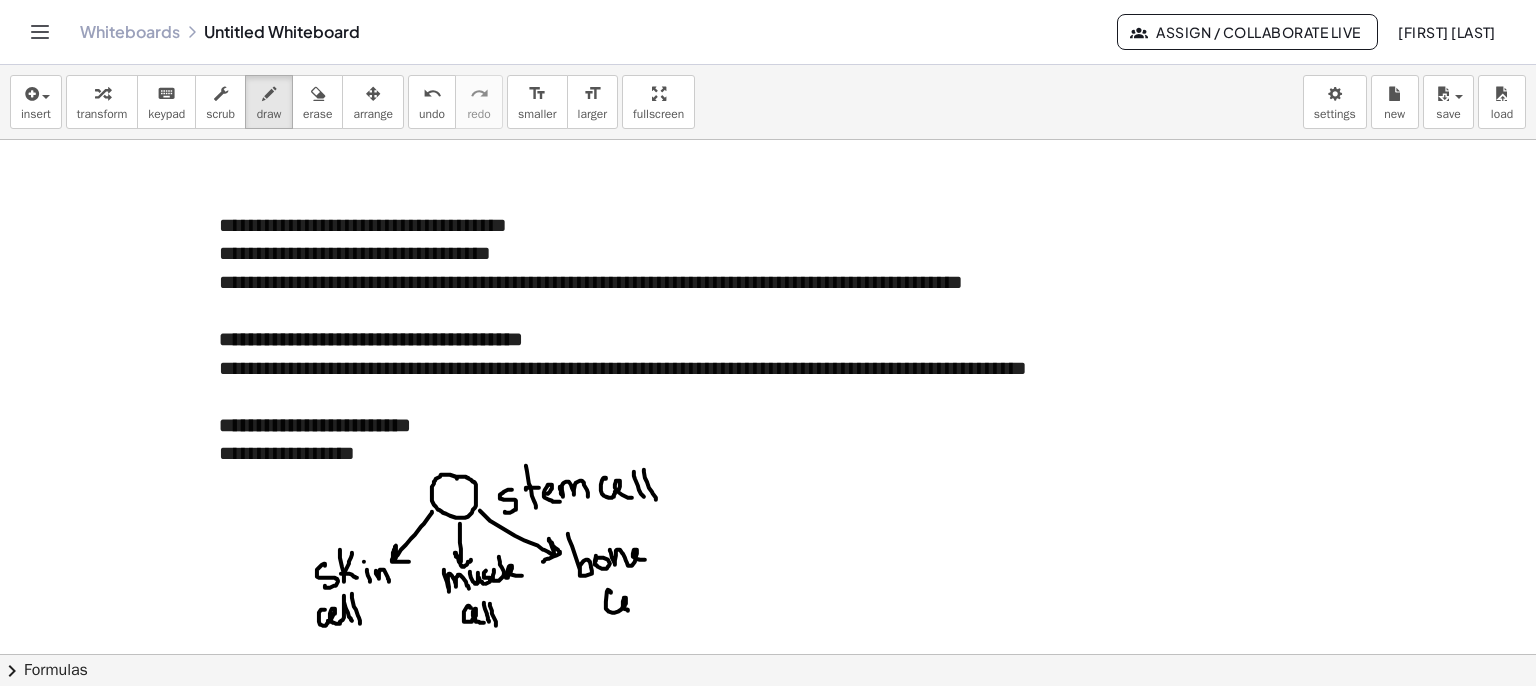 drag, startPoint x: 610, startPoint y: 591, endPoint x: 638, endPoint y: 594, distance: 28.160255 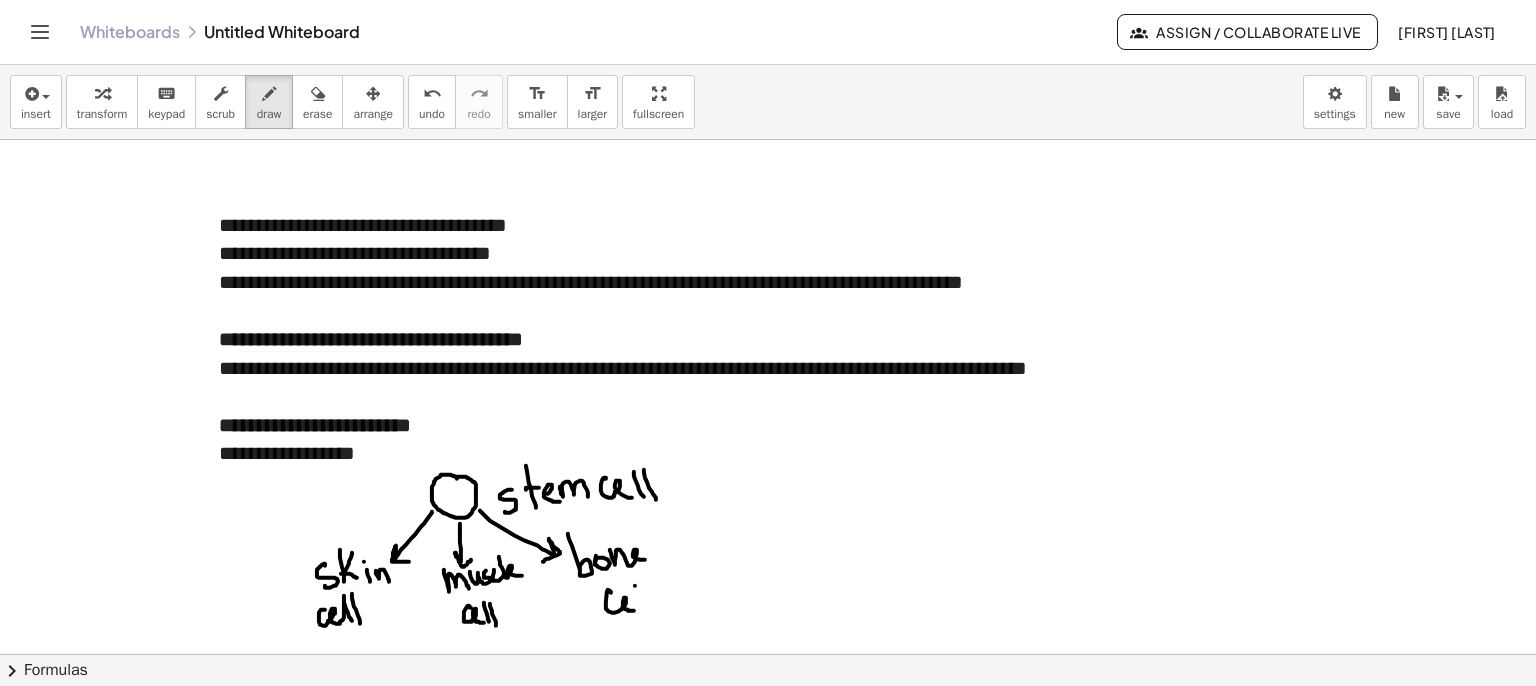 click at bounding box center [768, 719] 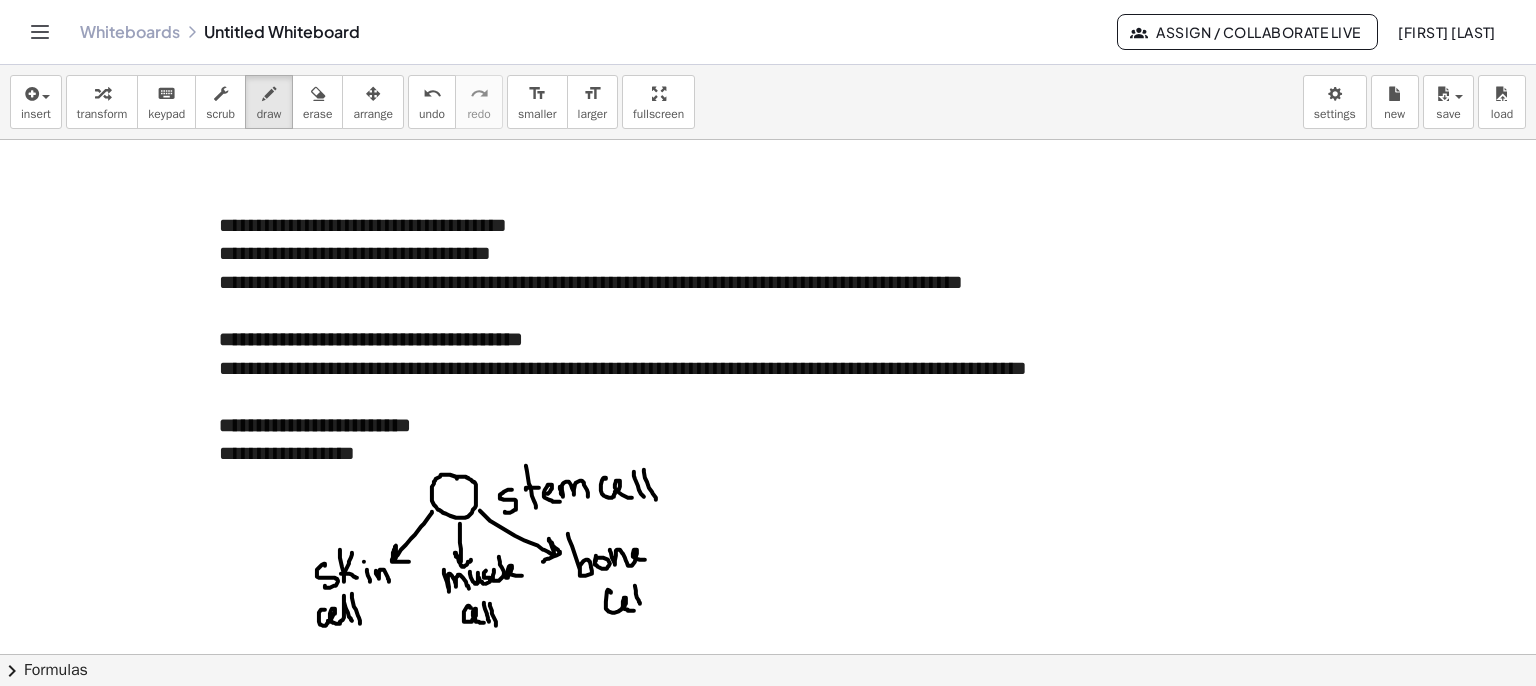 drag, startPoint x: 640, startPoint y: 589, endPoint x: 650, endPoint y: 609, distance: 22.36068 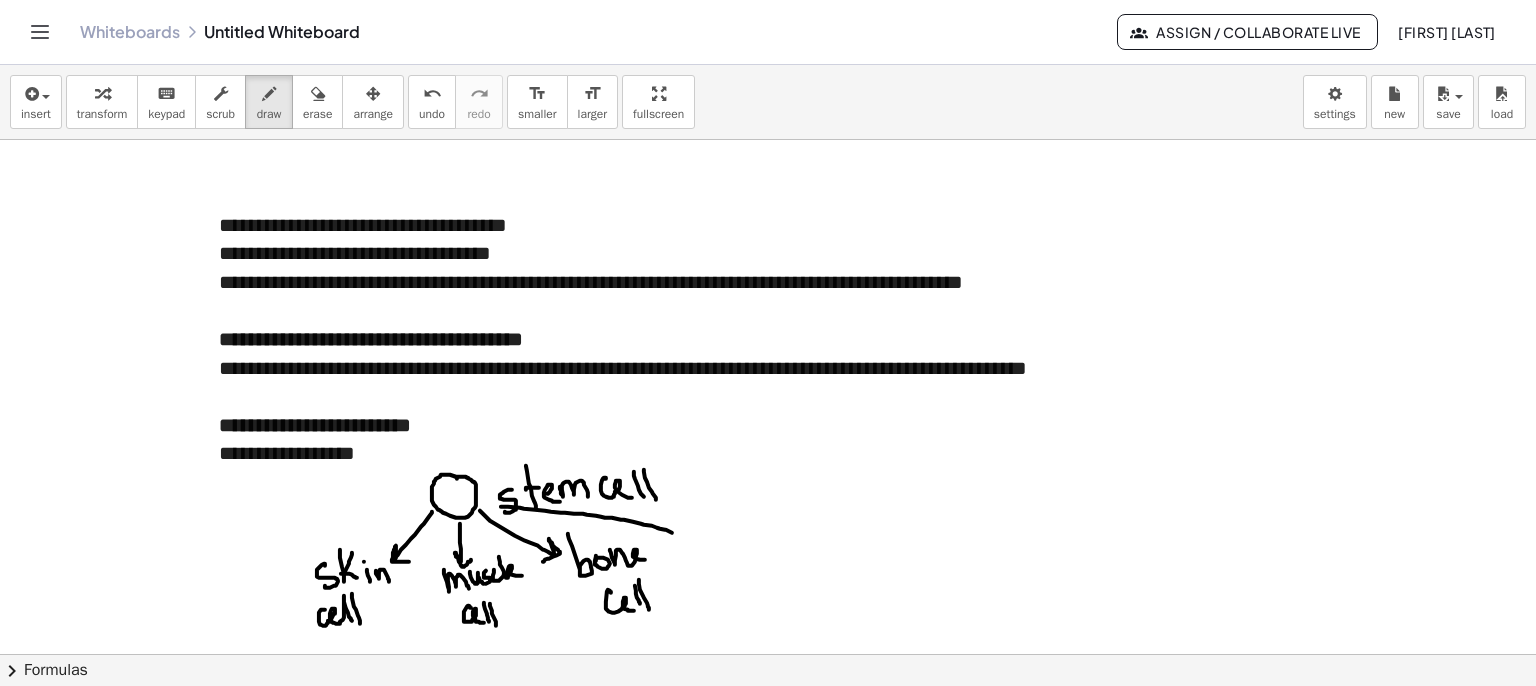 drag, startPoint x: 501, startPoint y: 506, endPoint x: 675, endPoint y: 532, distance: 175.93181 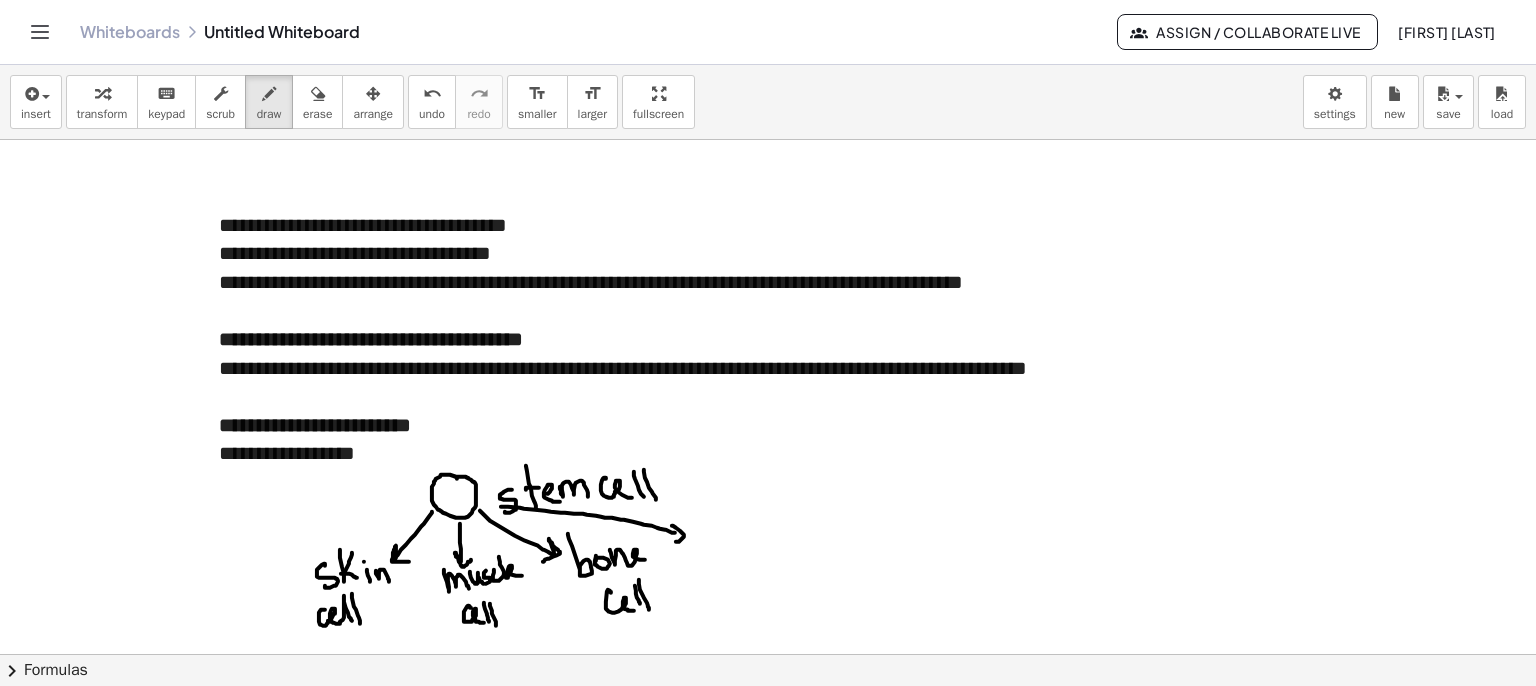 drag, startPoint x: 672, startPoint y: 525, endPoint x: 676, endPoint y: 541, distance: 16.492422 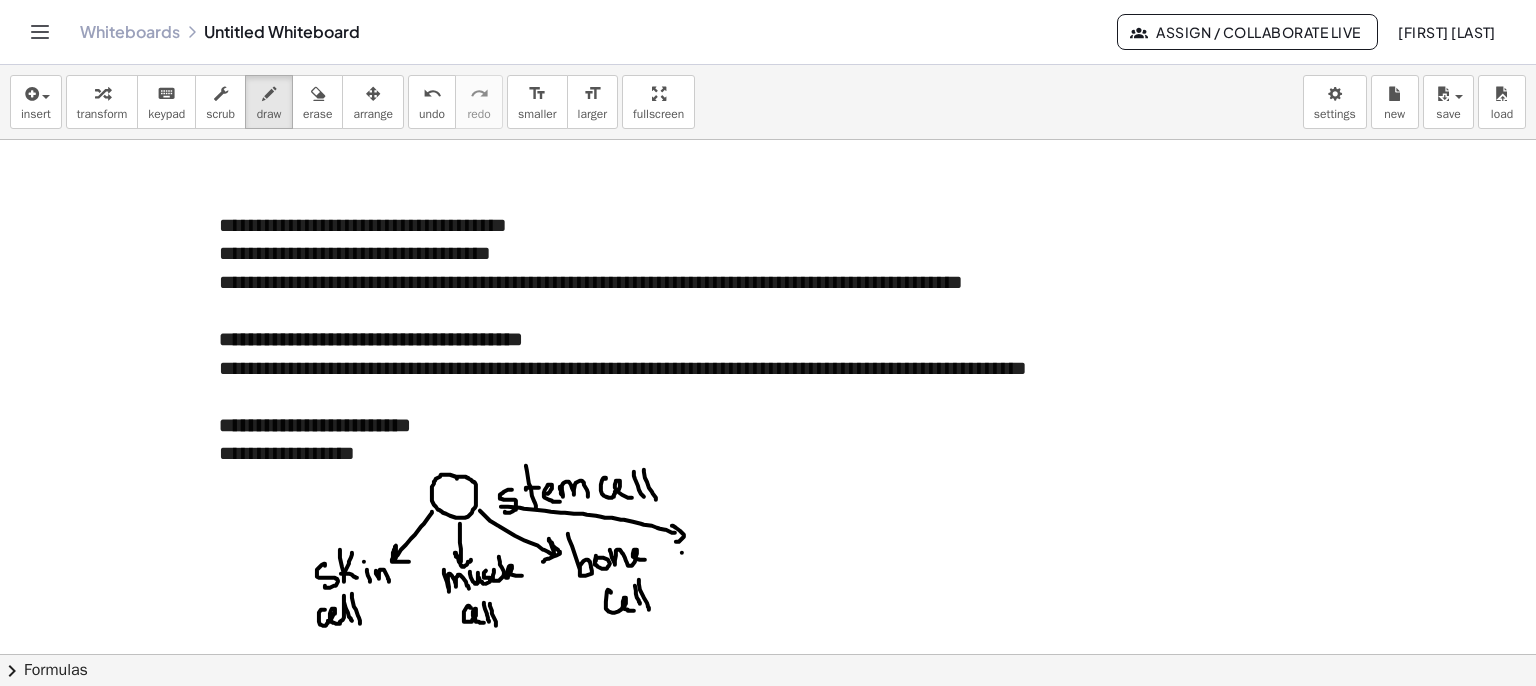drag, startPoint x: 682, startPoint y: 552, endPoint x: 693, endPoint y: 552, distance: 11 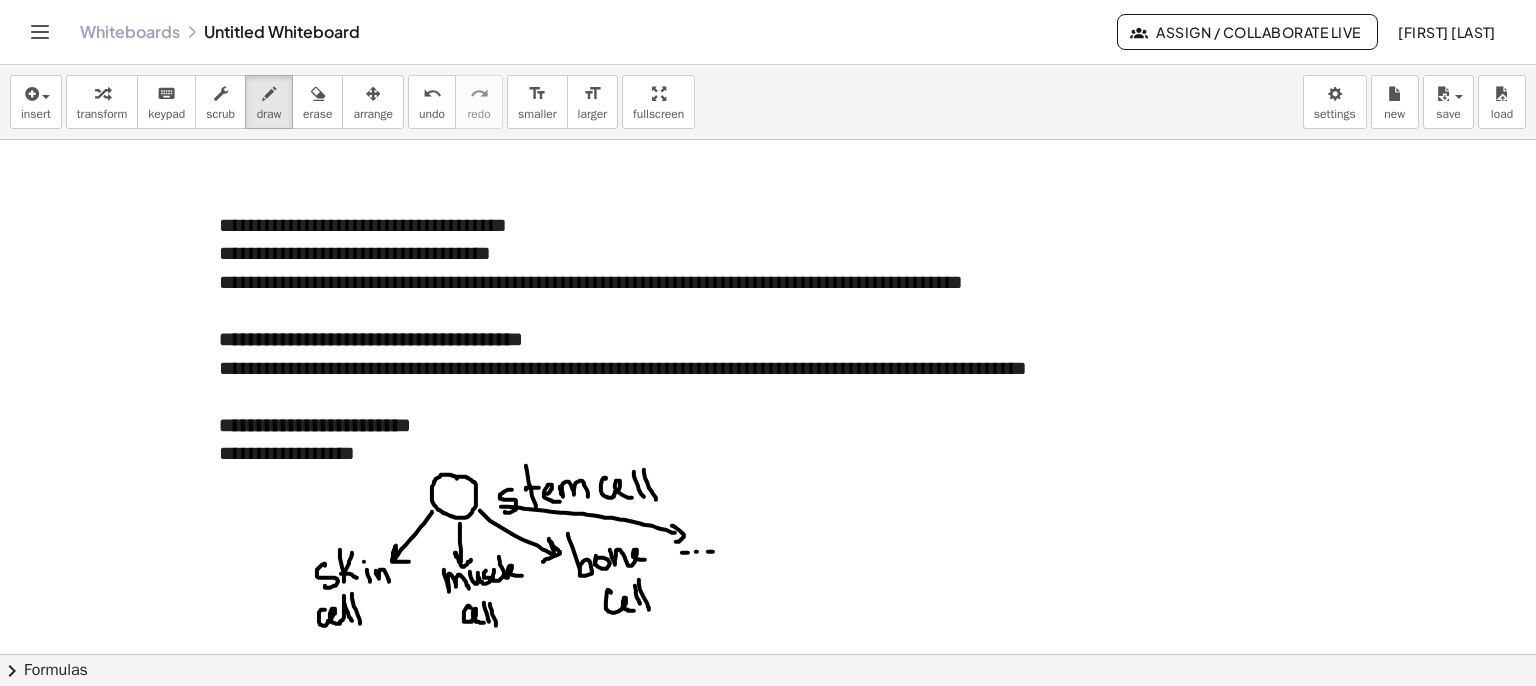 click at bounding box center (768, 719) 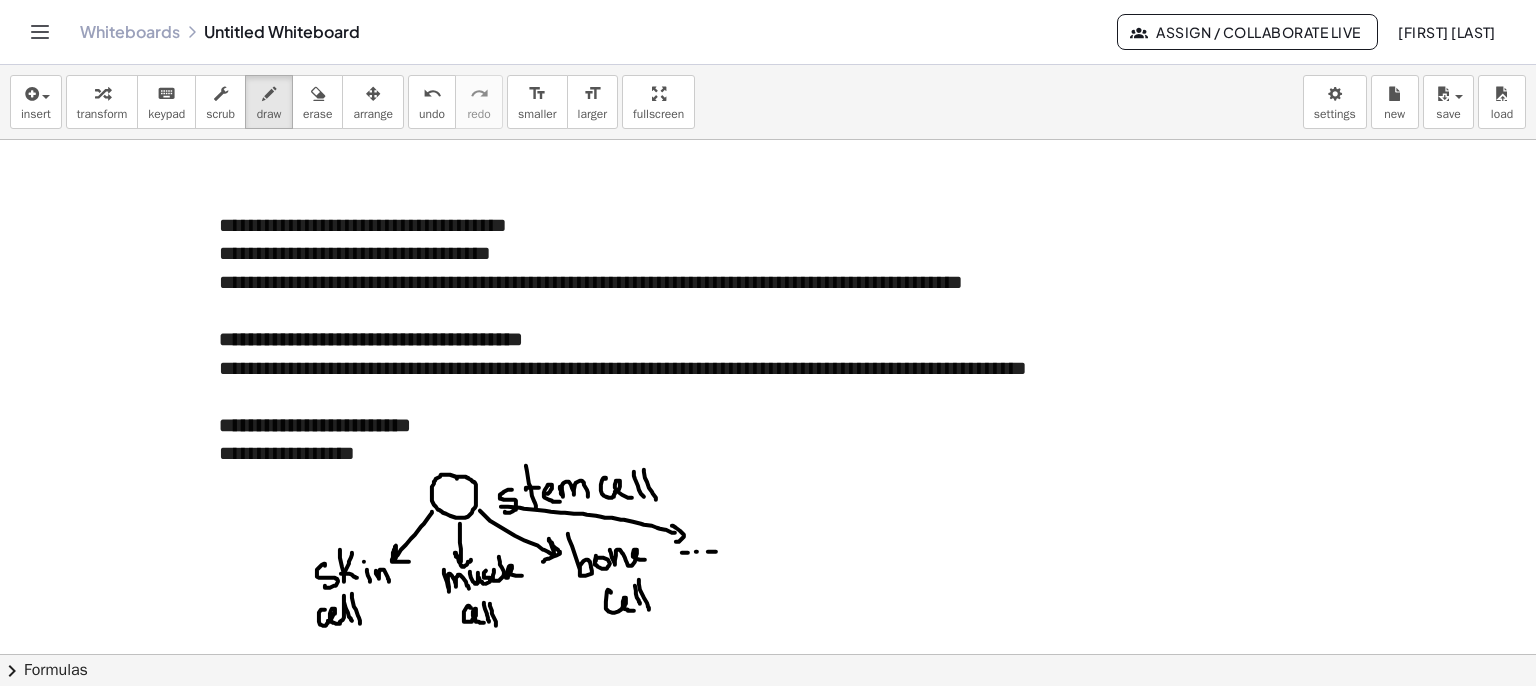 click at bounding box center [768, 719] 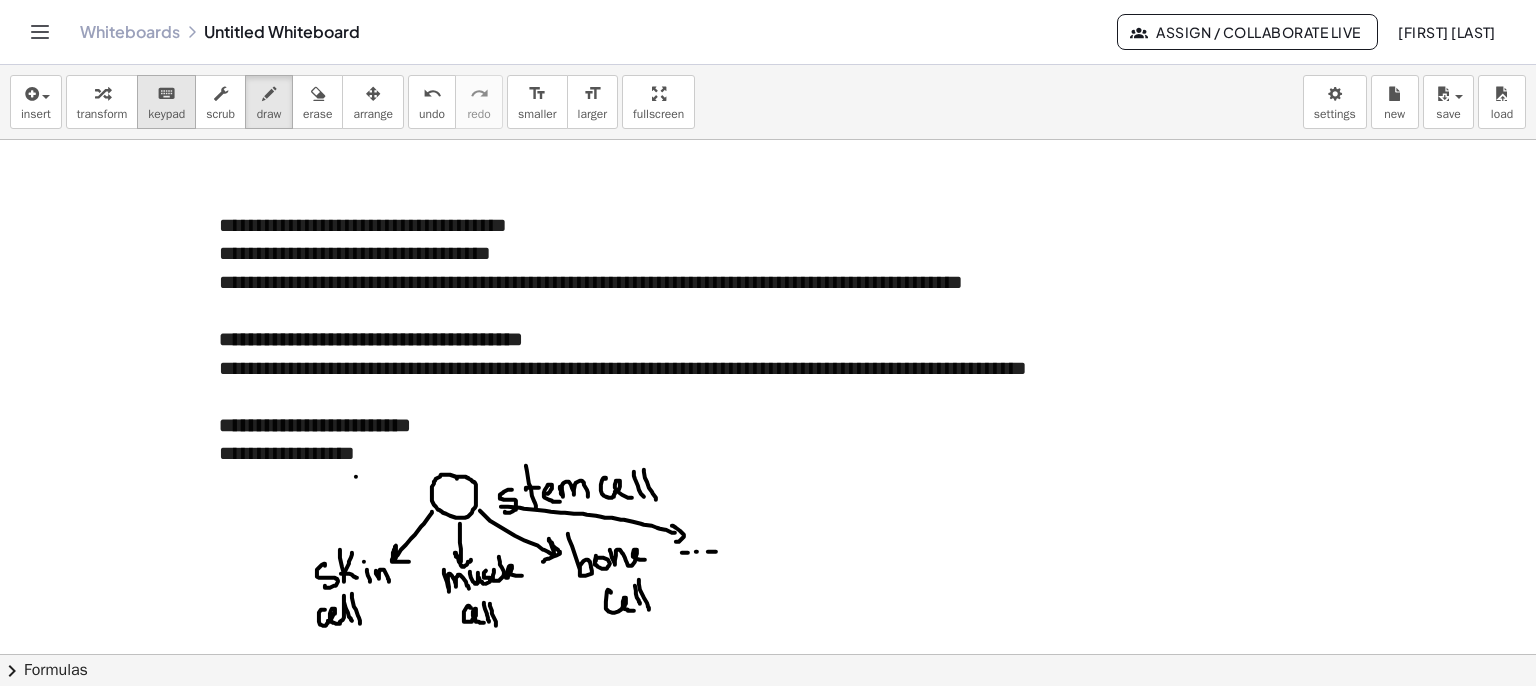 click on "keypad" at bounding box center [166, 114] 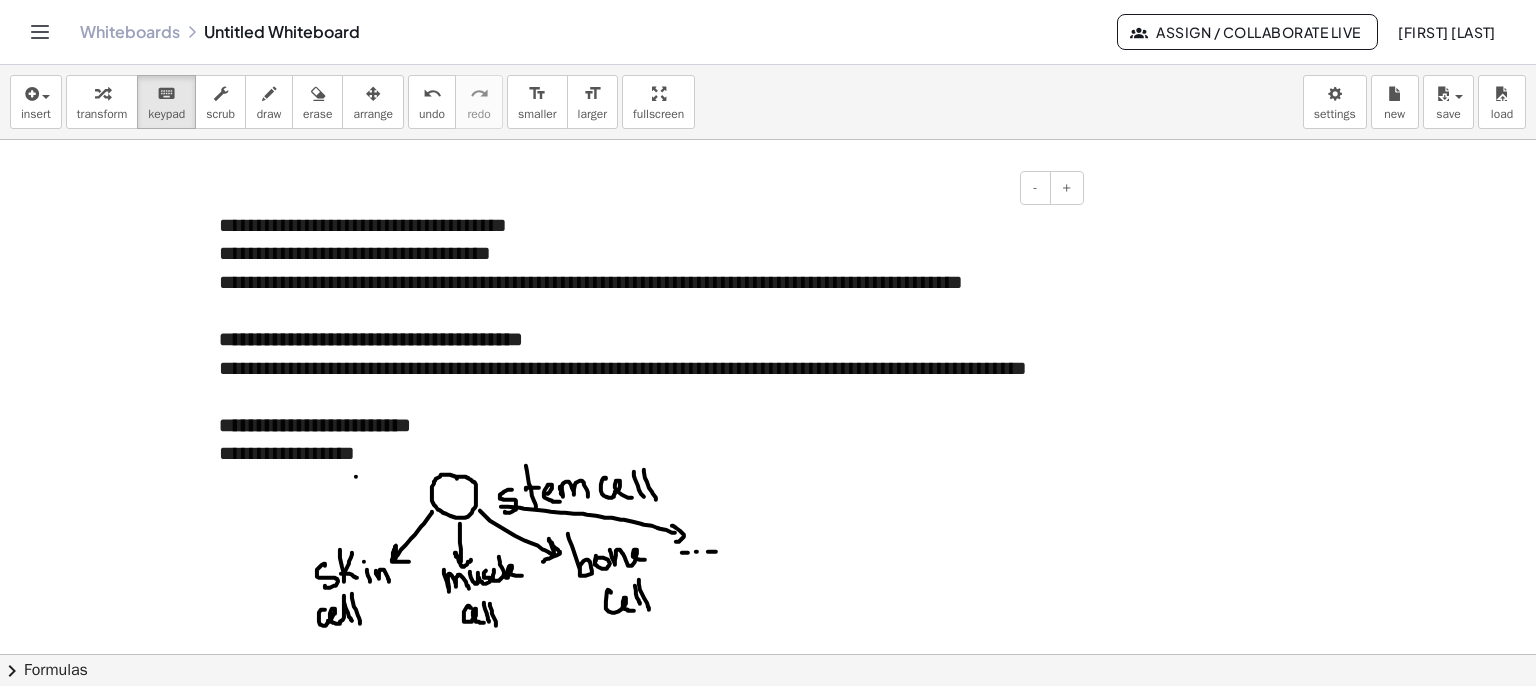 click on "**********" at bounding box center (644, 382) 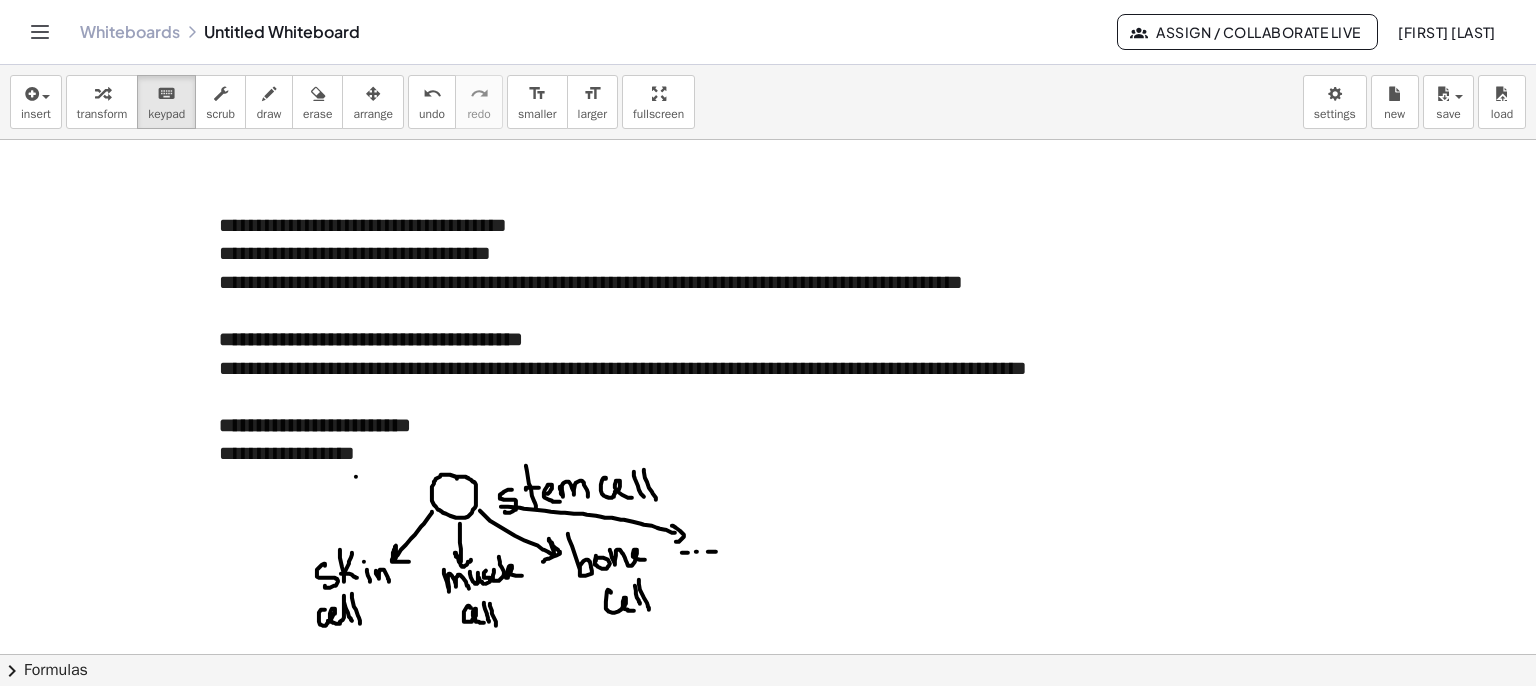 click at bounding box center [768, 719] 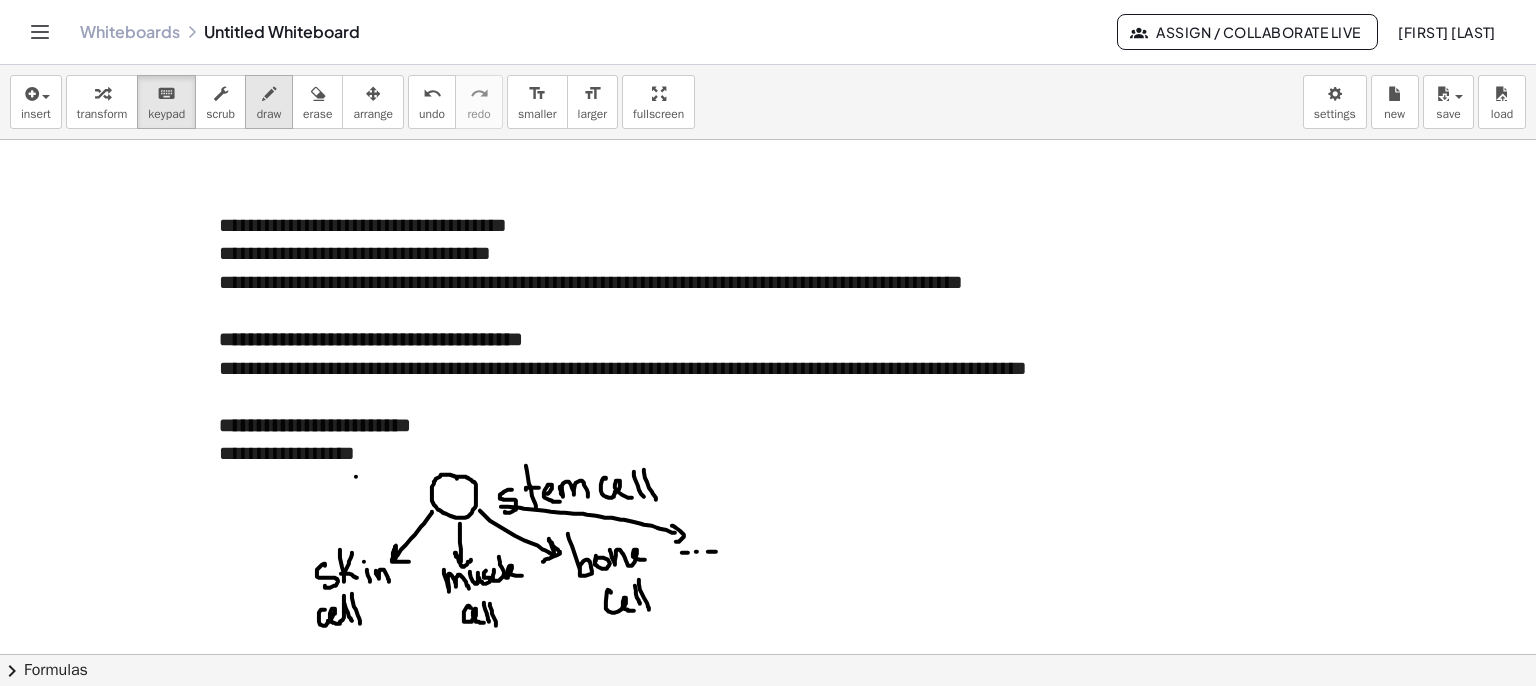 click at bounding box center [269, 94] 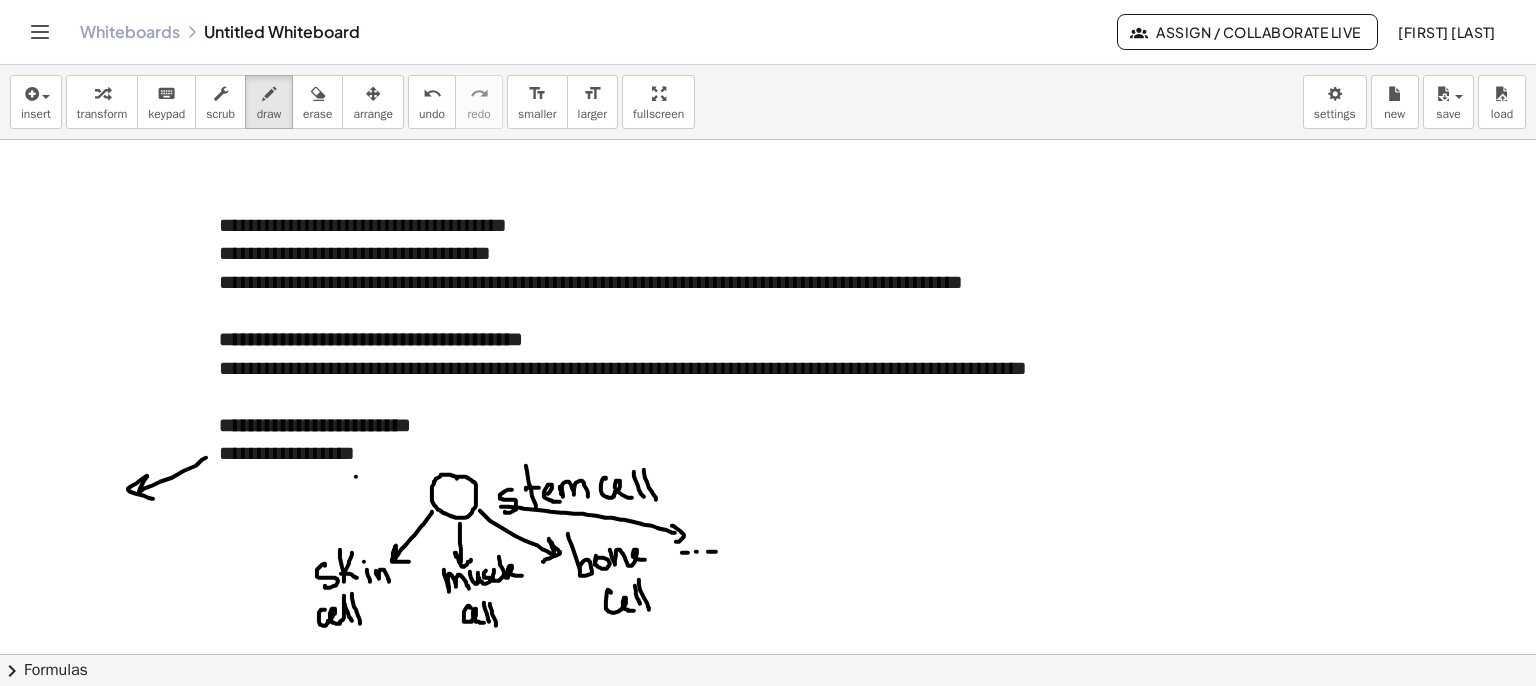 drag, startPoint x: 206, startPoint y: 457, endPoint x: 153, endPoint y: 498, distance: 67.00746 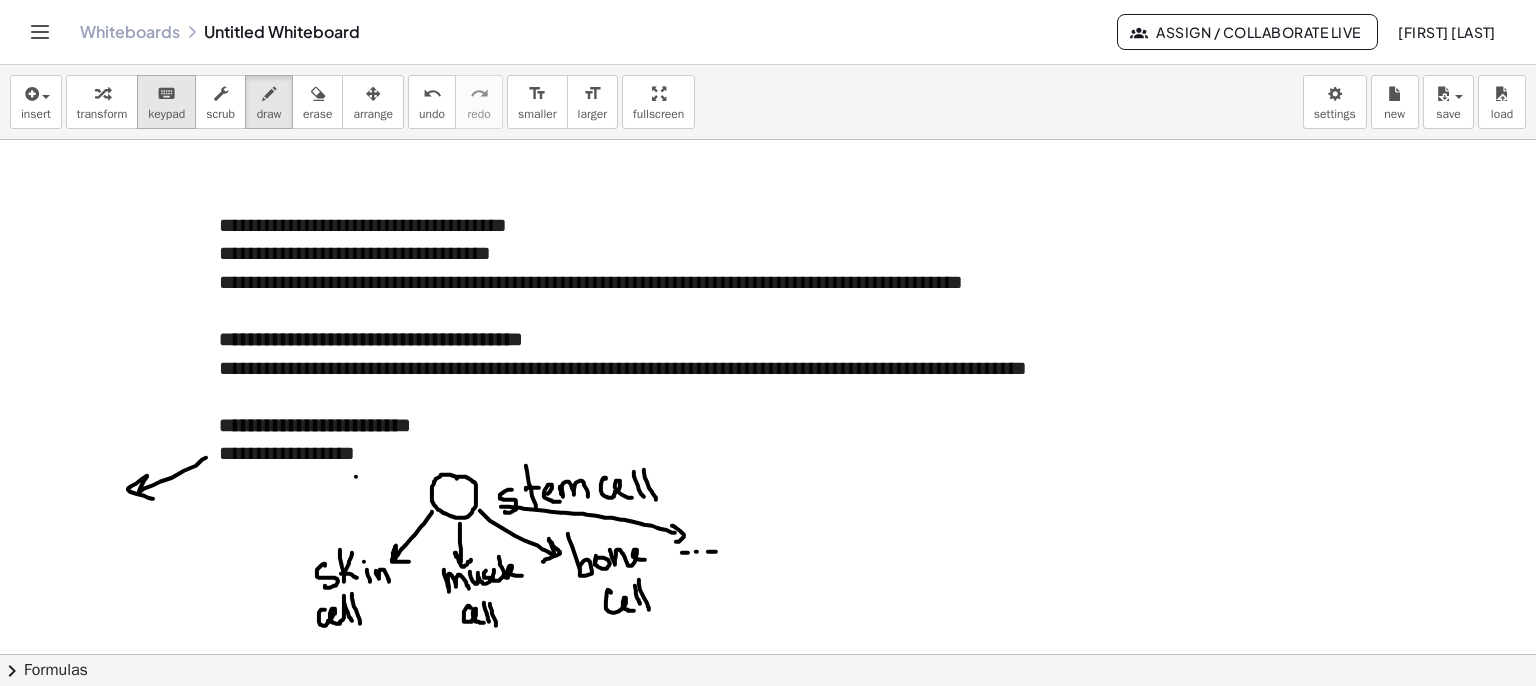 click on "keyboard" at bounding box center [166, 94] 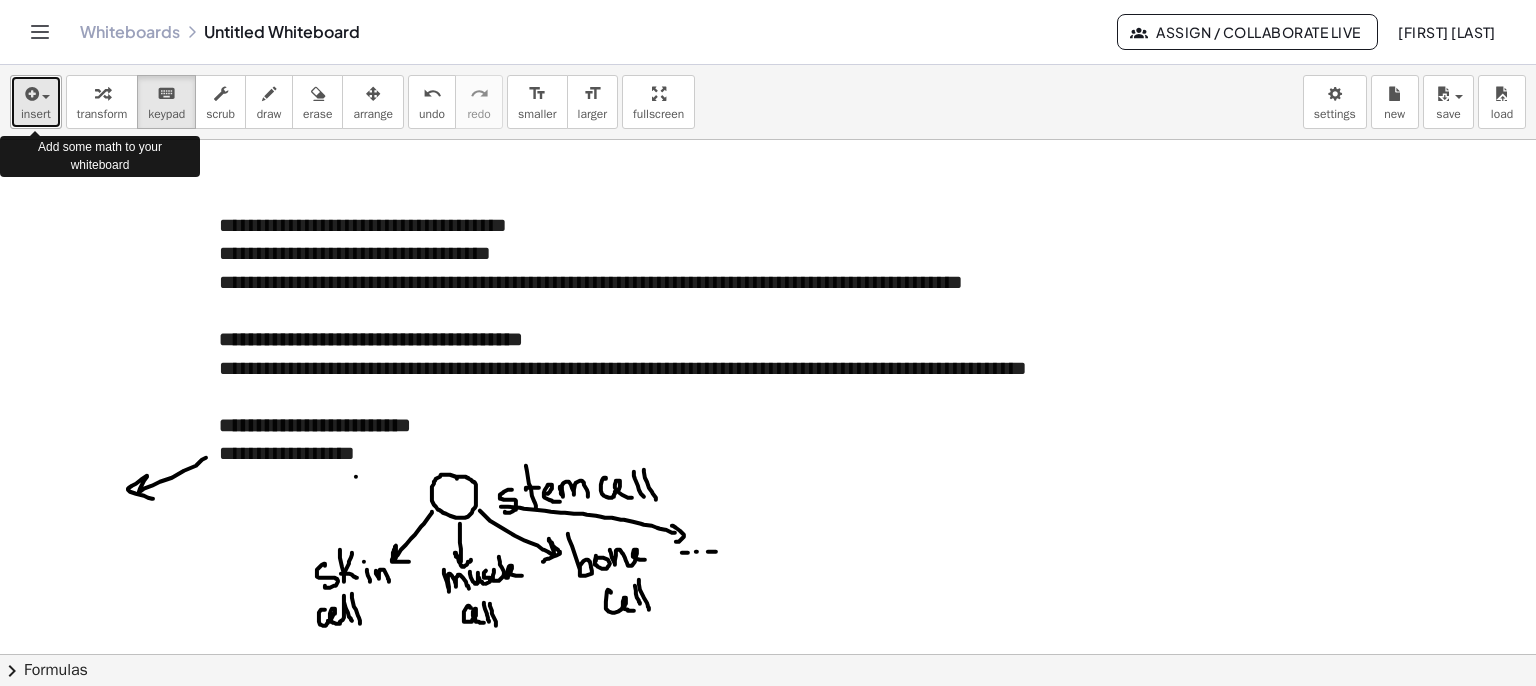 click on "insert" at bounding box center (36, 114) 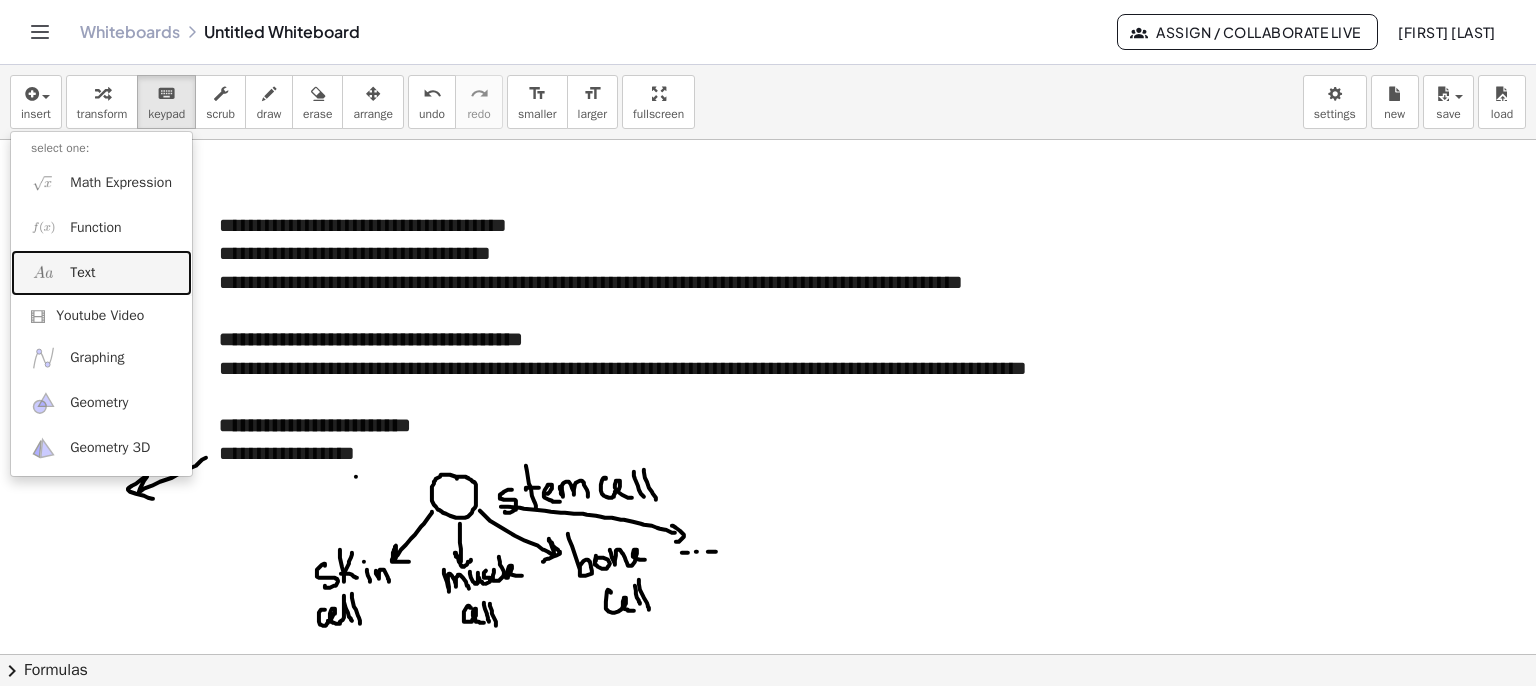 click on "Text" at bounding box center [82, 273] 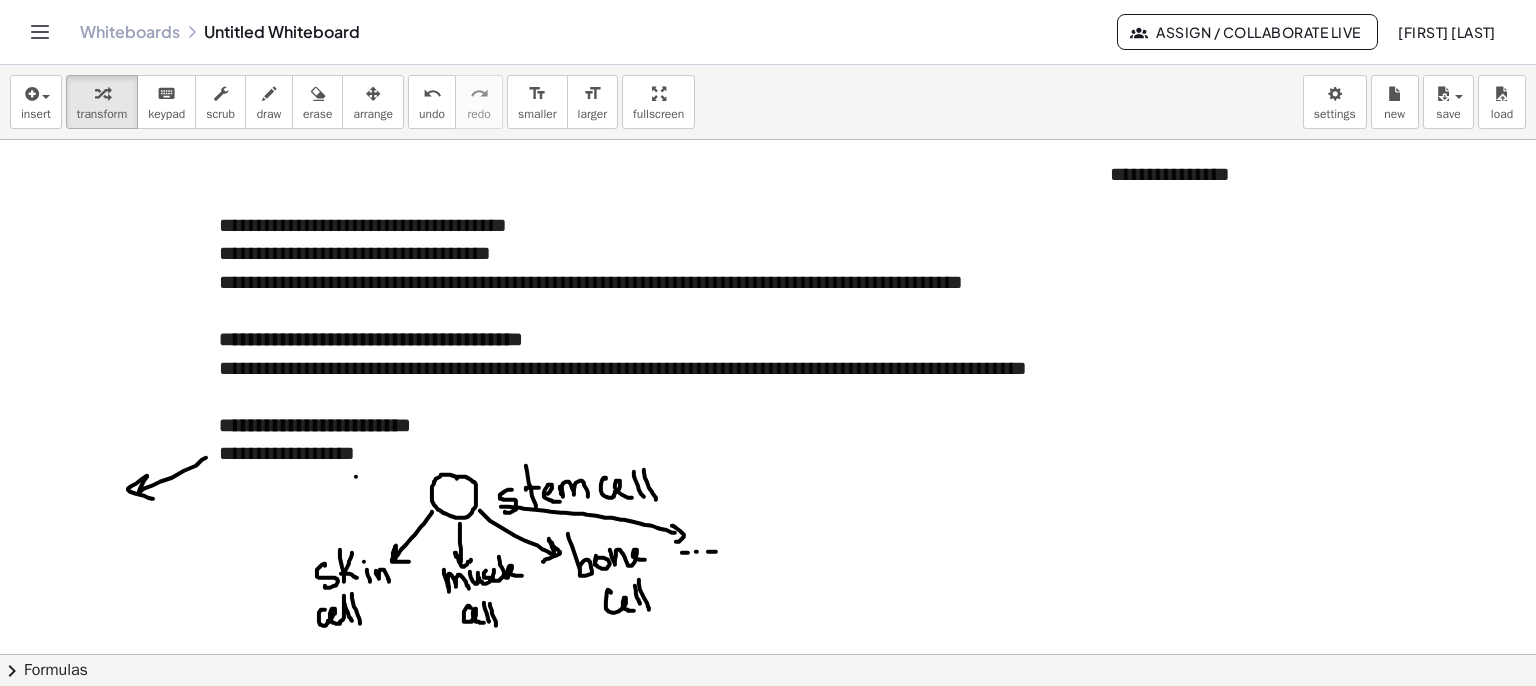 click at bounding box center [768, 719] 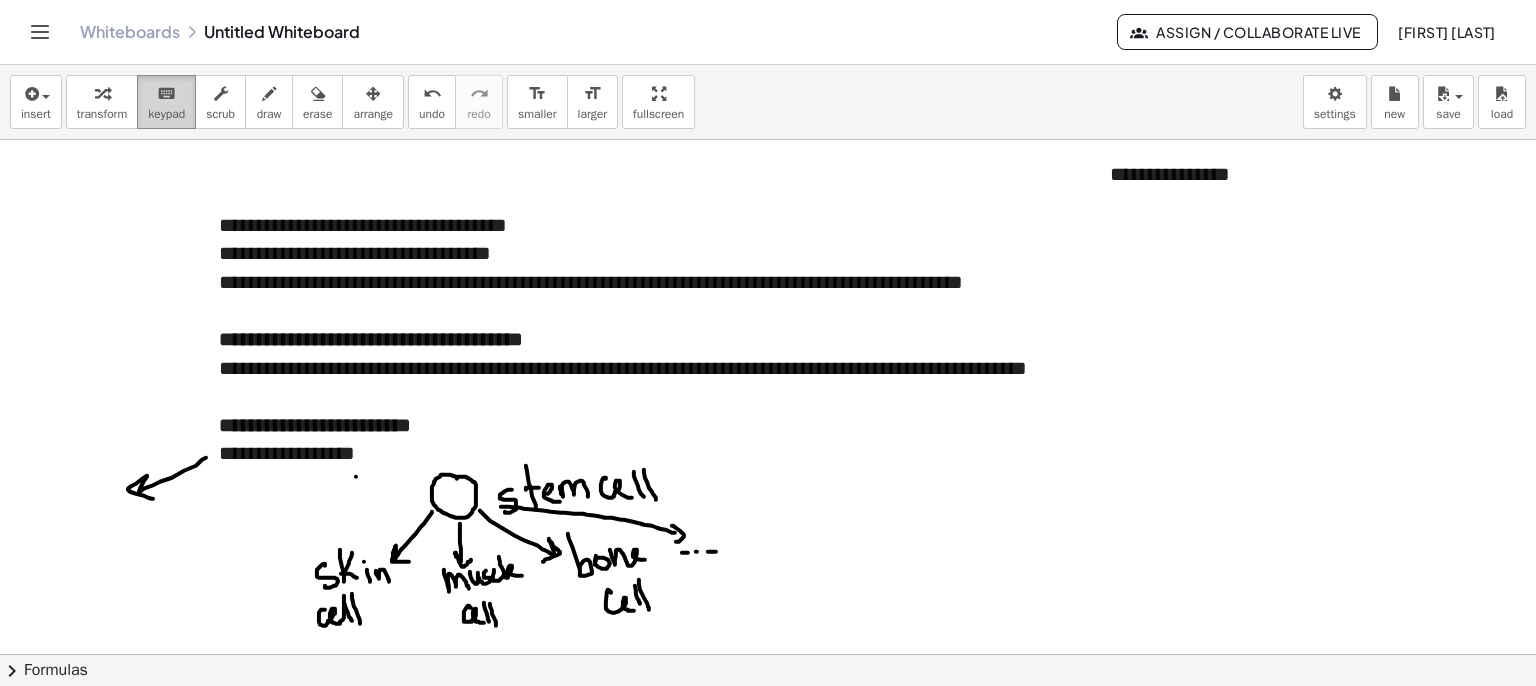 click on "keypad" at bounding box center [166, 114] 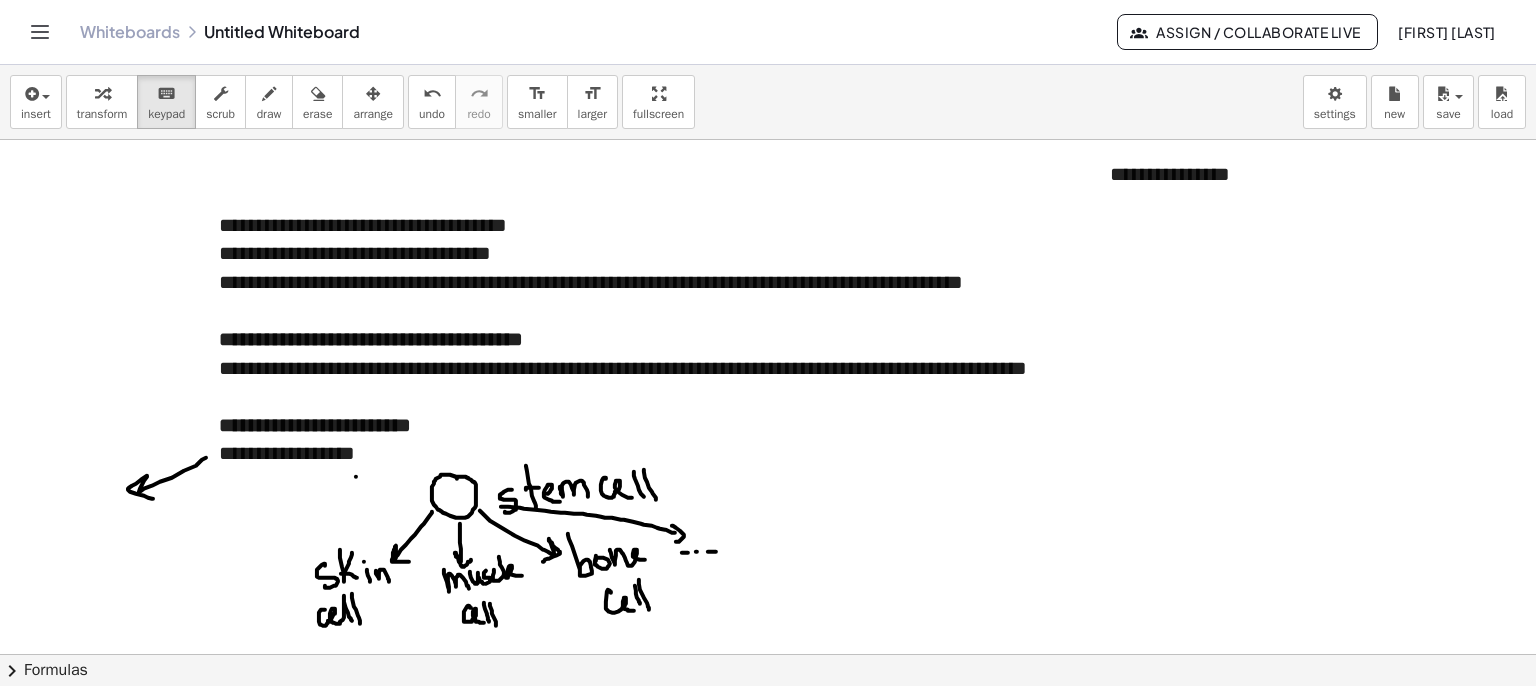 click at bounding box center [768, 719] 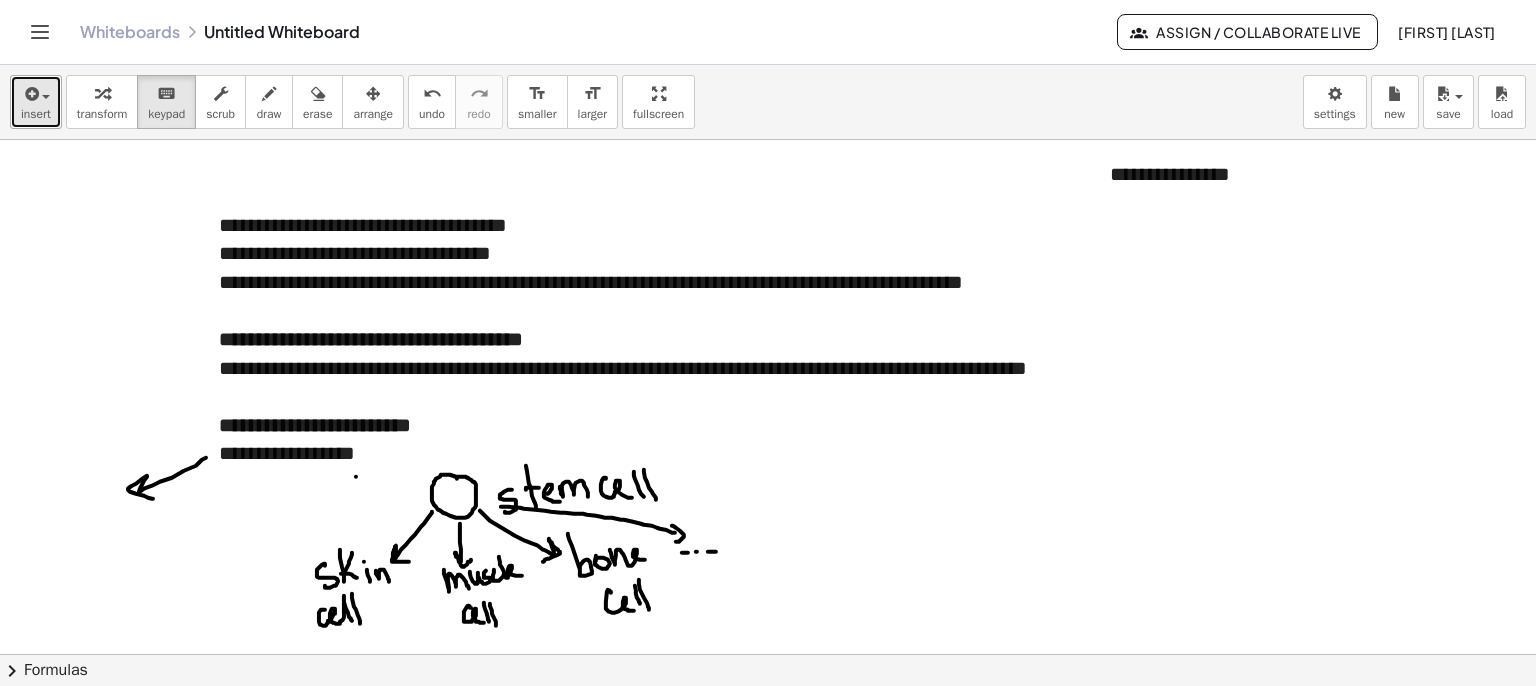 click at bounding box center (36, 93) 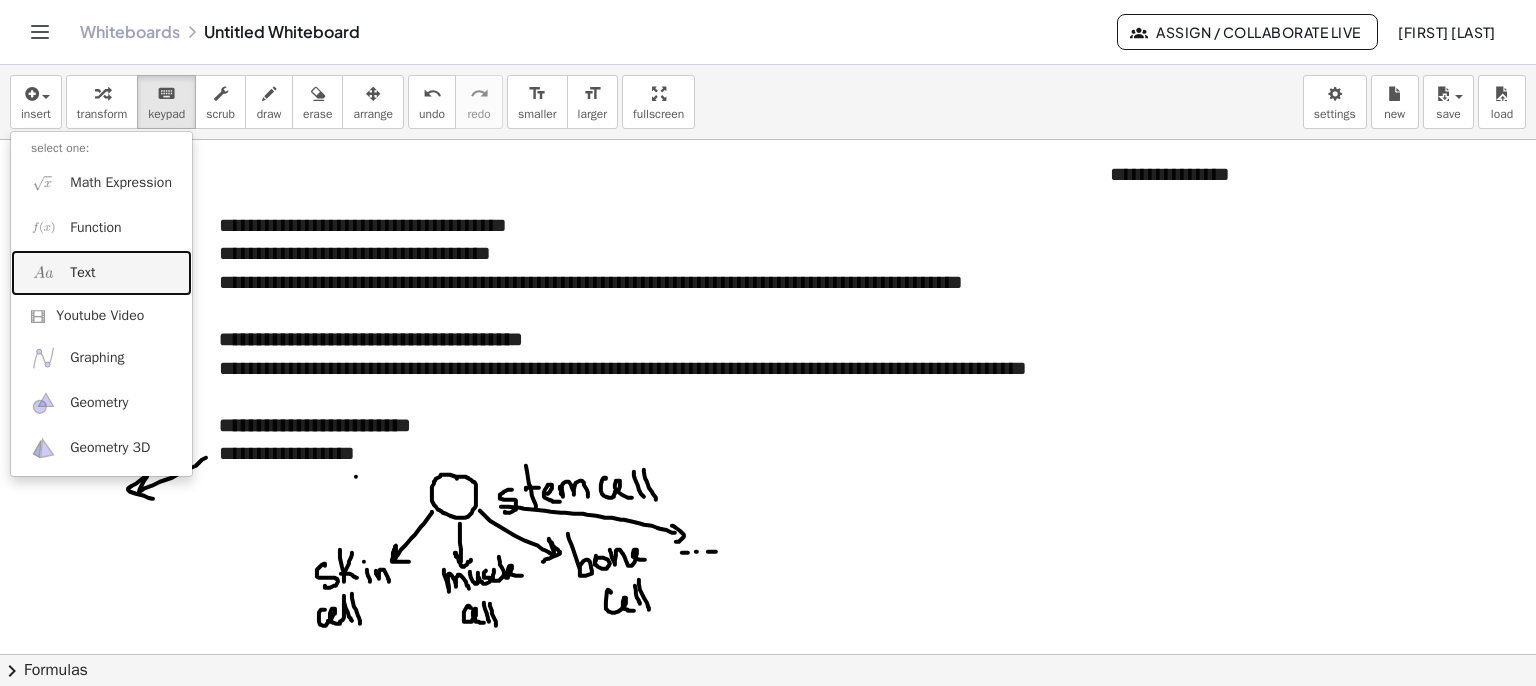 click on "Text" at bounding box center (82, 273) 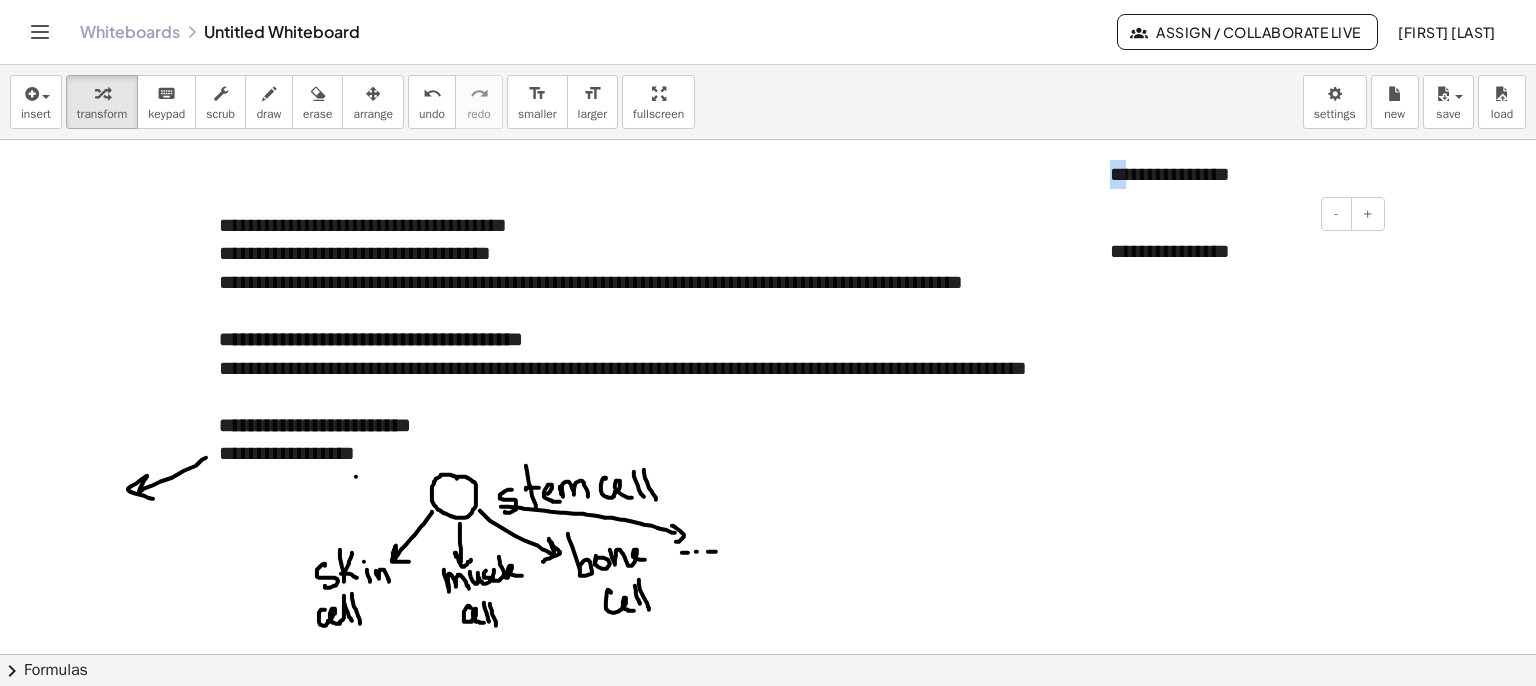 drag, startPoint x: 1132, startPoint y: 181, endPoint x: 1111, endPoint y: 231, distance: 54.230988 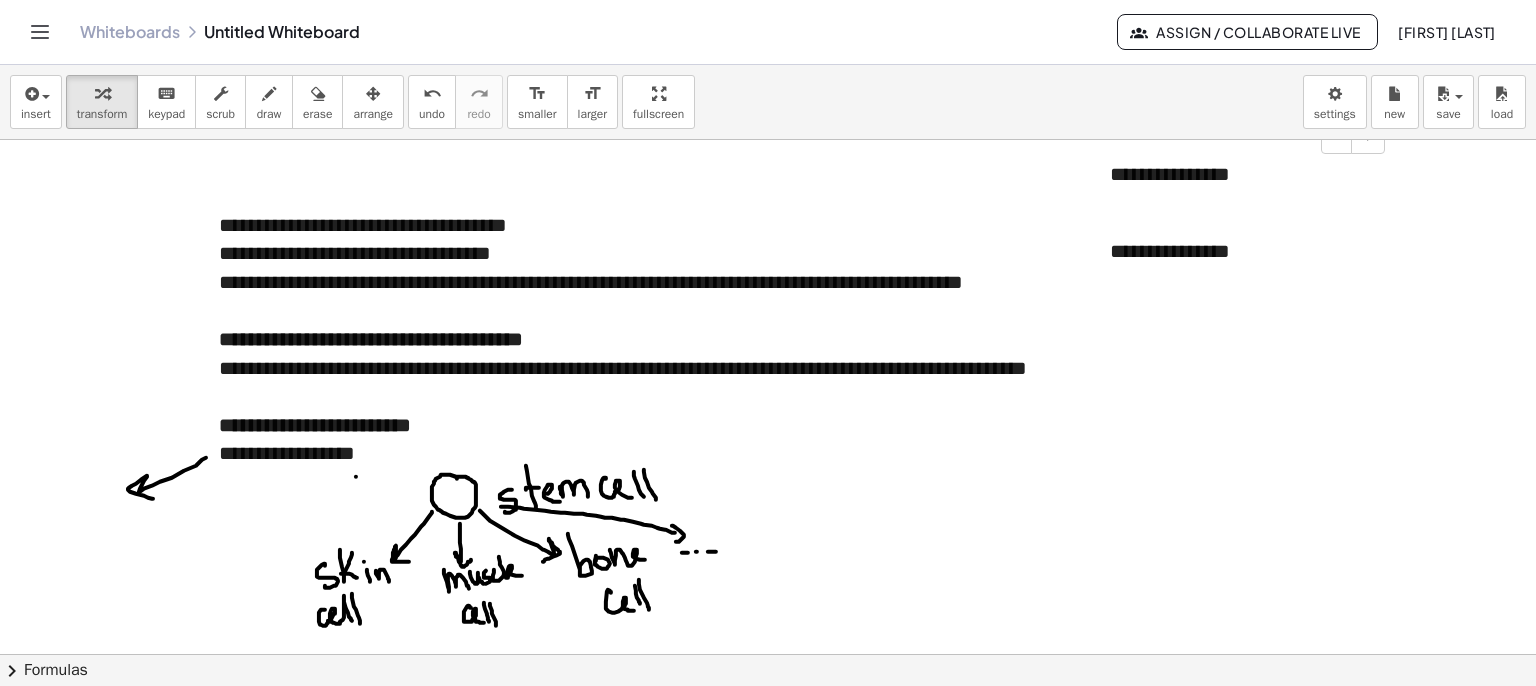 click on "**********" at bounding box center (1240, 174) 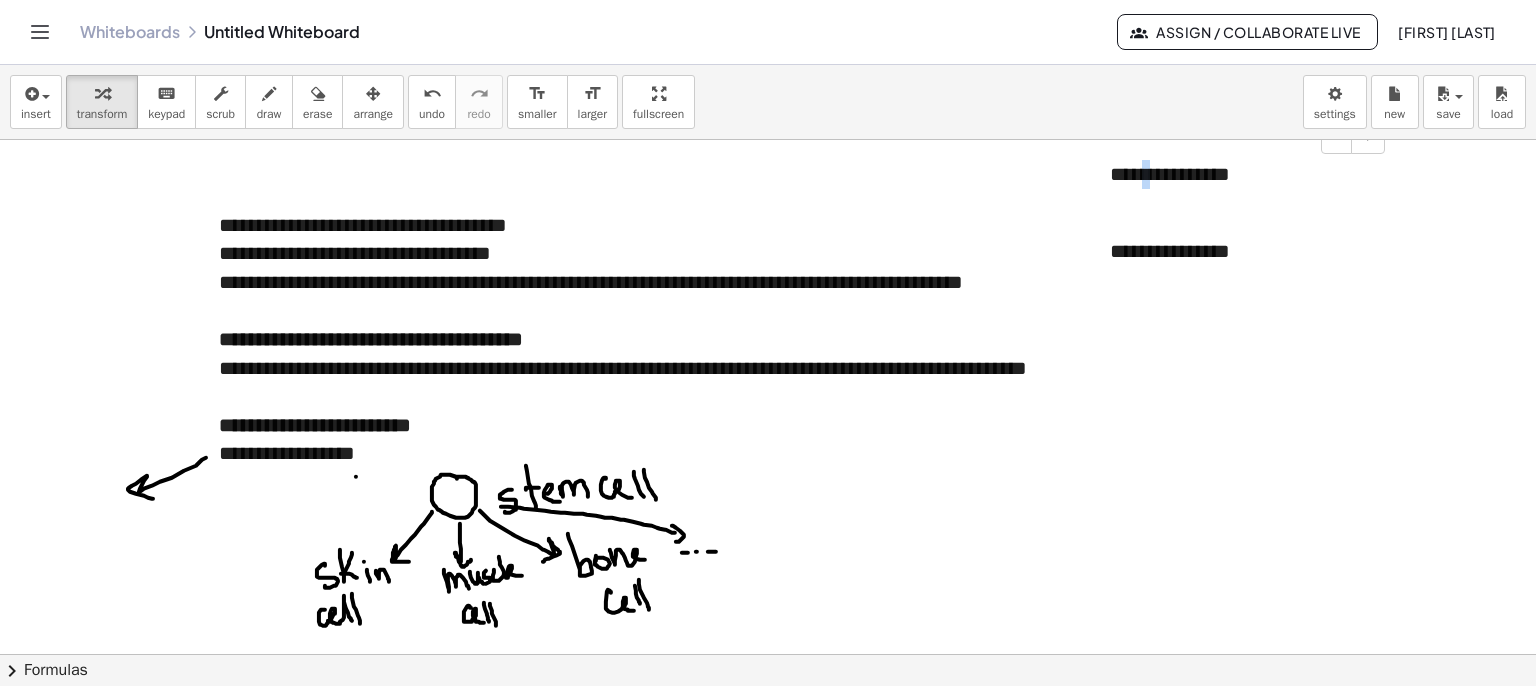 click on "**********" at bounding box center [1240, 174] 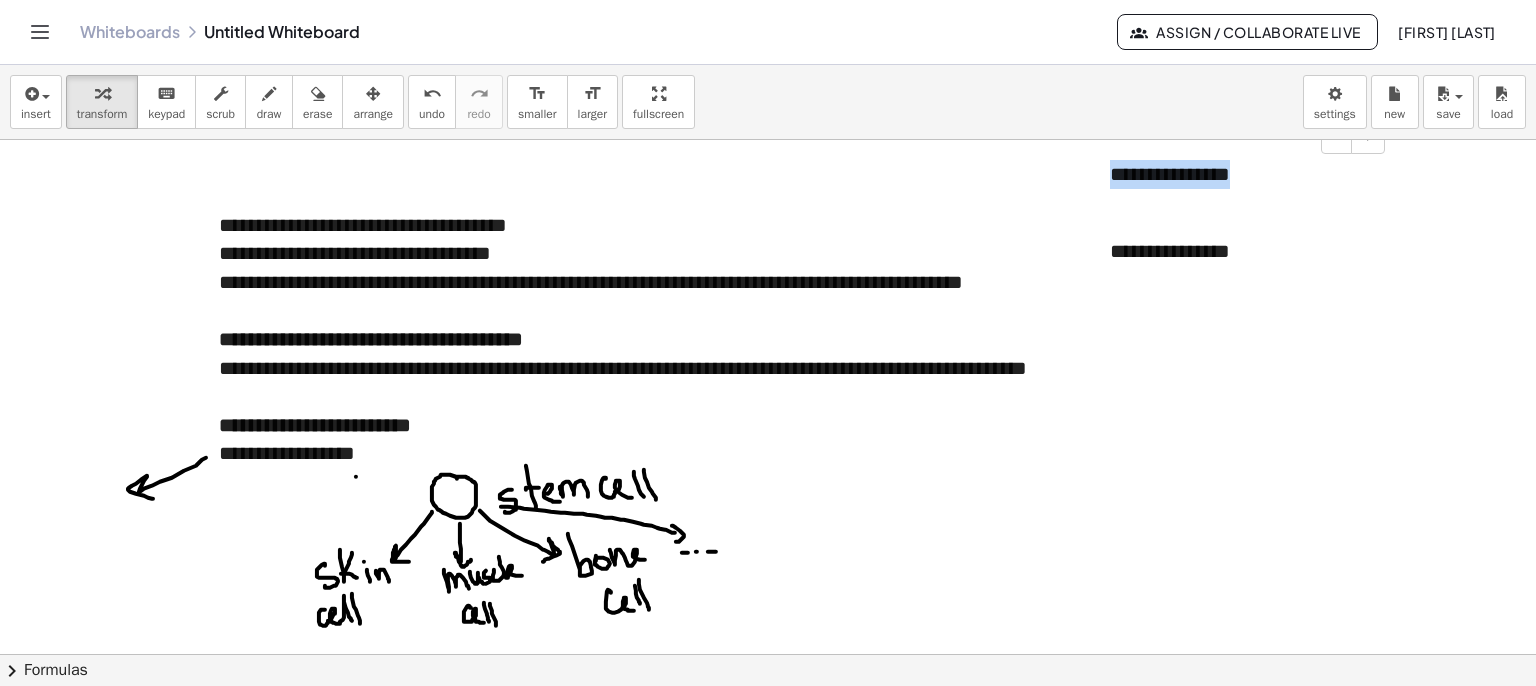 click on "**********" at bounding box center (1240, 174) 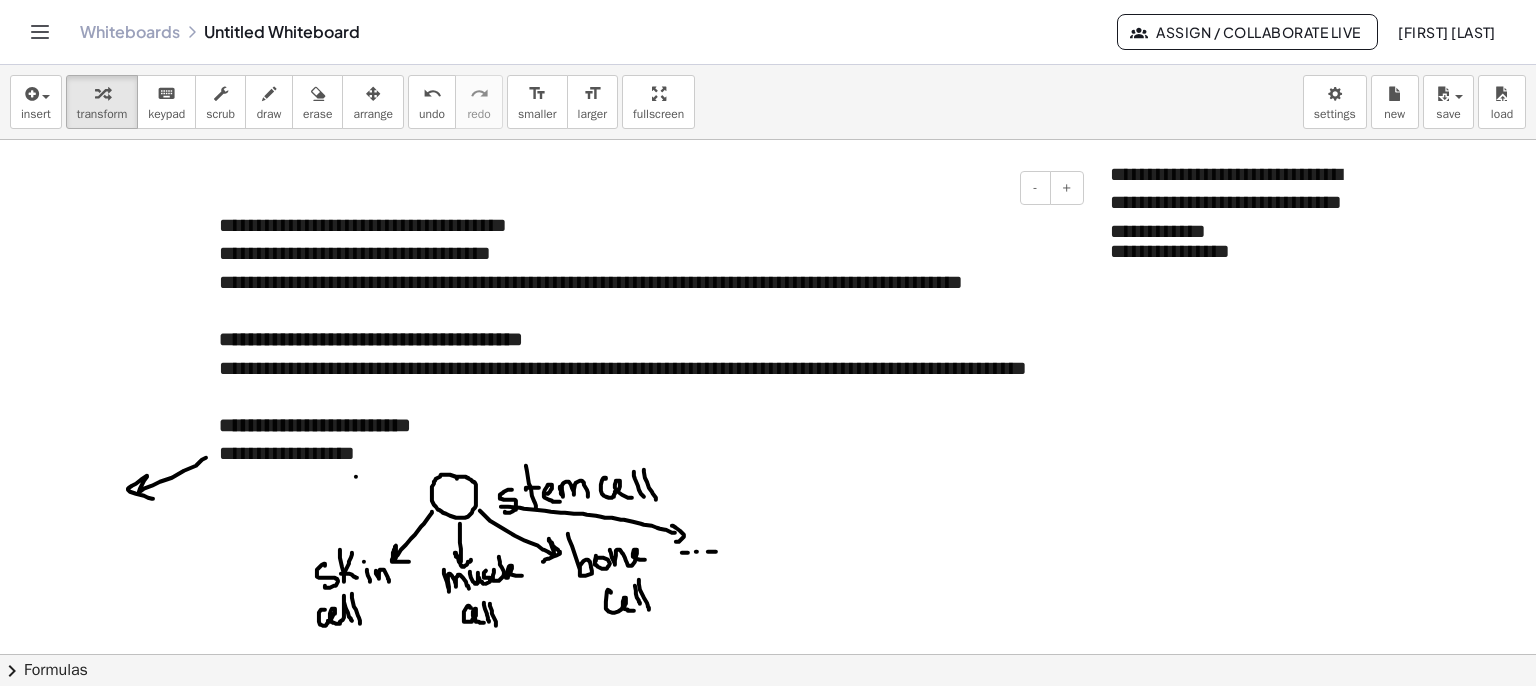 drag, startPoint x: 1131, startPoint y: 429, endPoint x: 1138, endPoint y: 409, distance: 21.189621 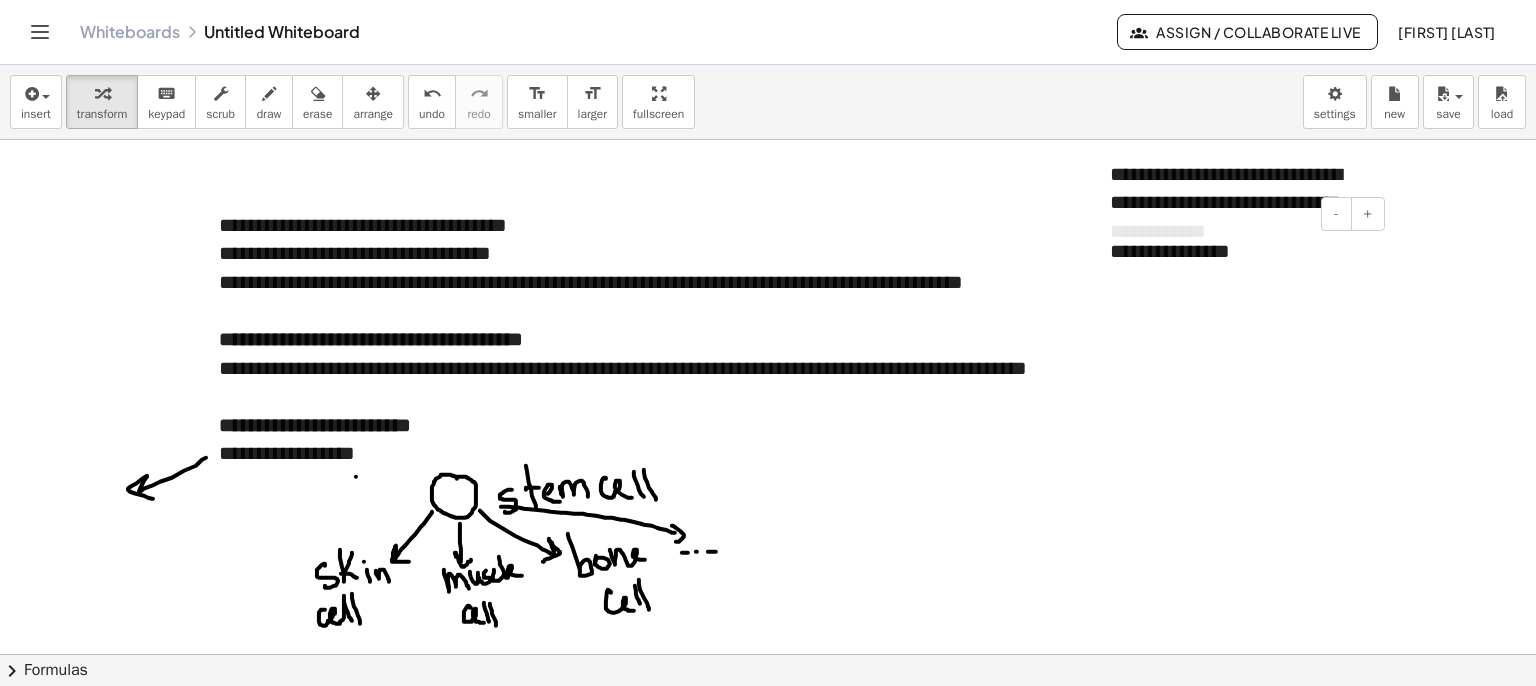 click on "**********" at bounding box center (1240, 251) 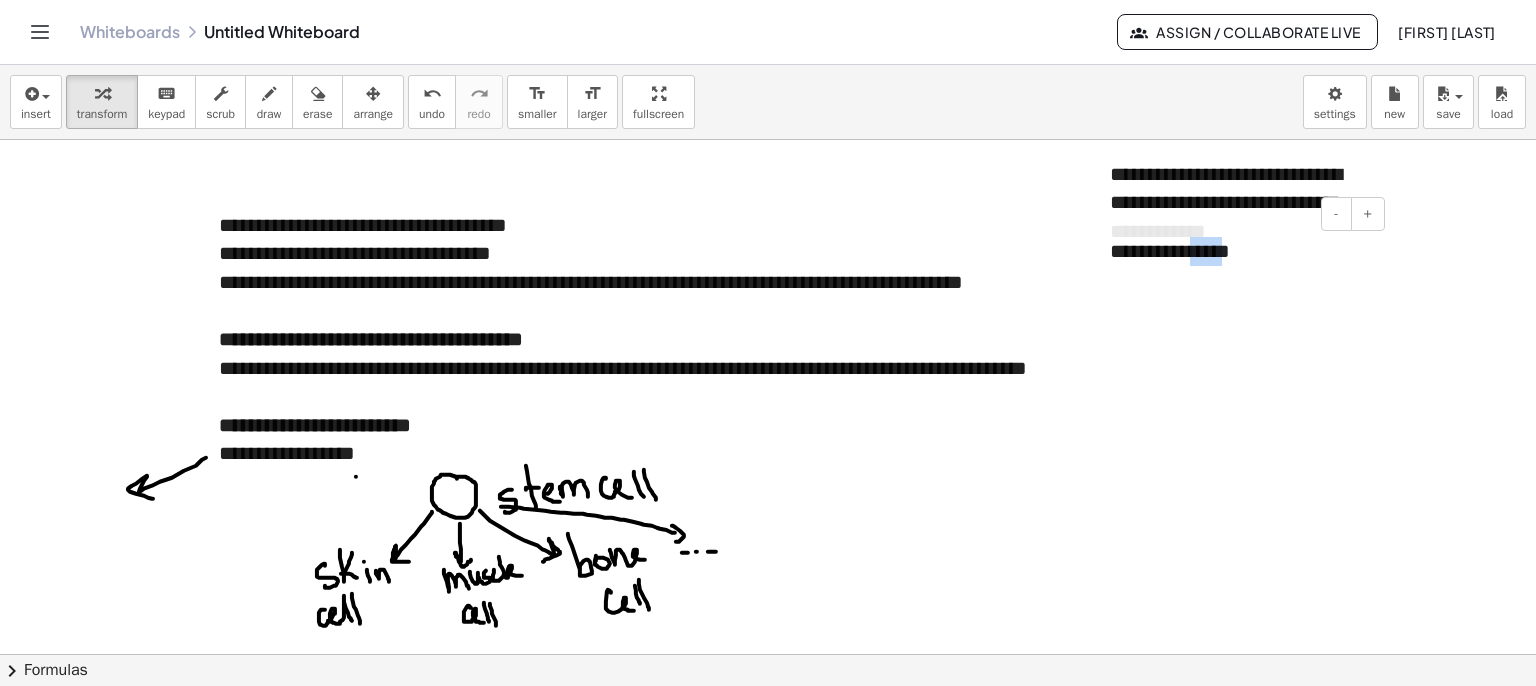 click on "**********" at bounding box center [1240, 251] 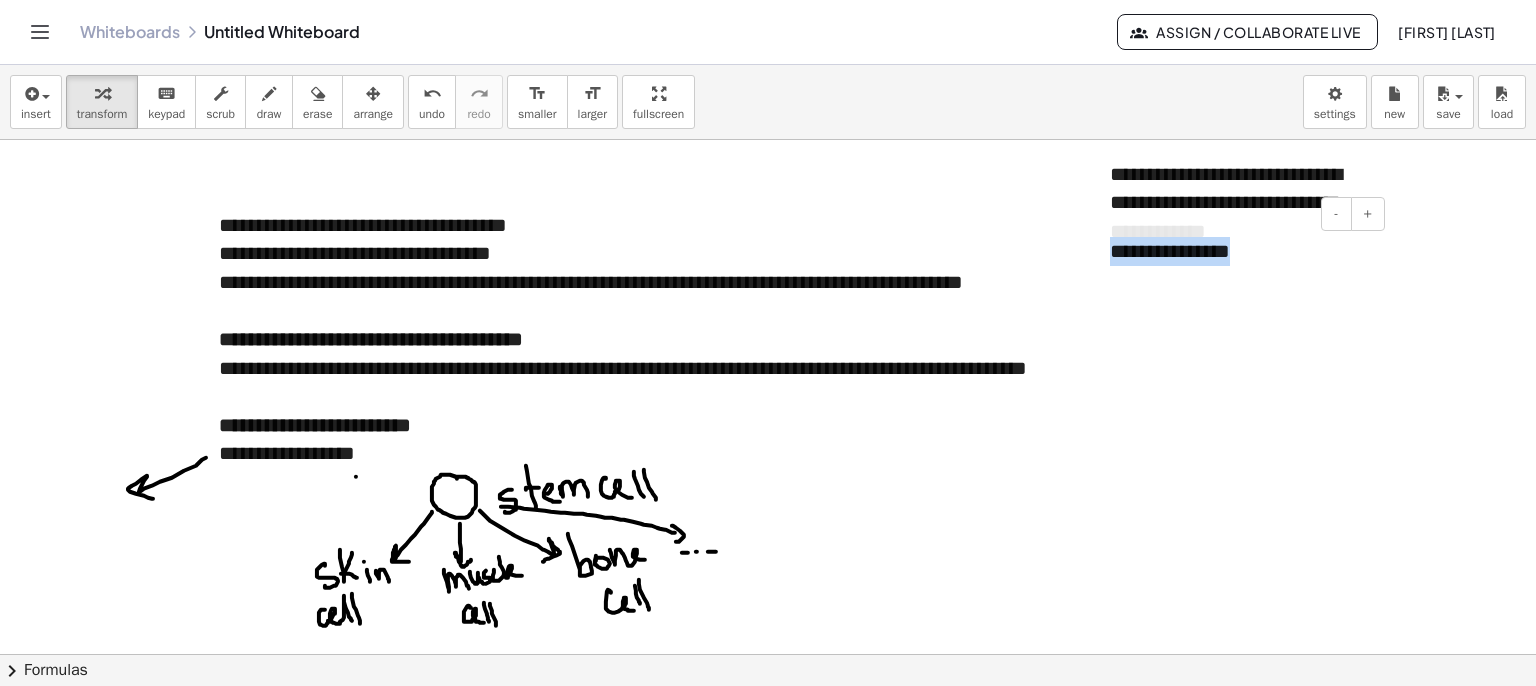 click on "**********" at bounding box center [1240, 251] 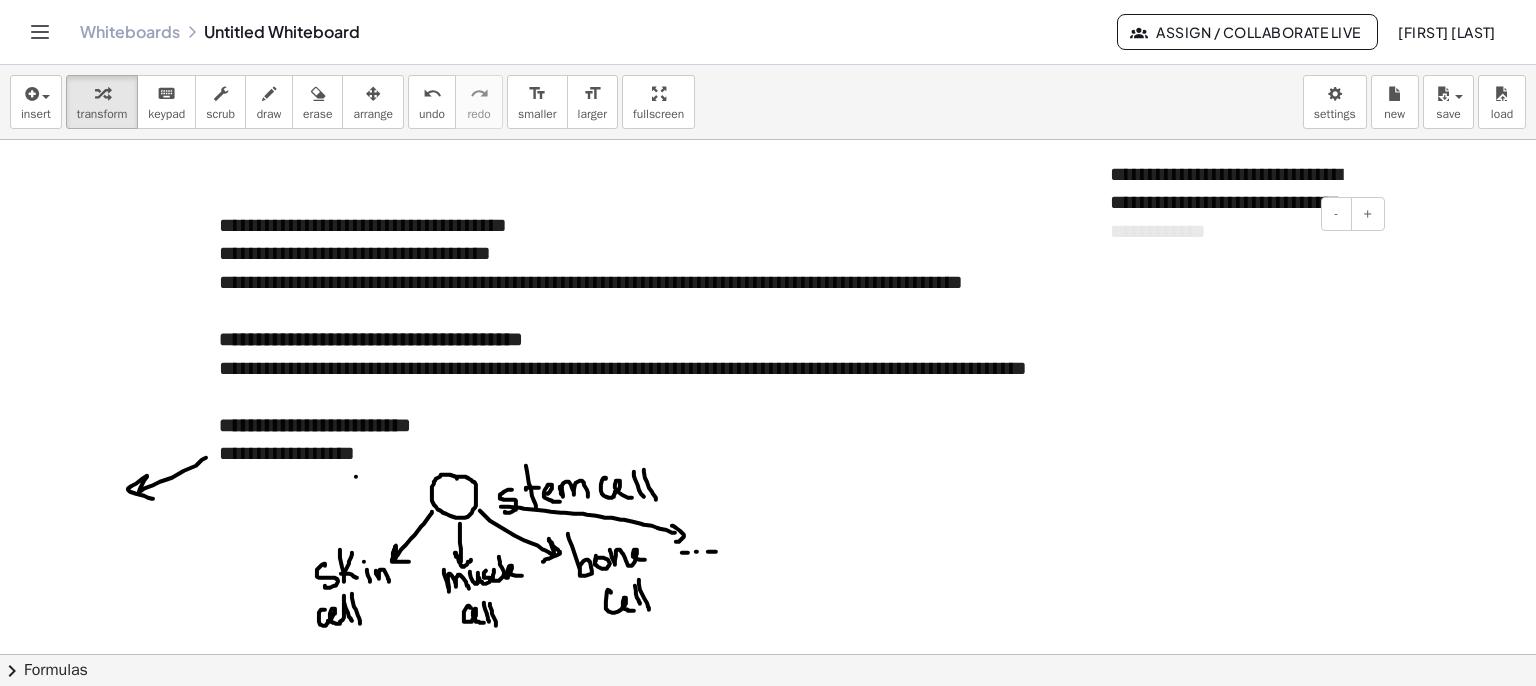 click at bounding box center [1100, 251] 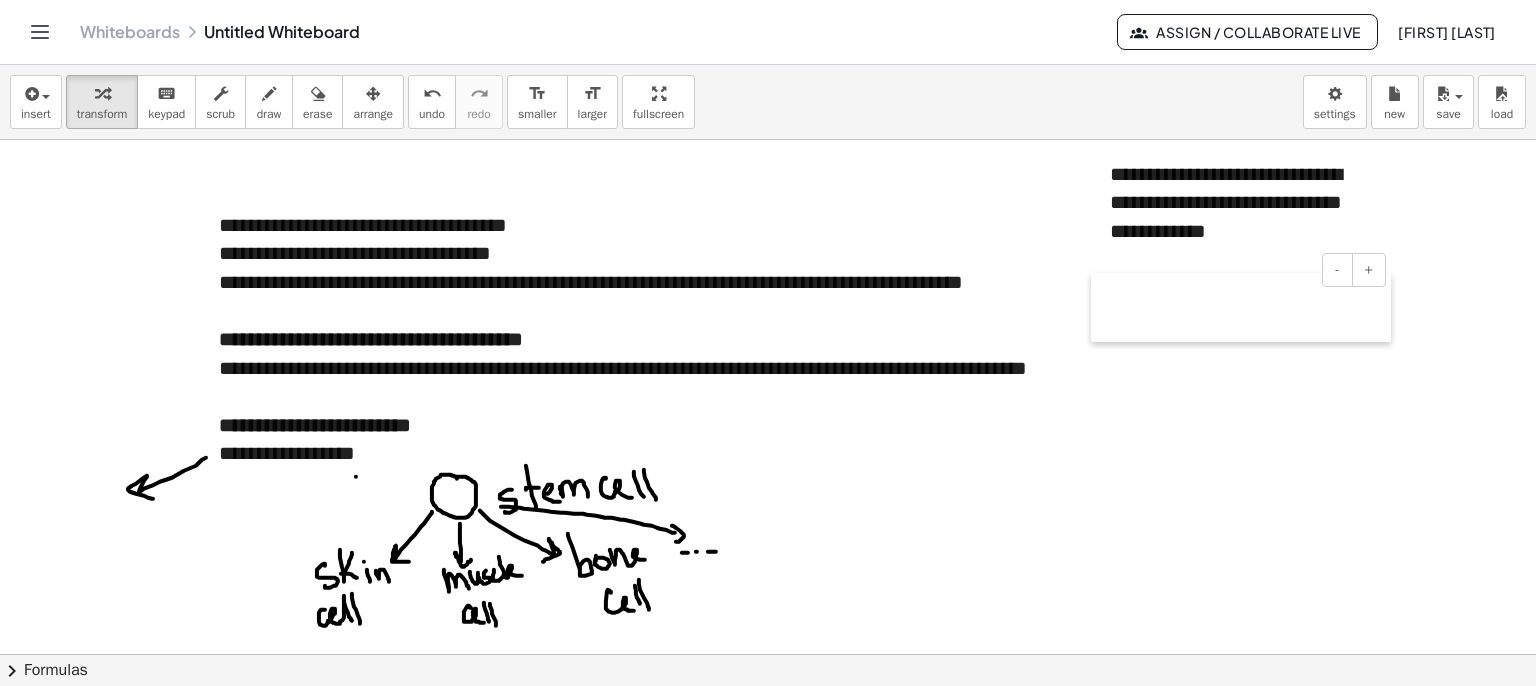 drag, startPoint x: 1092, startPoint y: 232, endPoint x: 1104, endPoint y: 334, distance: 102.70345 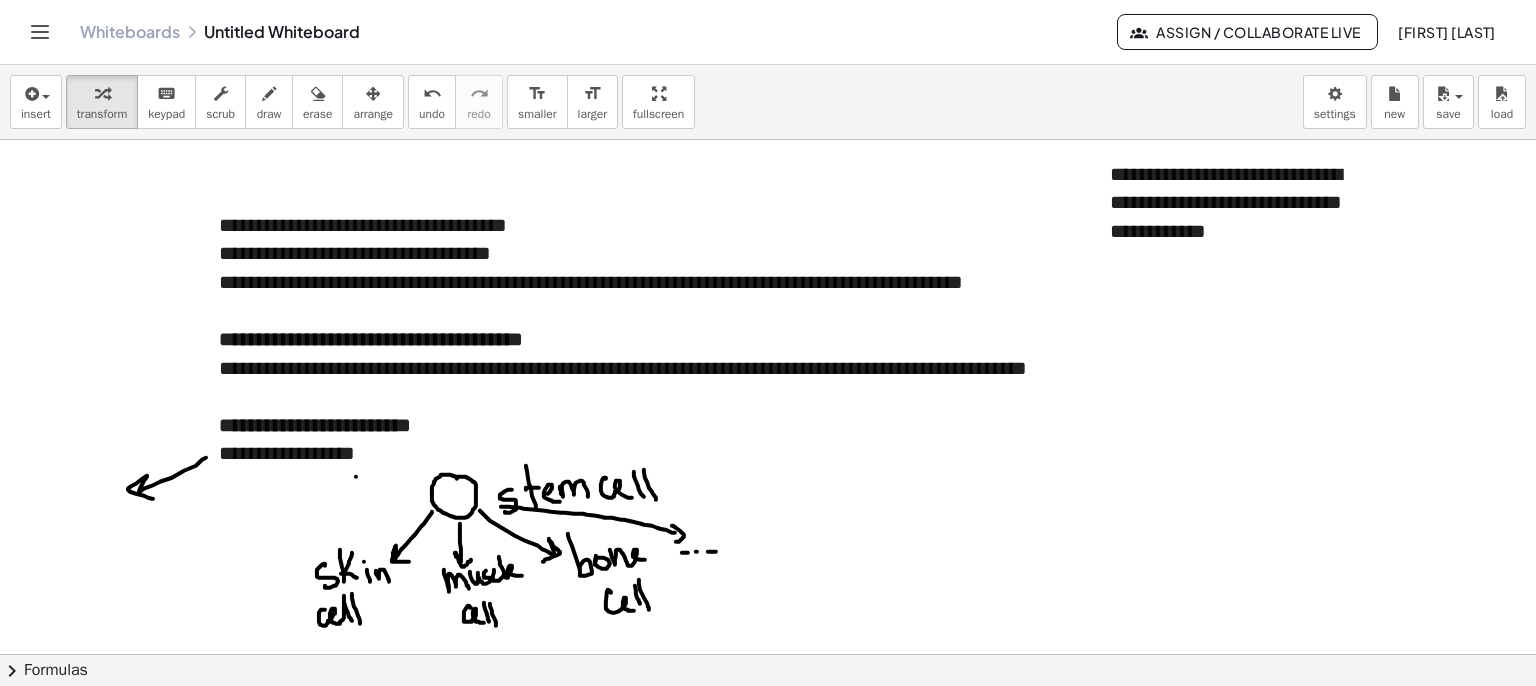 click on "**********" at bounding box center (644, 368) 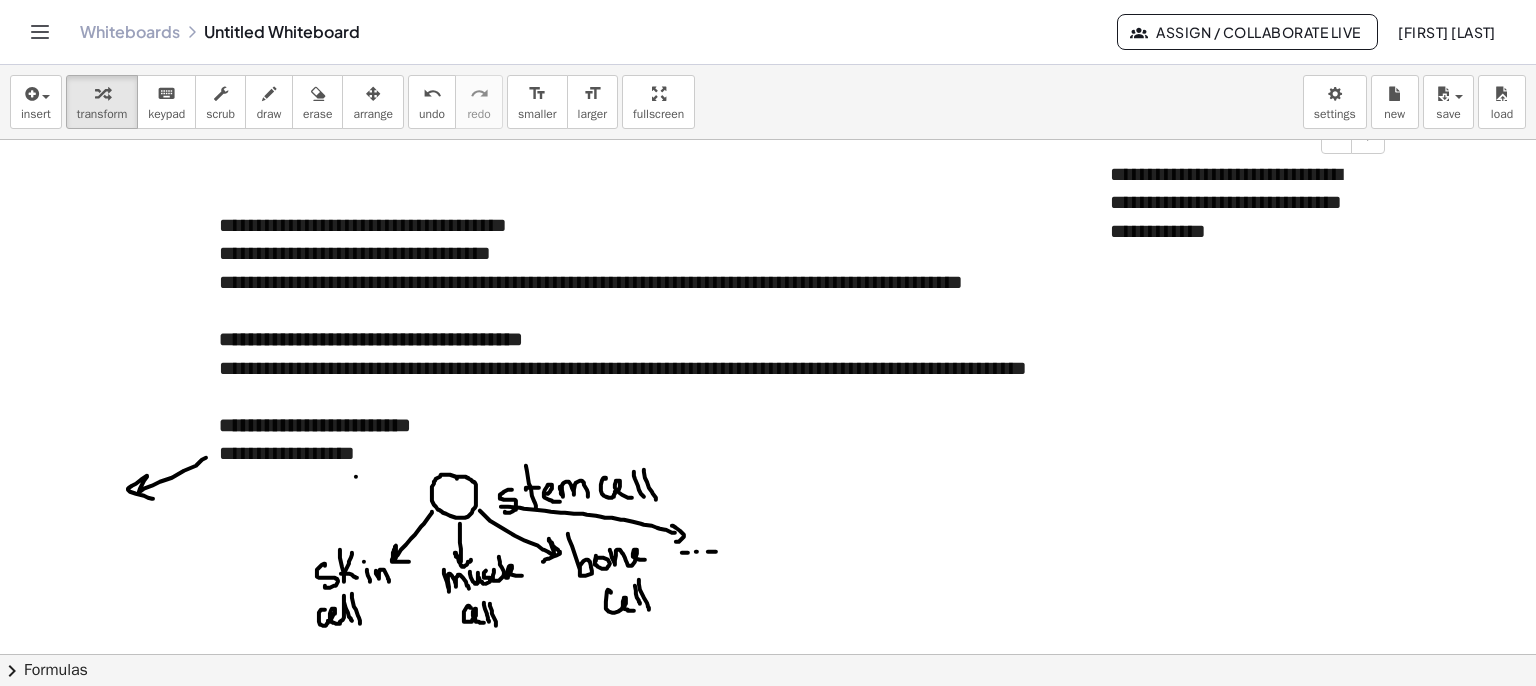 click on "**********" at bounding box center [1240, 203] 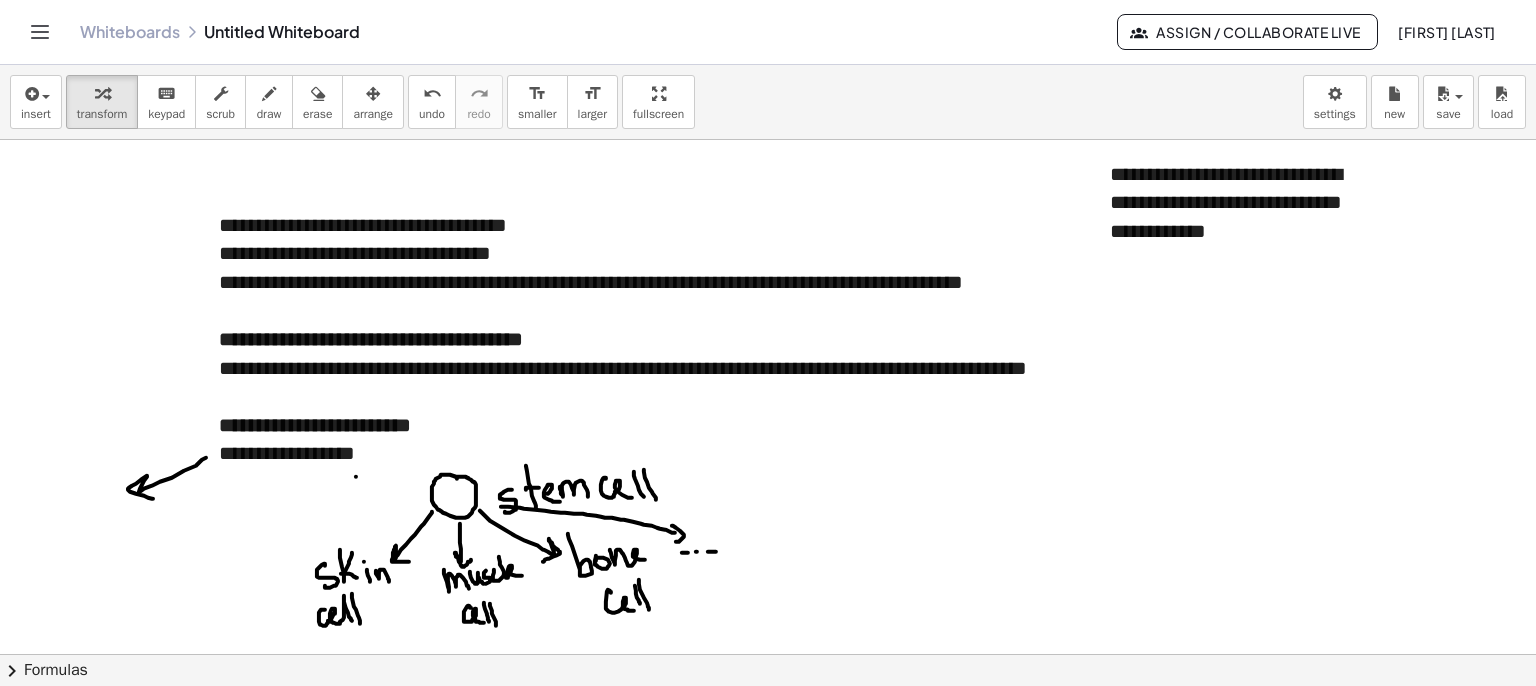 click at bounding box center (768, 719) 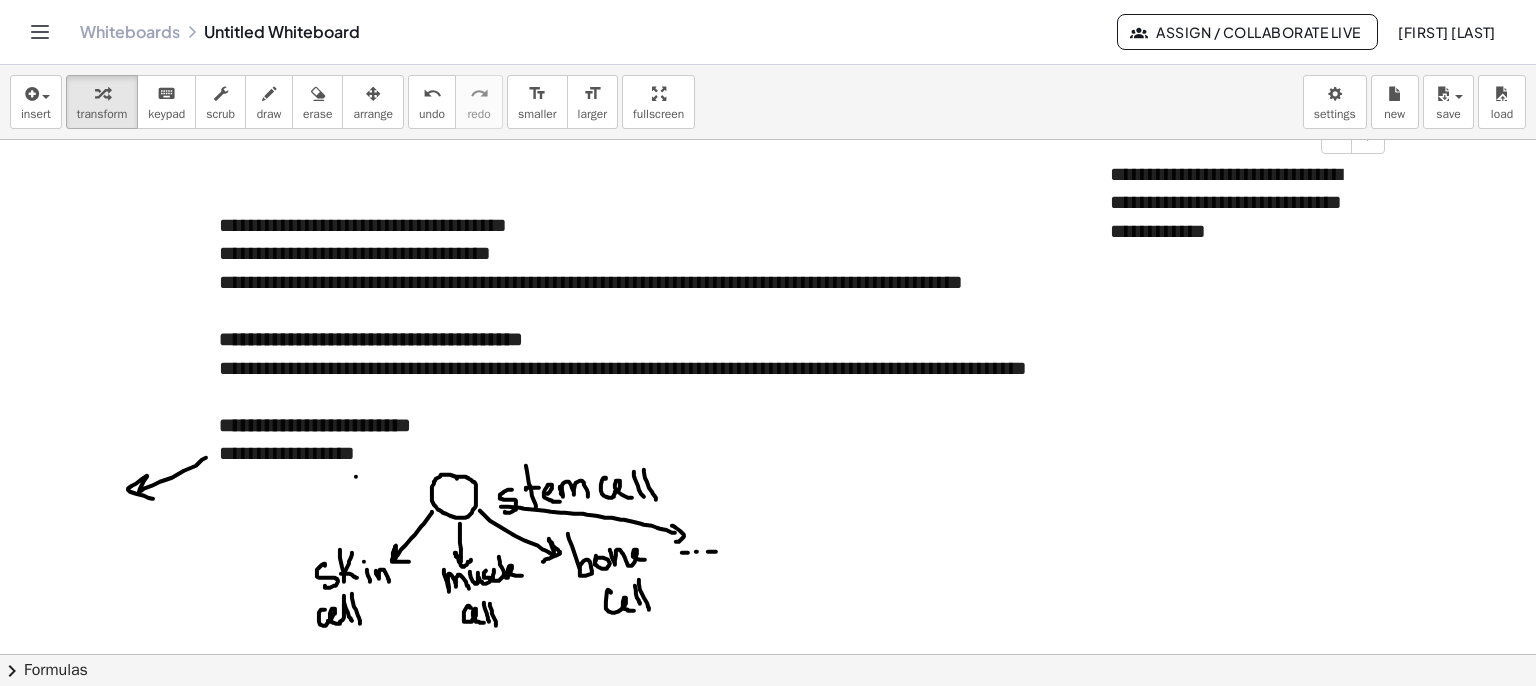 click on "**********" at bounding box center (1240, 203) 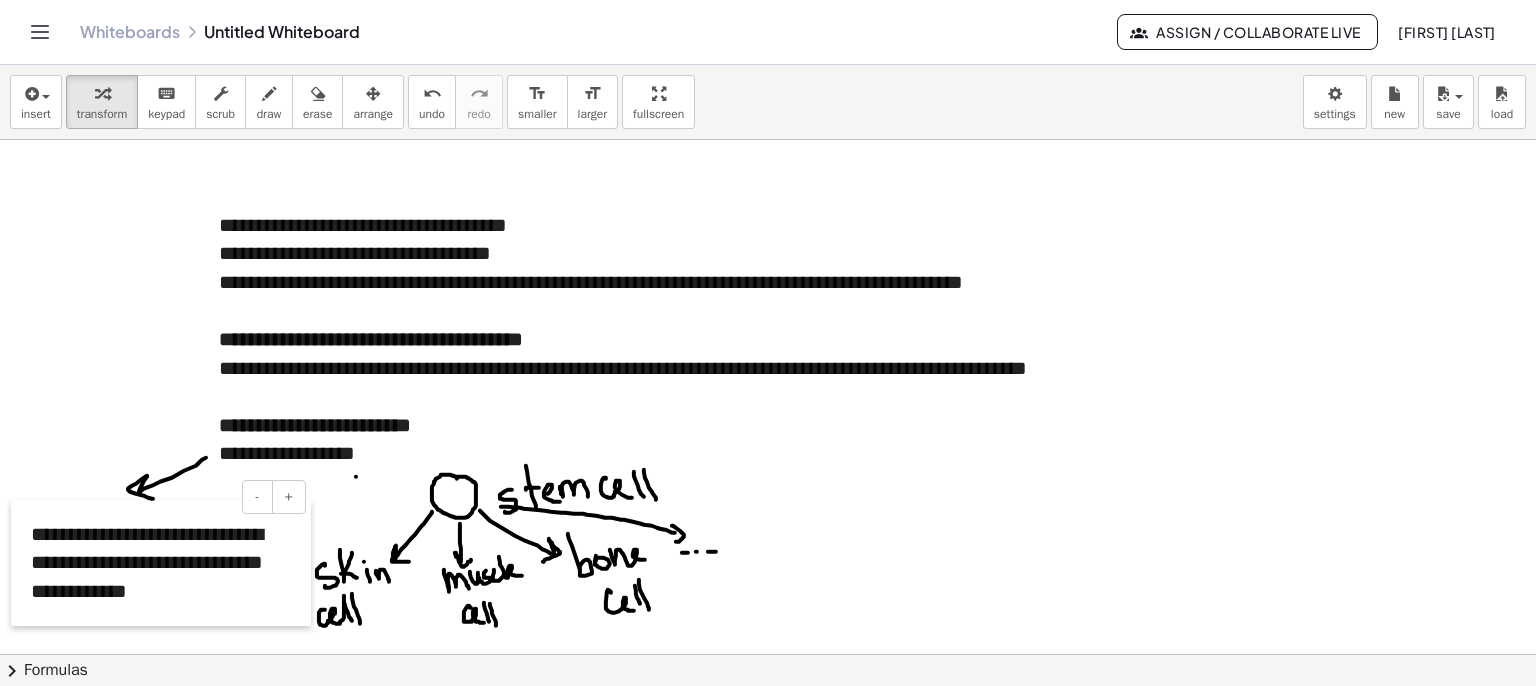 drag, startPoint x: 1093, startPoint y: 197, endPoint x: 14, endPoint y: 557, distance: 1137.4713 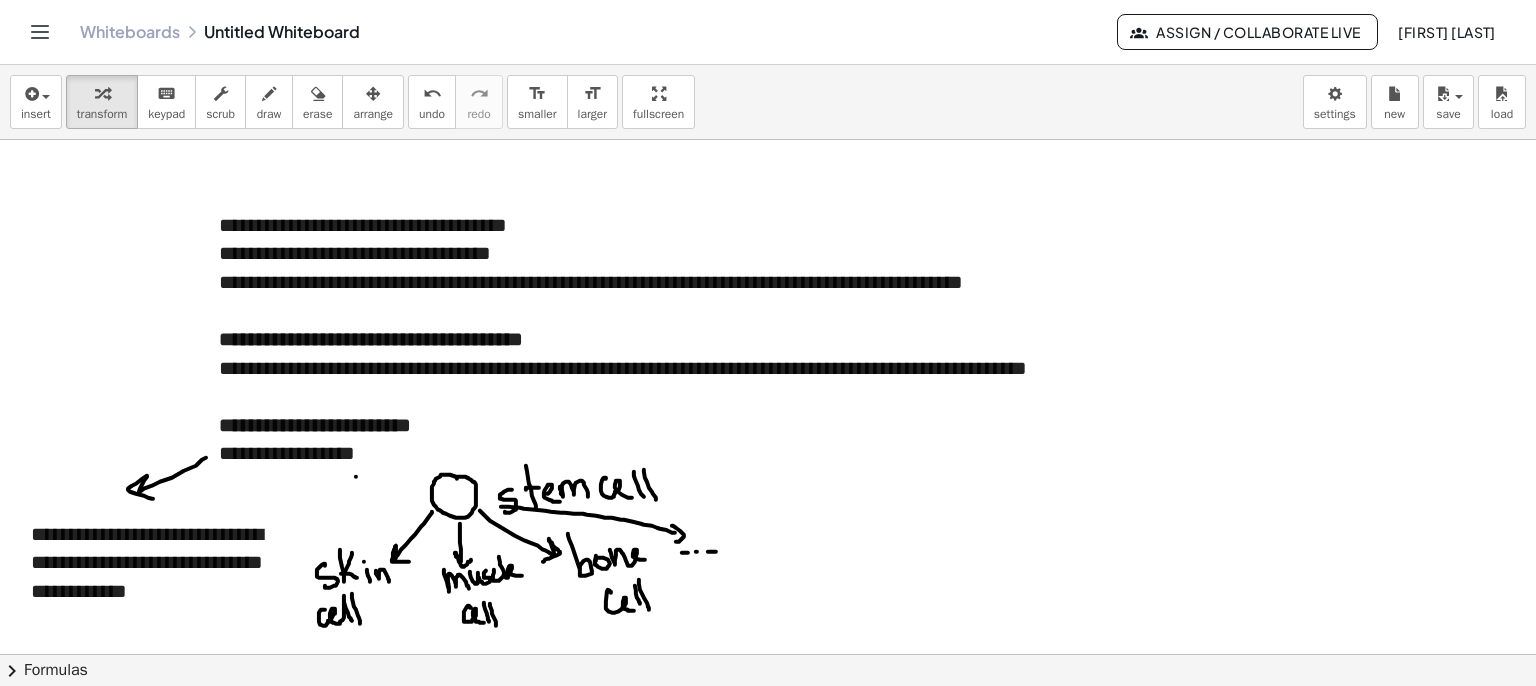 click at bounding box center [768, 719] 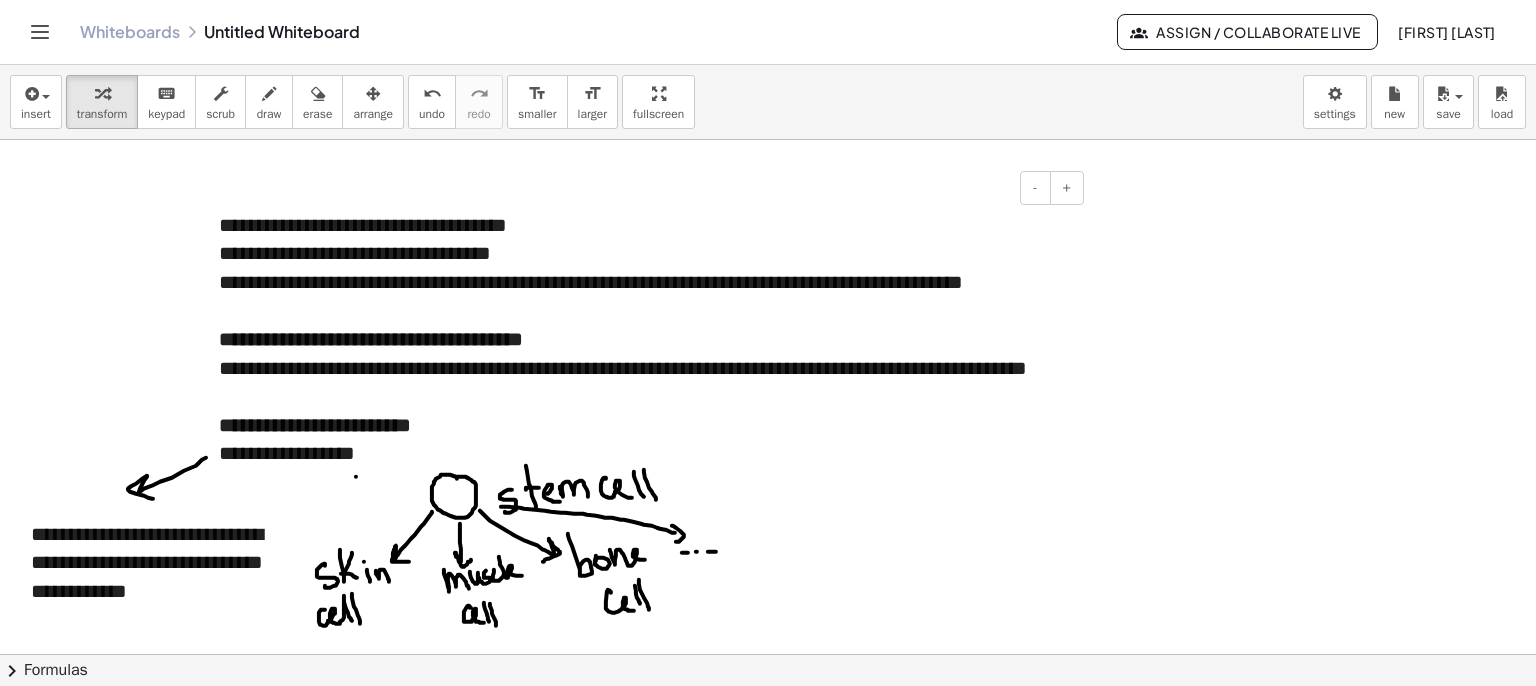 click on "**********" at bounding box center (644, 382) 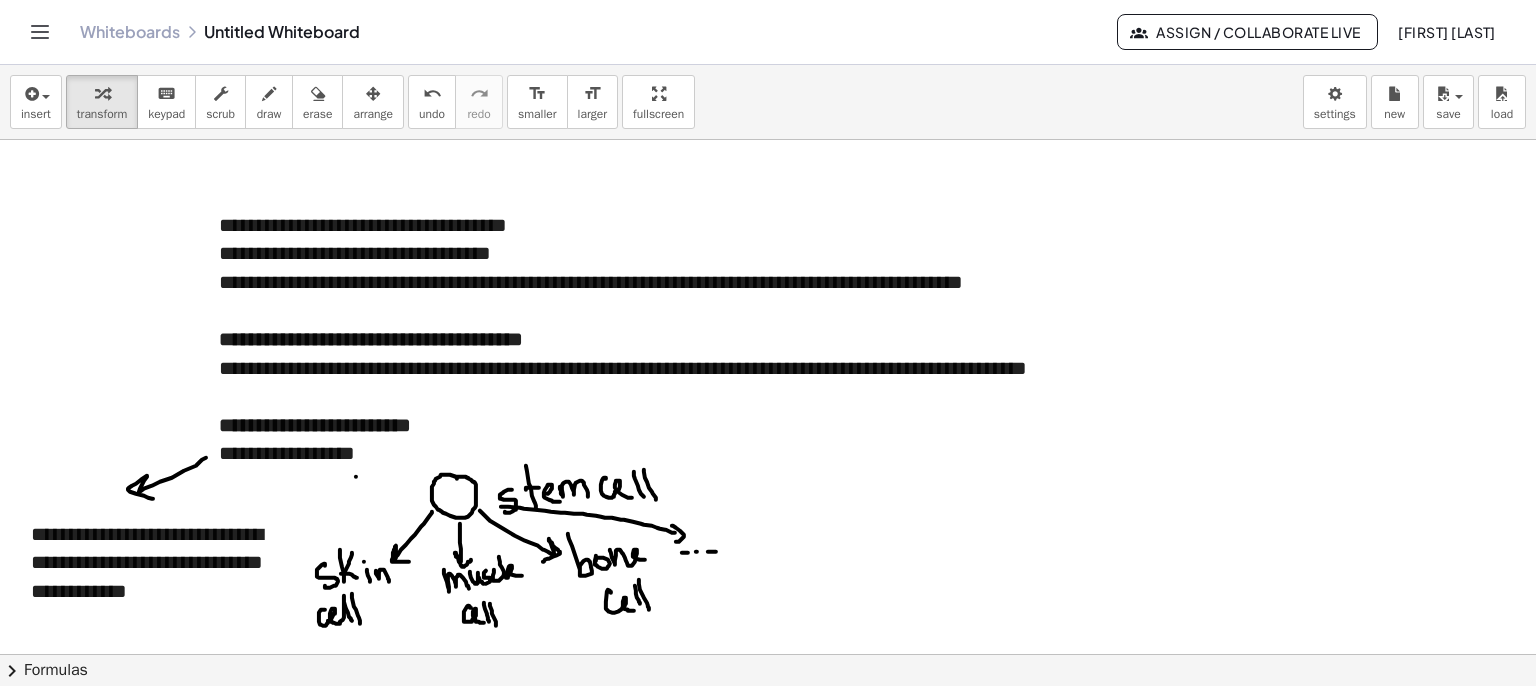 click at bounding box center (768, 719) 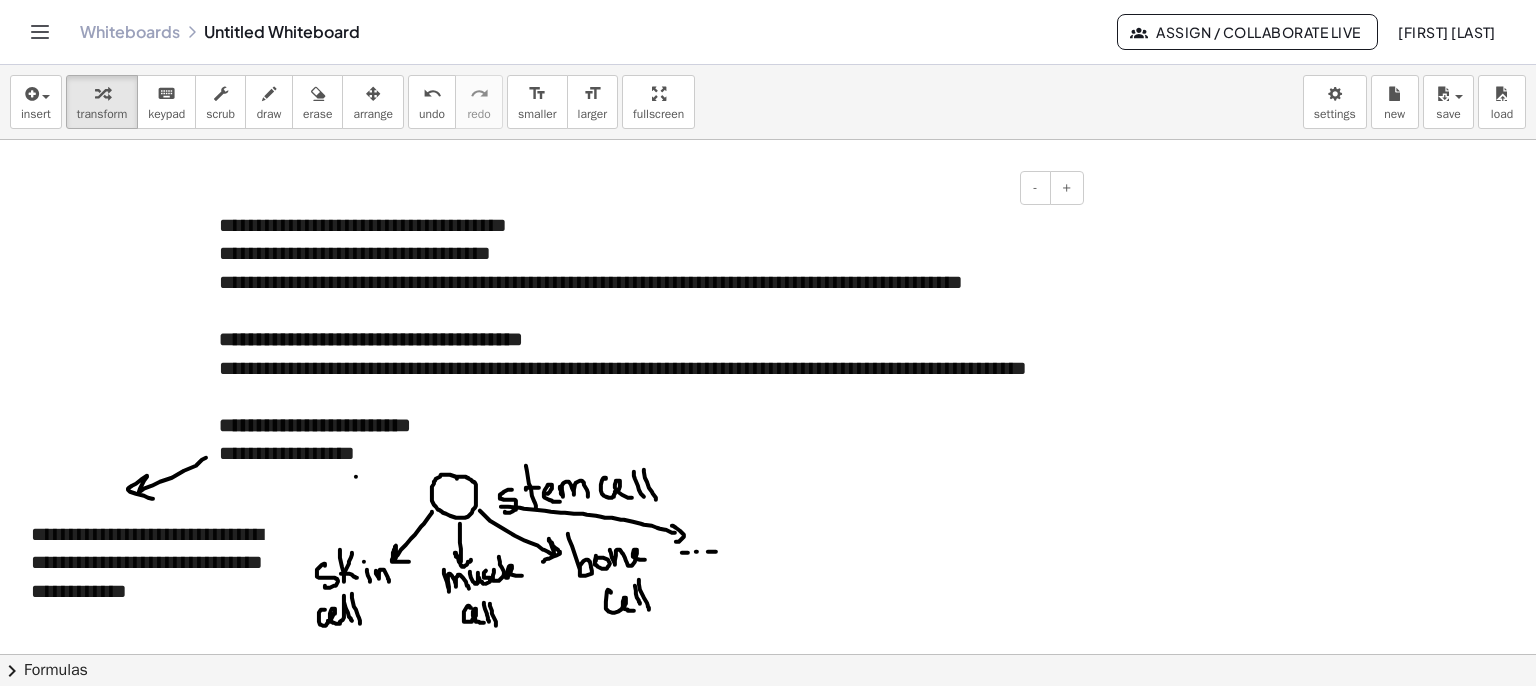 click on "**********" at bounding box center [644, 382] 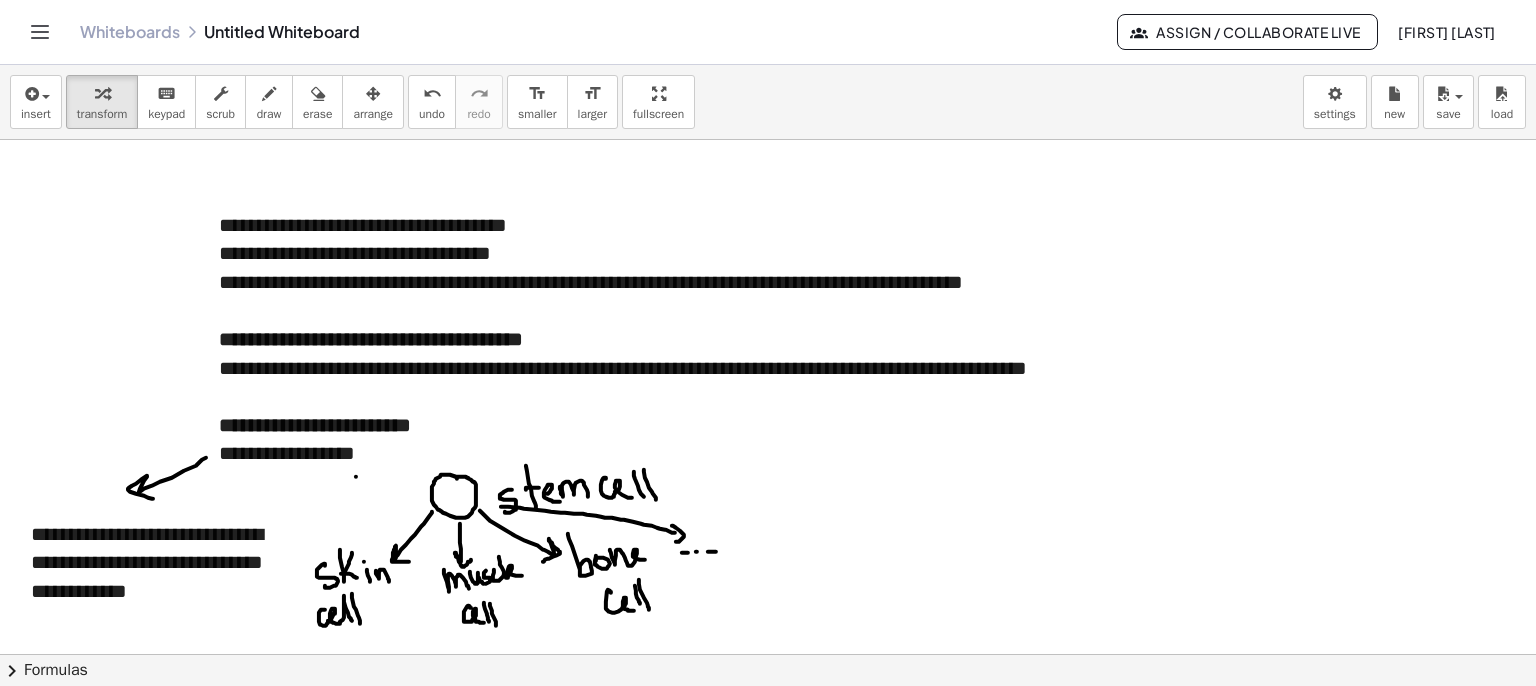 click at bounding box center (768, 719) 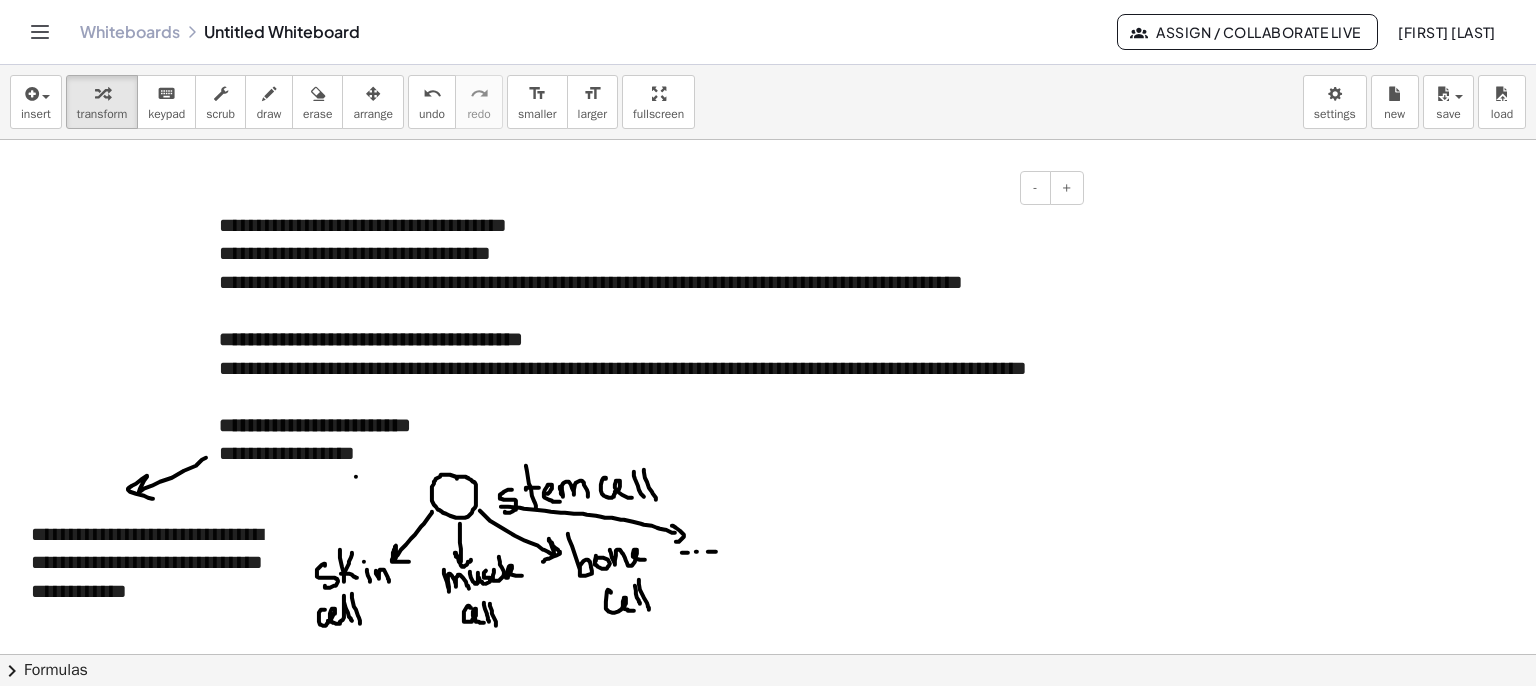 click on "**********" at bounding box center (644, 382) 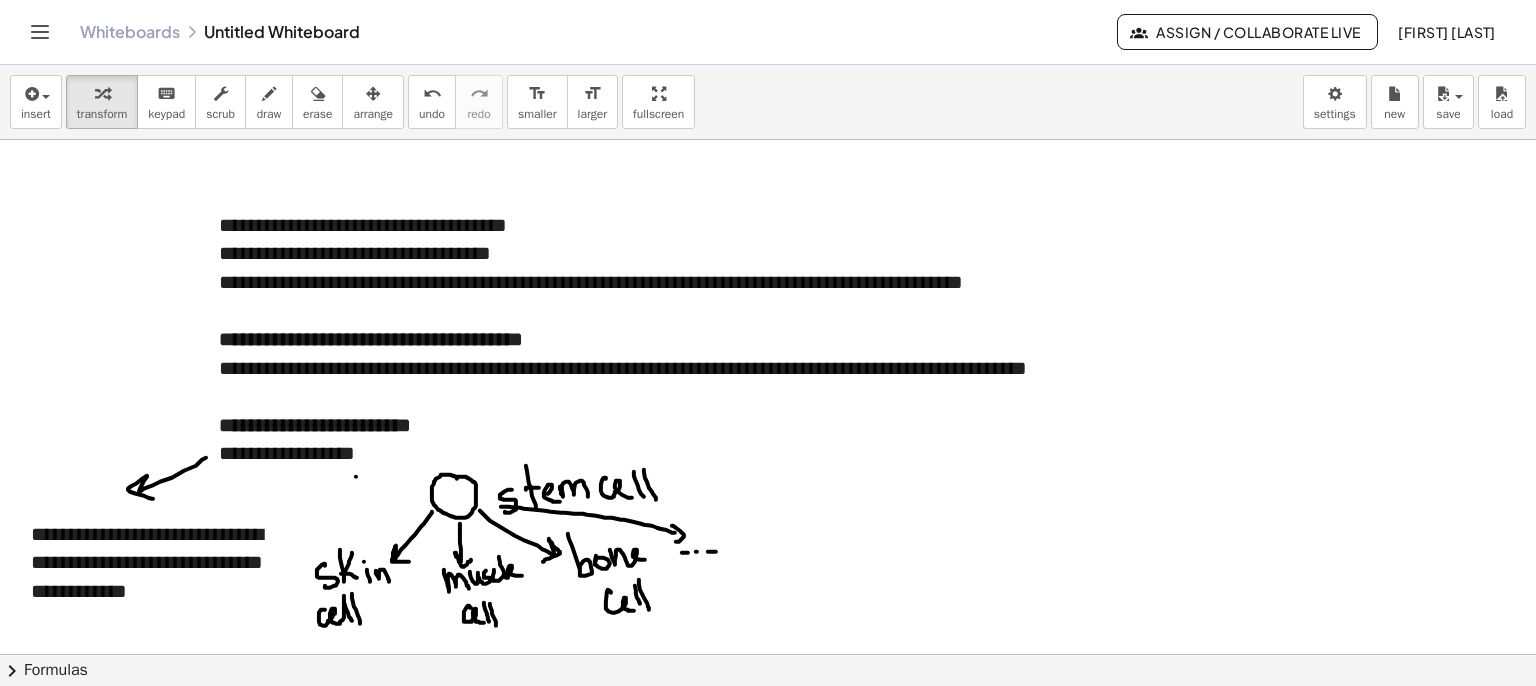 click at bounding box center (768, 719) 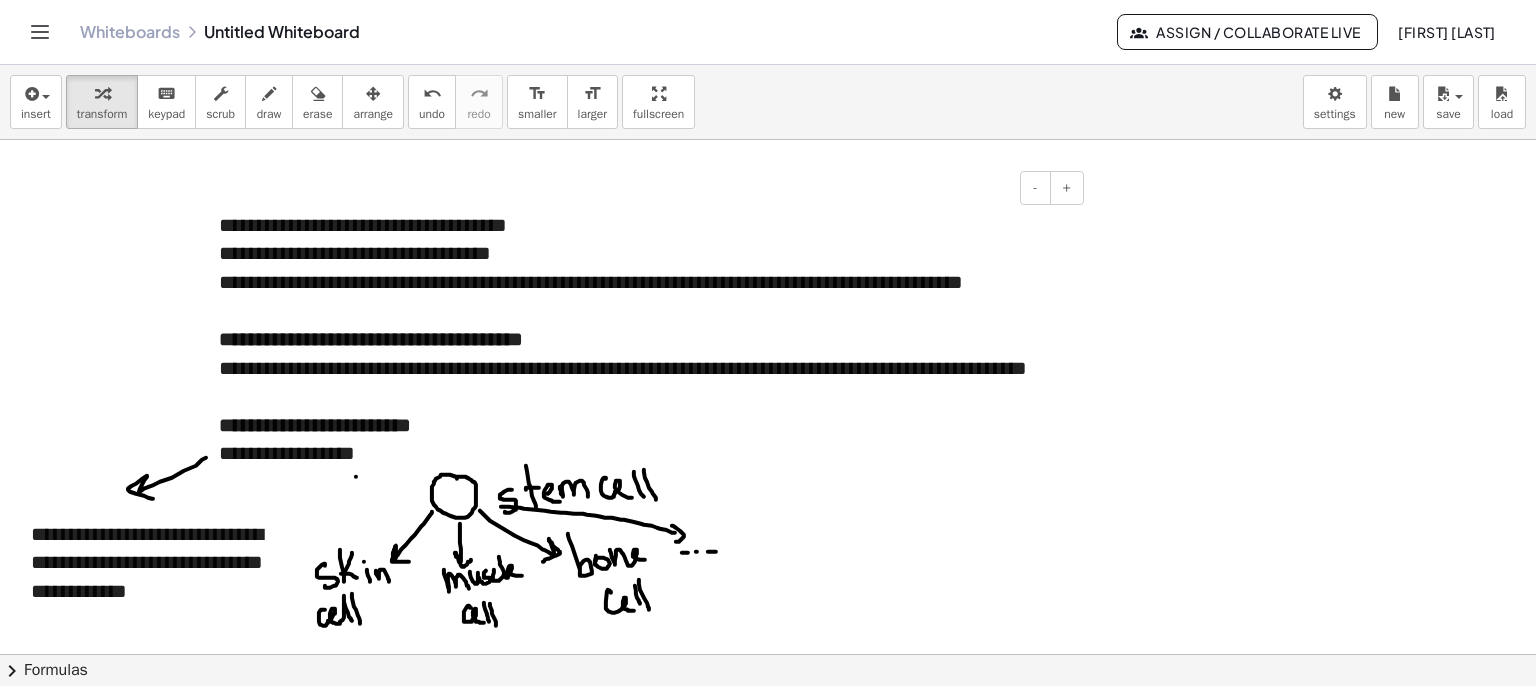 click on "**********" at bounding box center (644, 382) 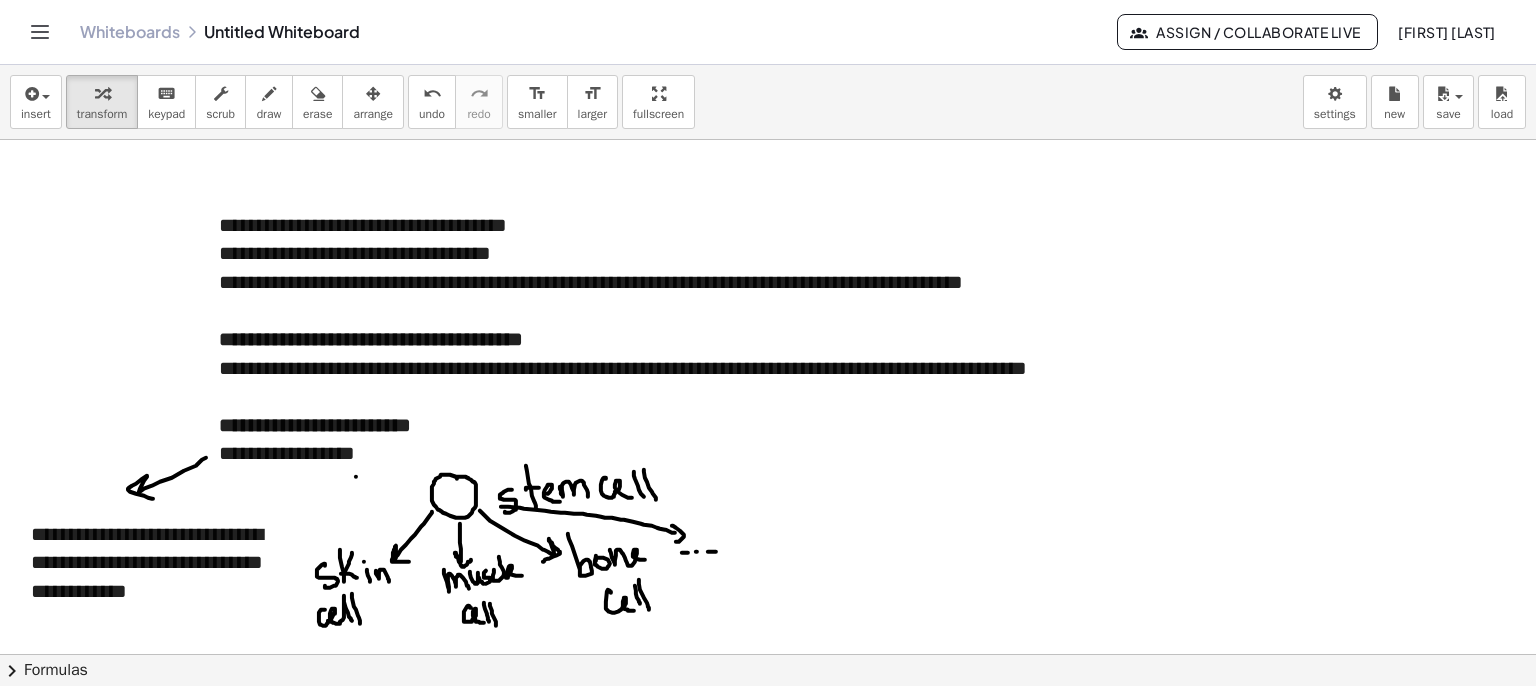 click at bounding box center [768, 719] 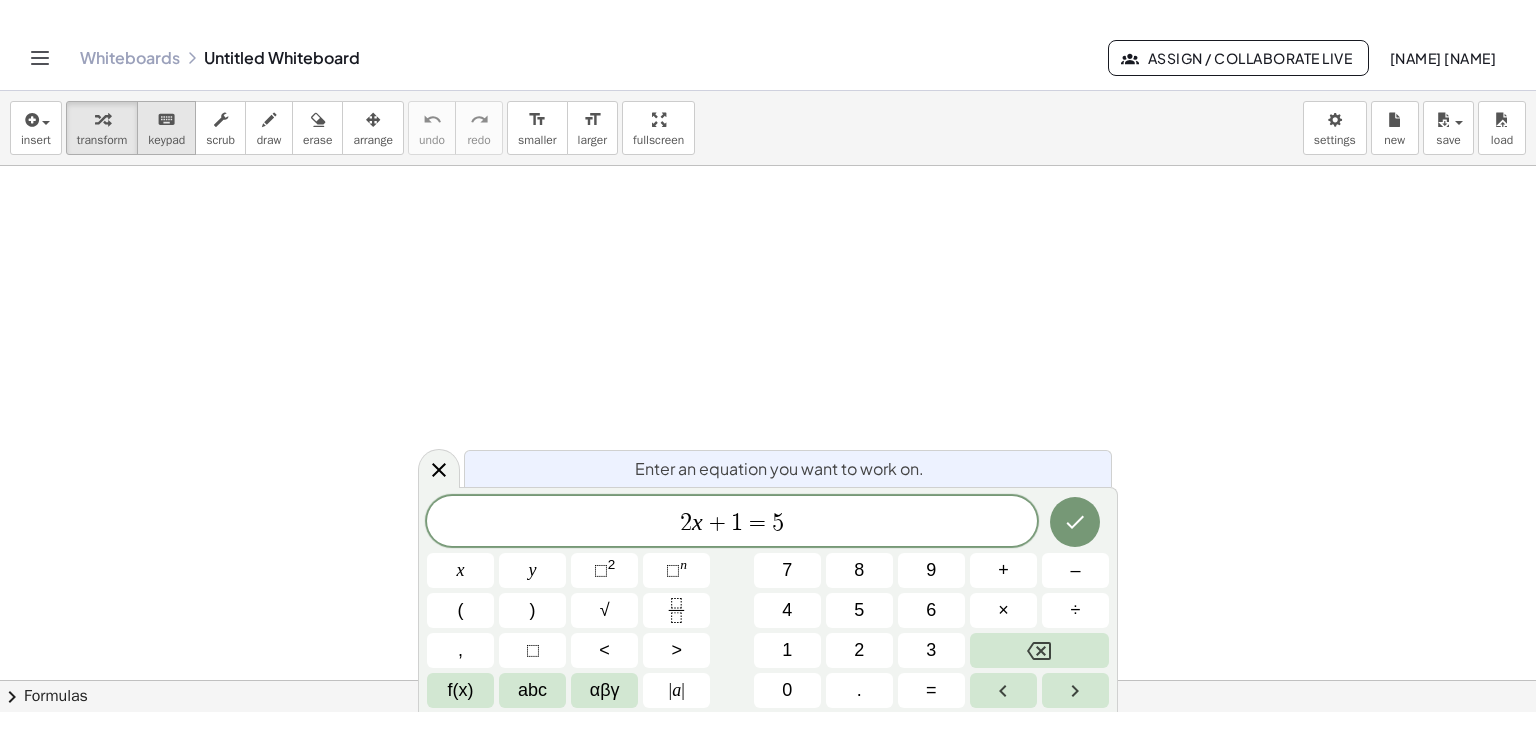 scroll, scrollTop: 0, scrollLeft: 0, axis: both 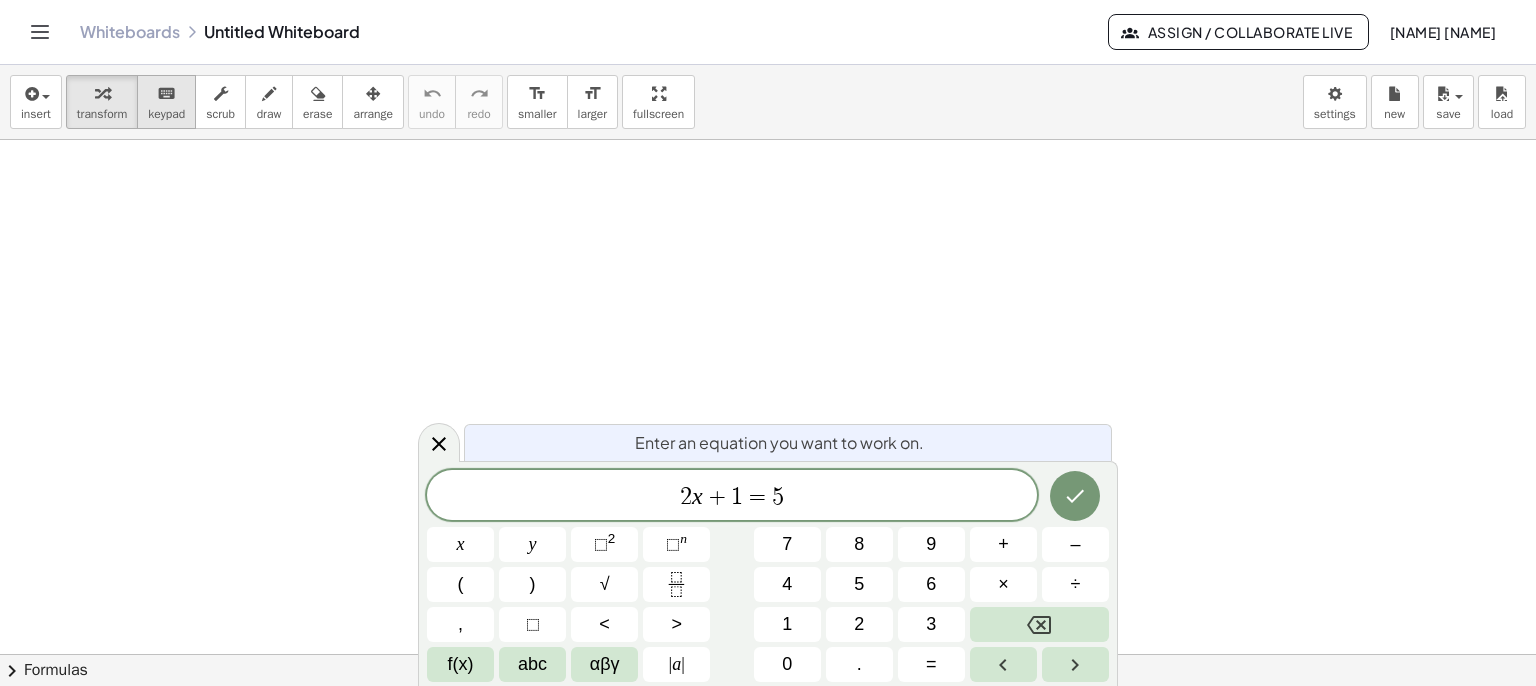 click on "keyboard" at bounding box center (166, 94) 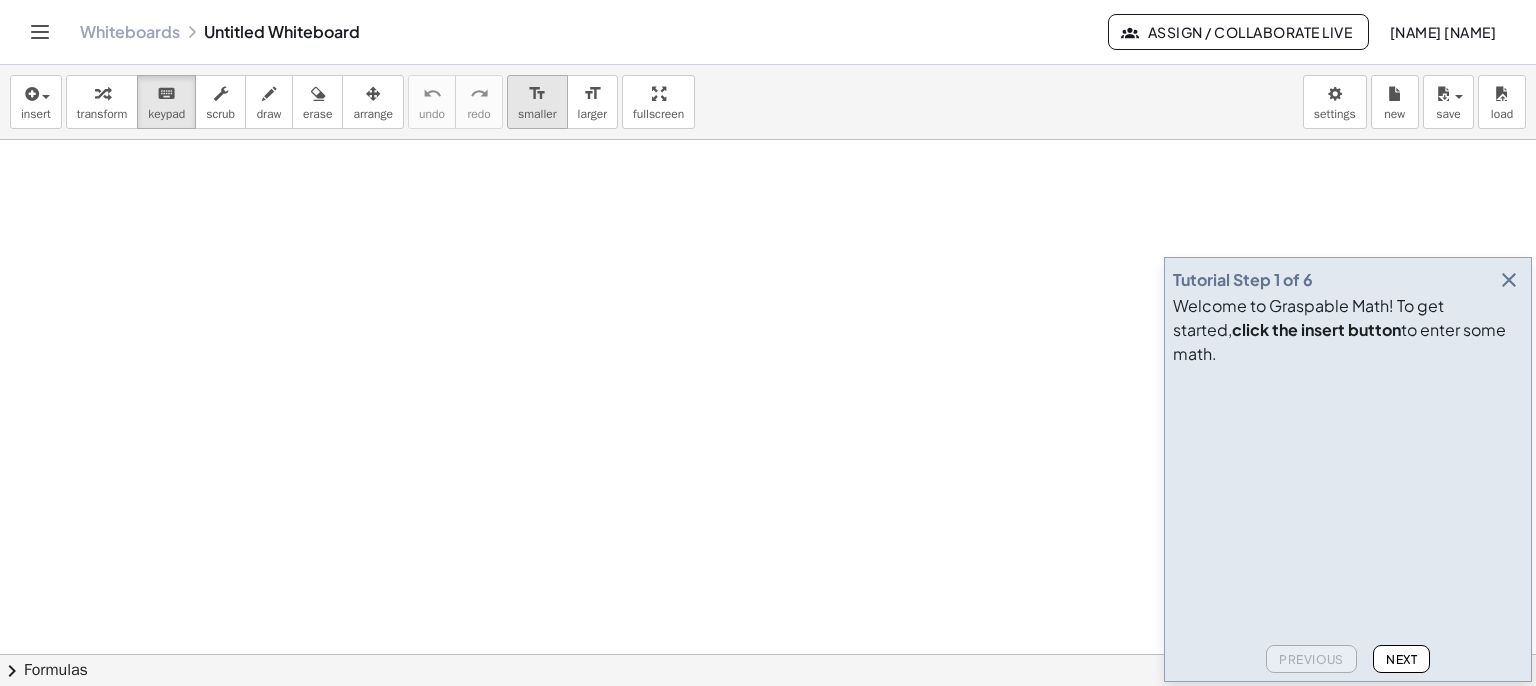 click on "format_size" at bounding box center (537, 93) 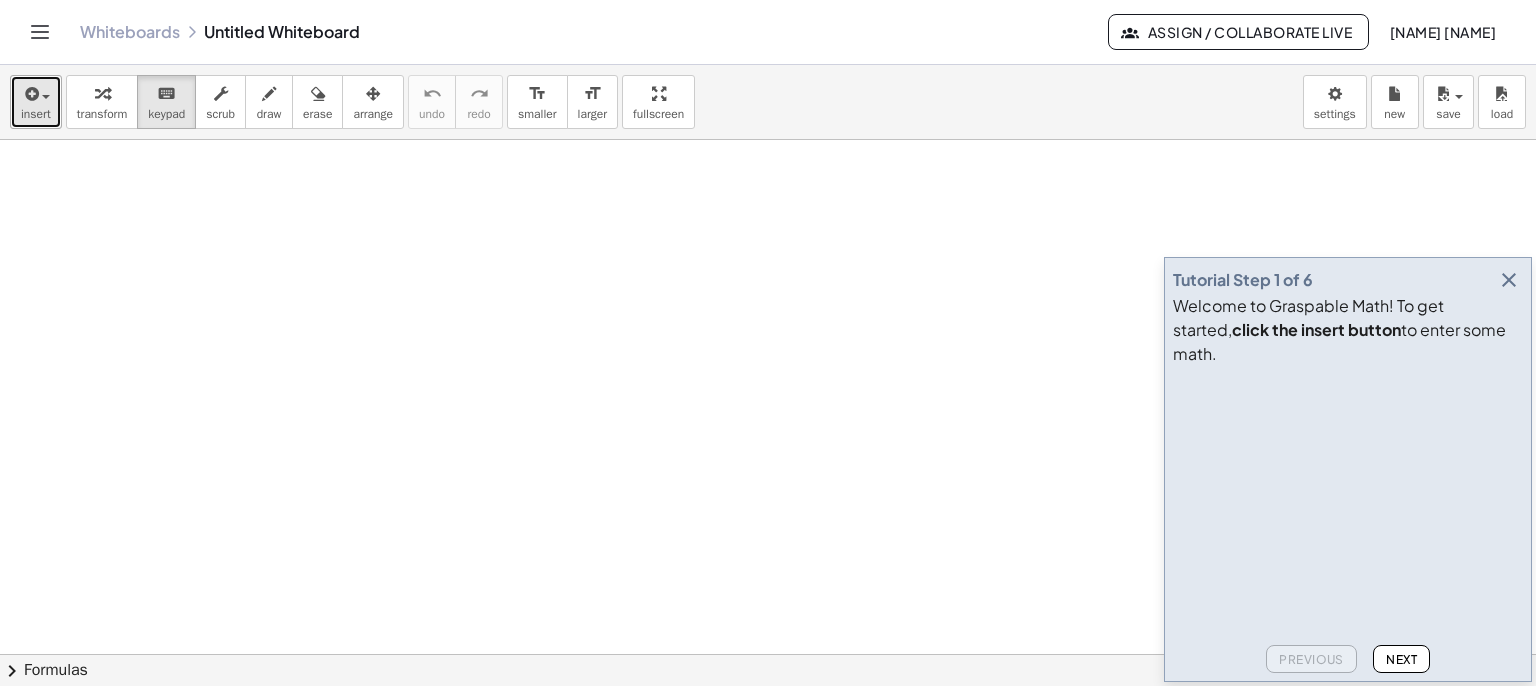 click at bounding box center [30, 94] 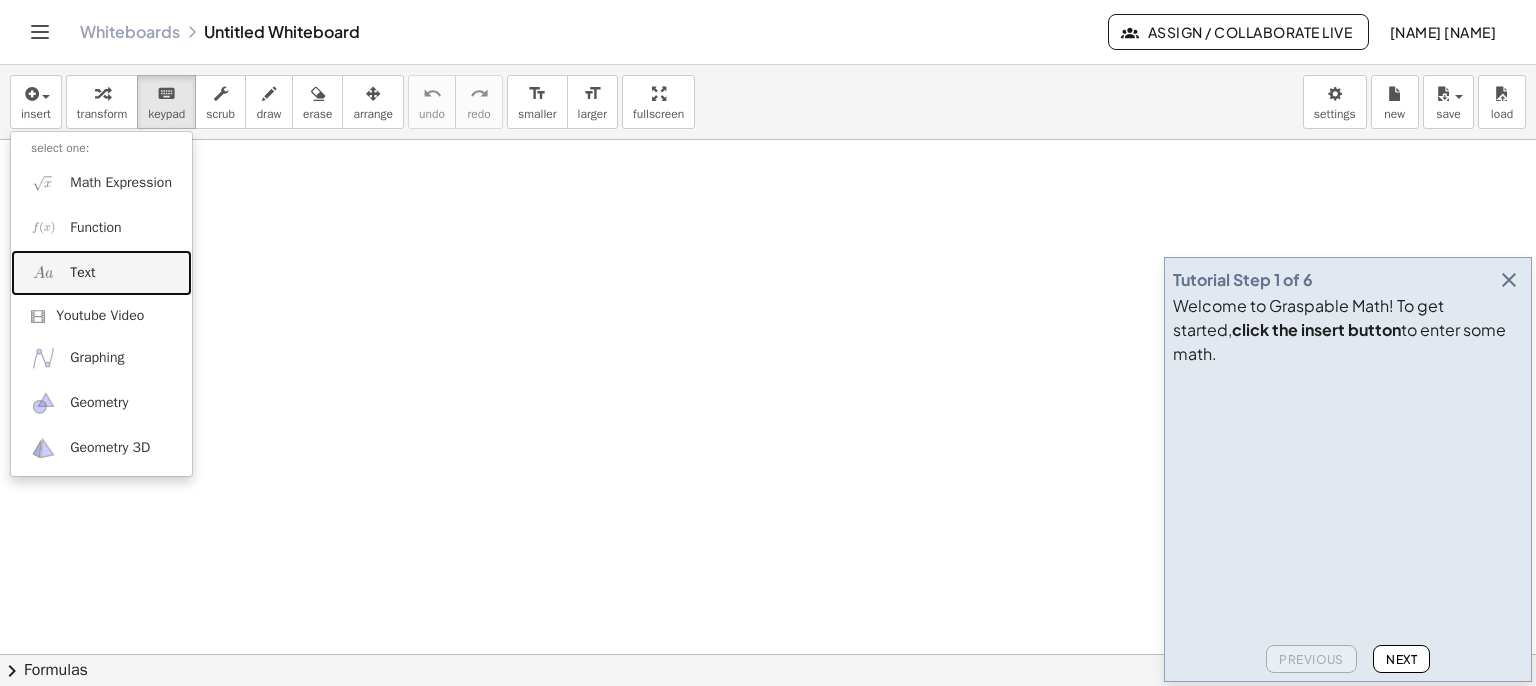 click on "Text" at bounding box center (82, 273) 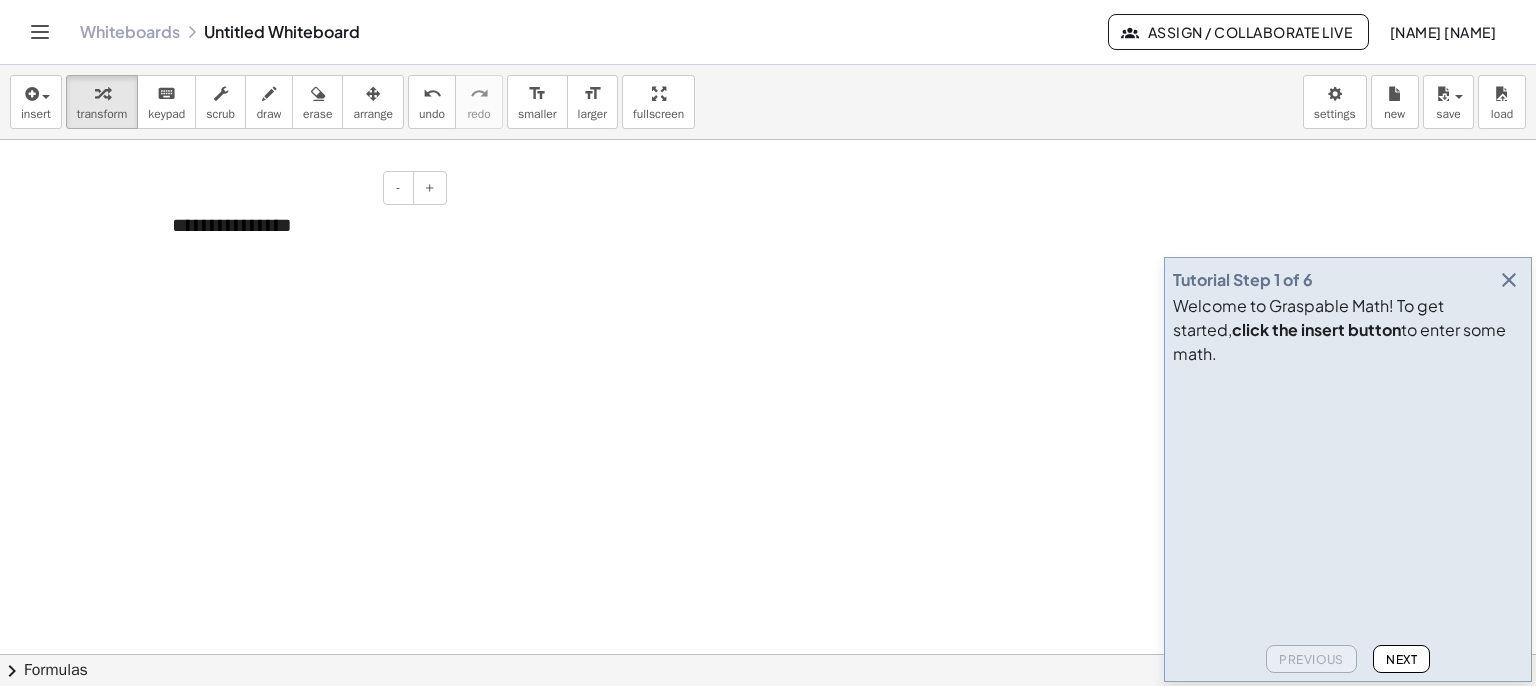 type 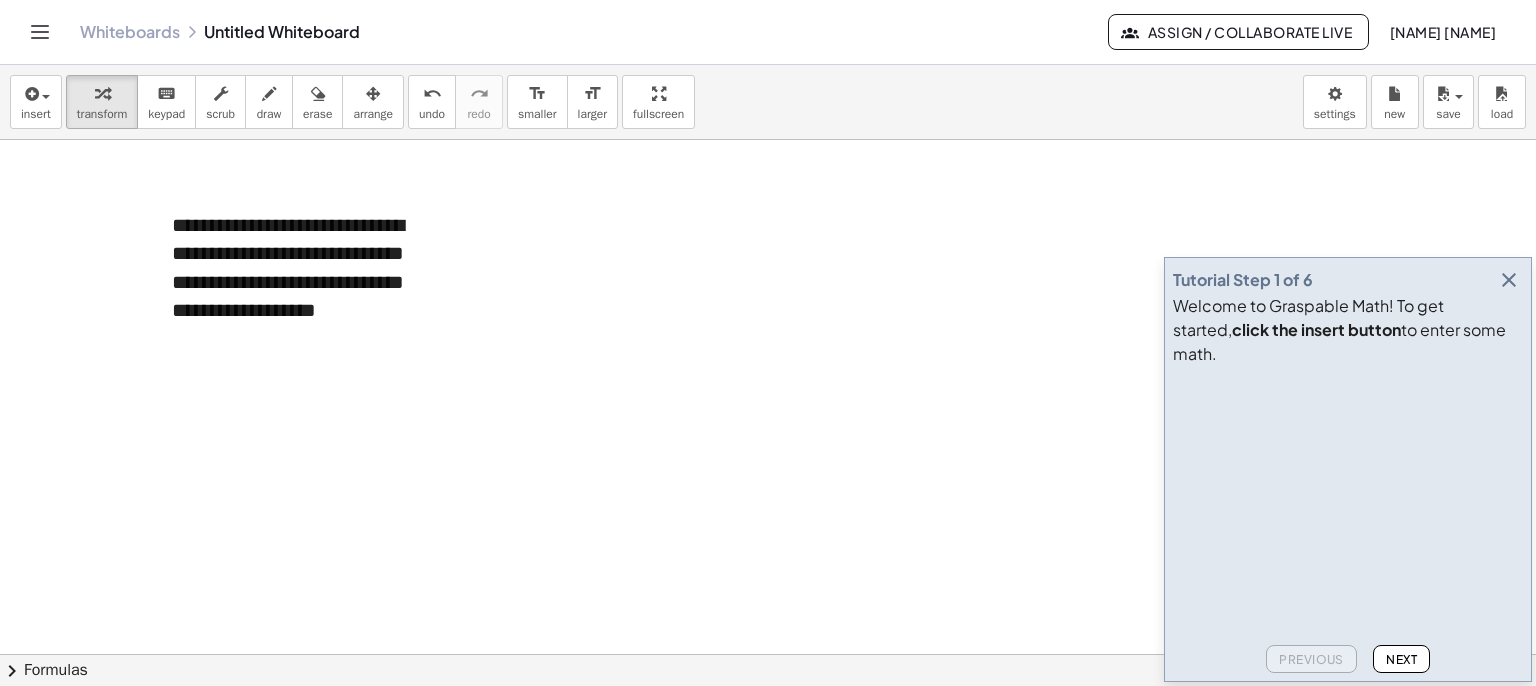 click at bounding box center [768, 719] 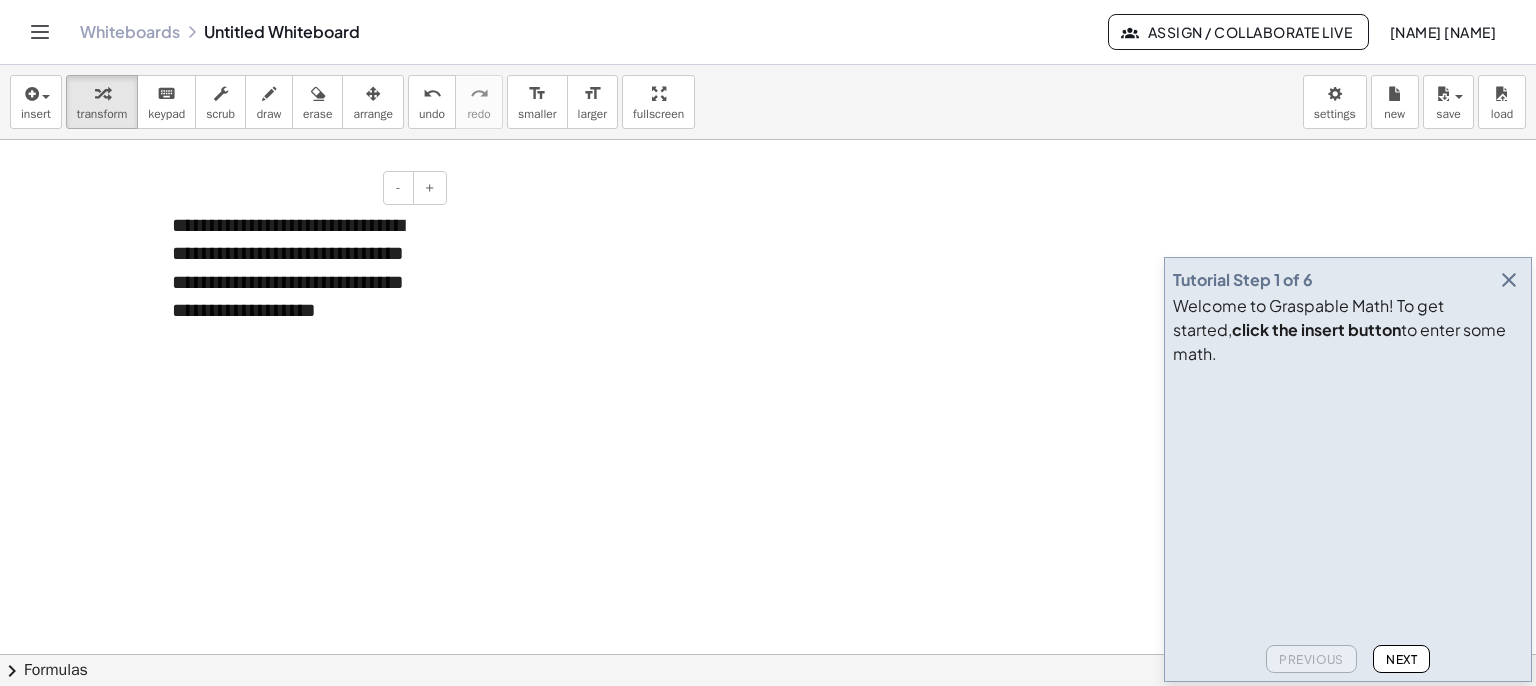 click on "**********" at bounding box center (302, 268) 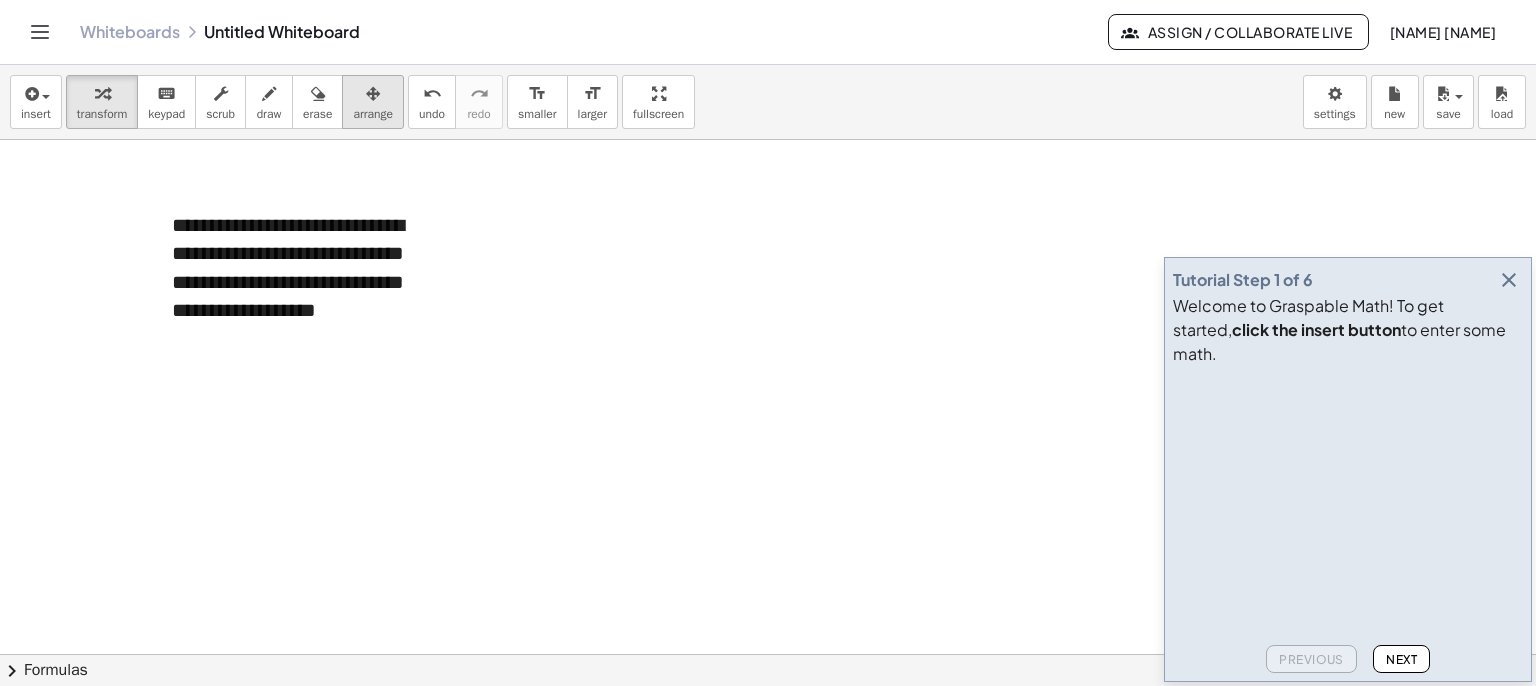 click on "arrange" at bounding box center (373, 114) 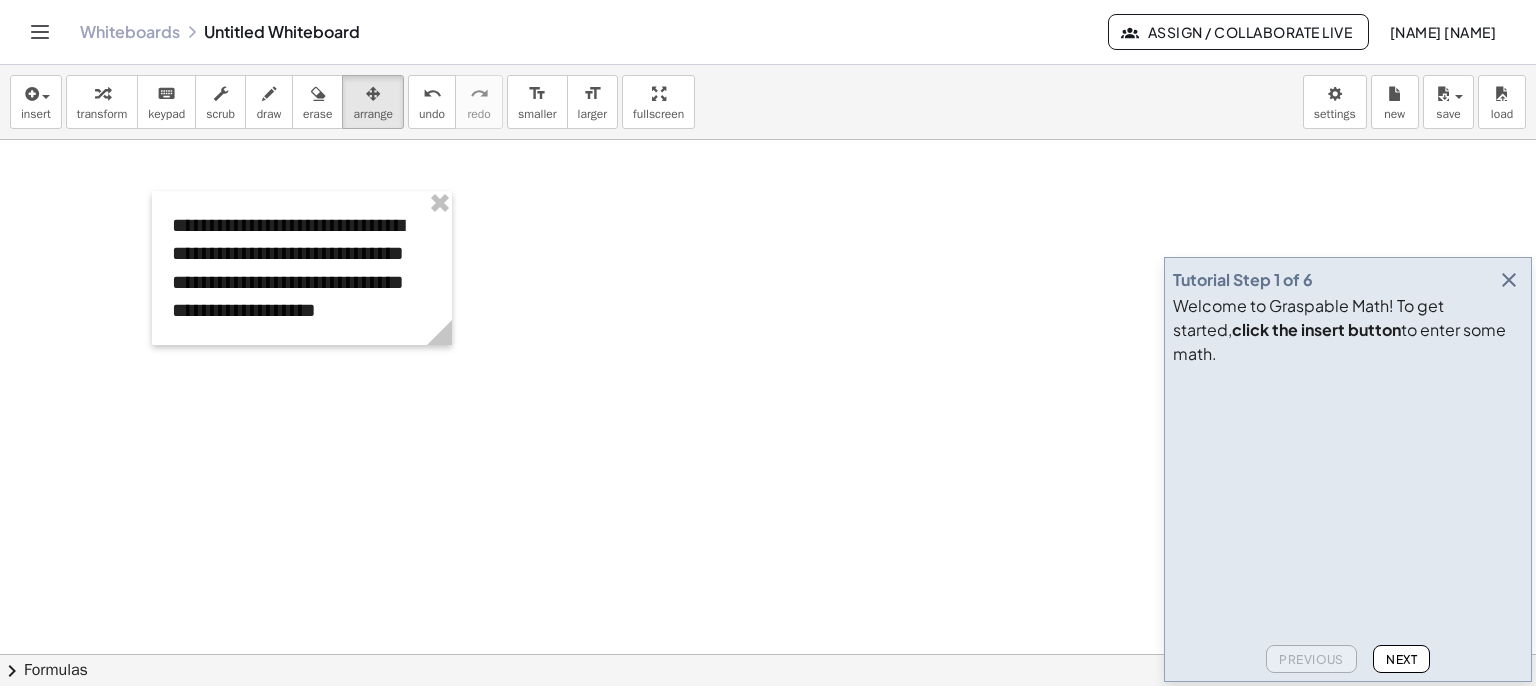 click at bounding box center [768, 719] 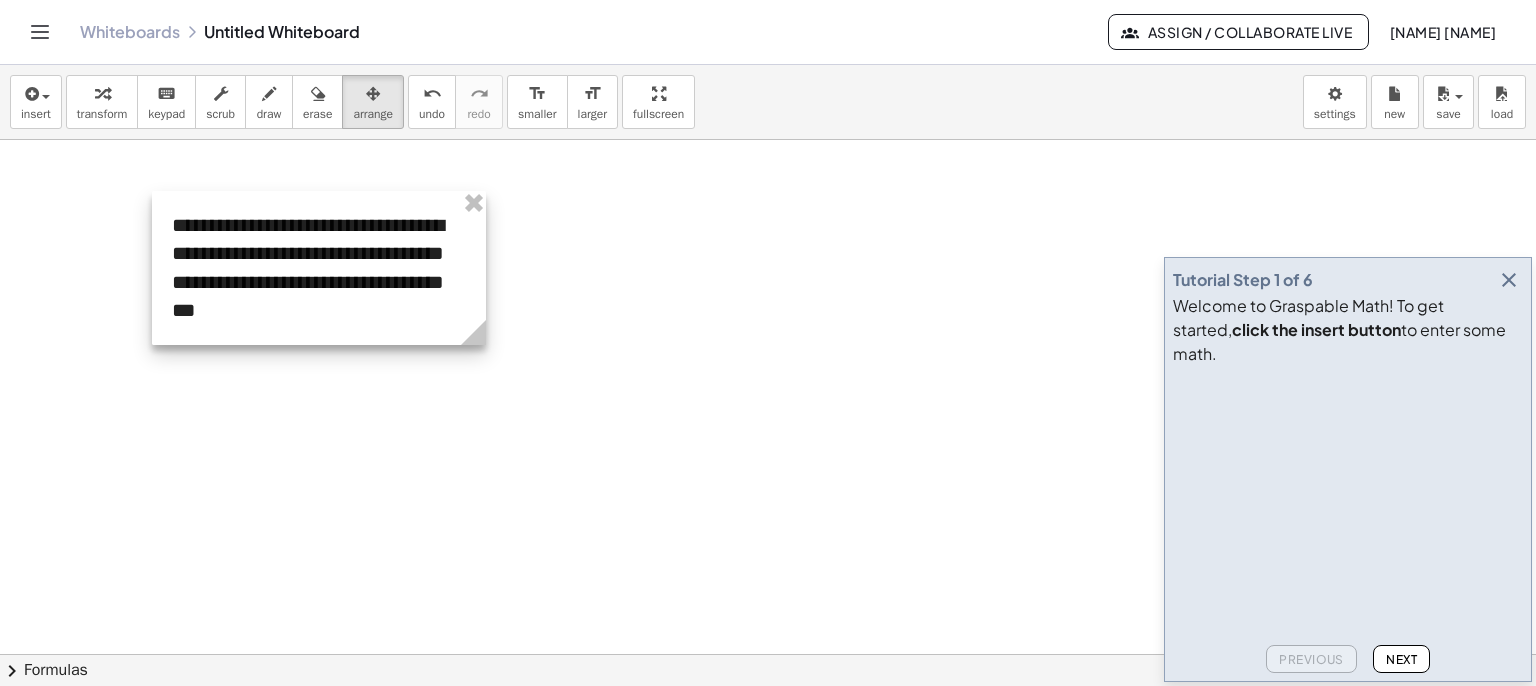 drag, startPoint x: 453, startPoint y: 341, endPoint x: 617, endPoint y: 285, distance: 173.29744 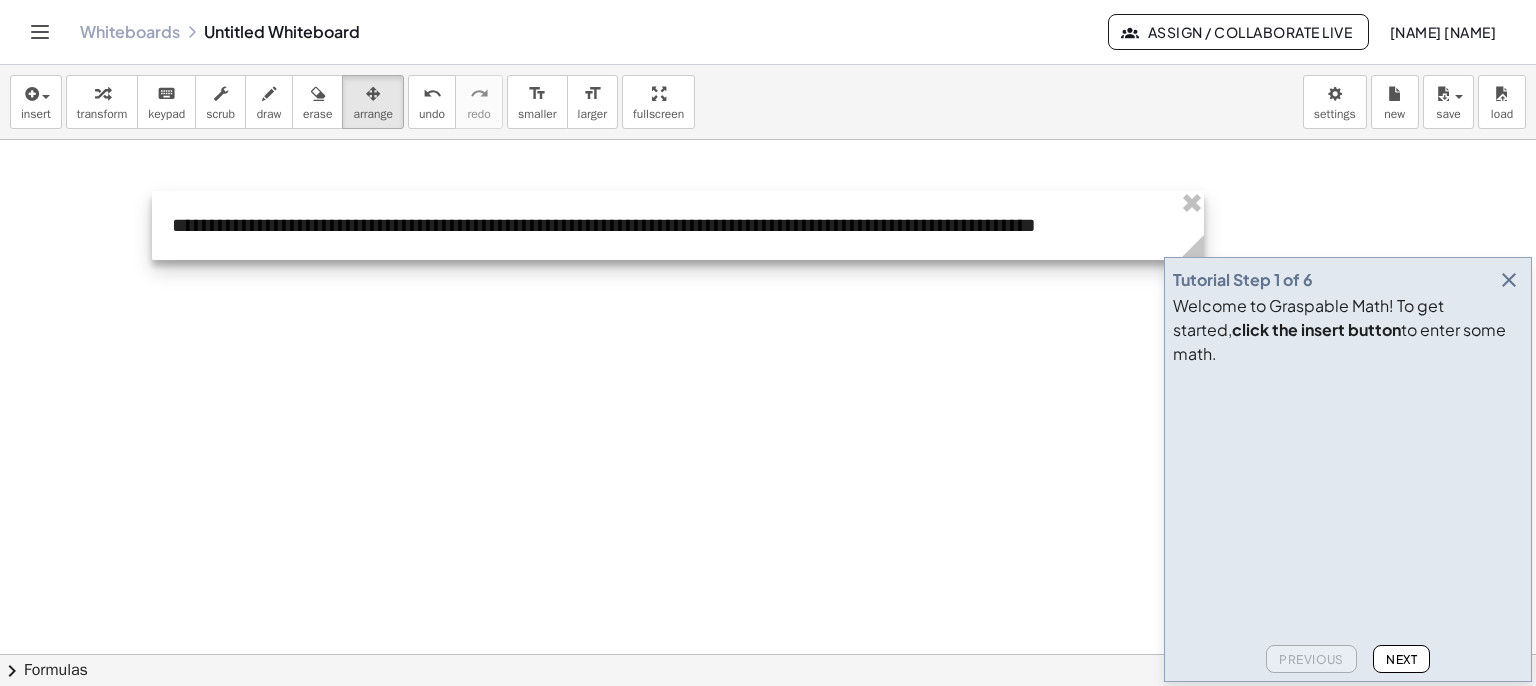 drag, startPoint x: 1016, startPoint y: 264, endPoint x: 1206, endPoint y: 237, distance: 191.90883 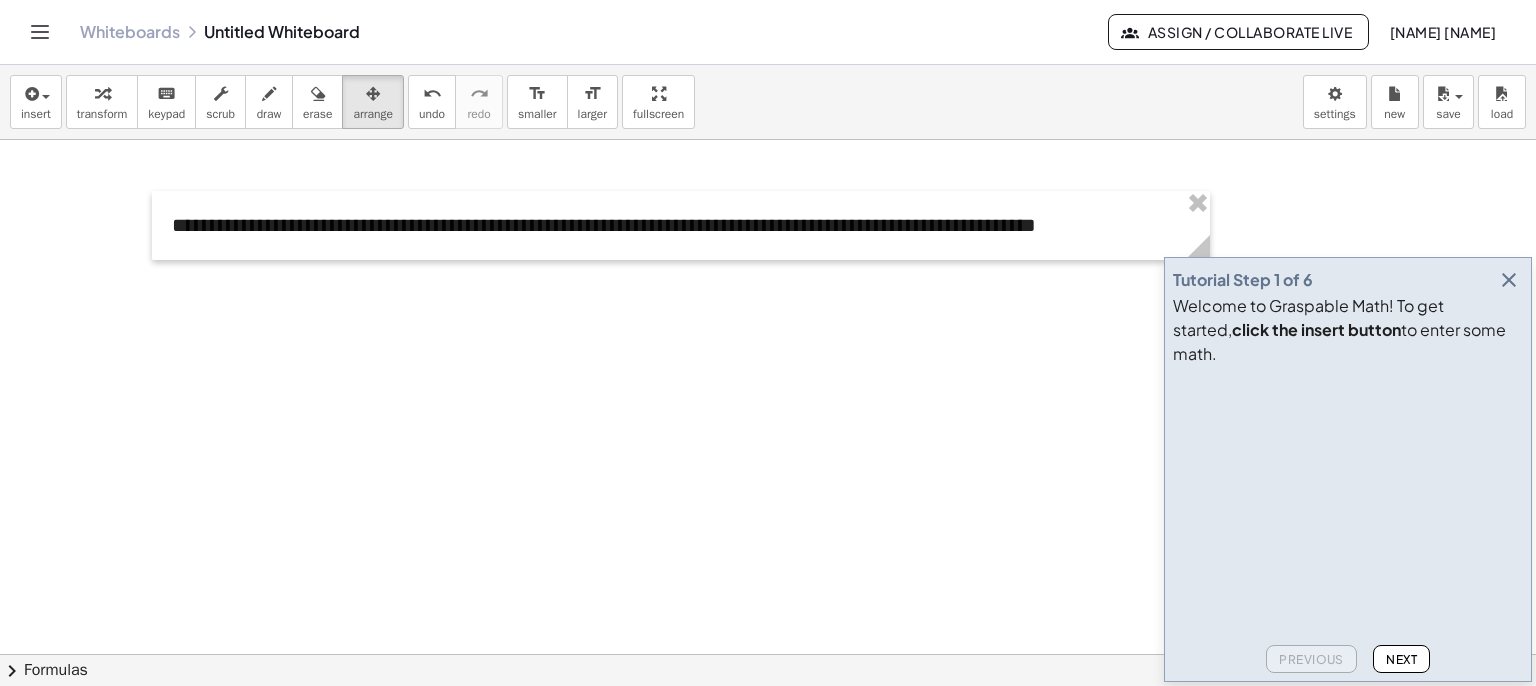 click at bounding box center [768, 719] 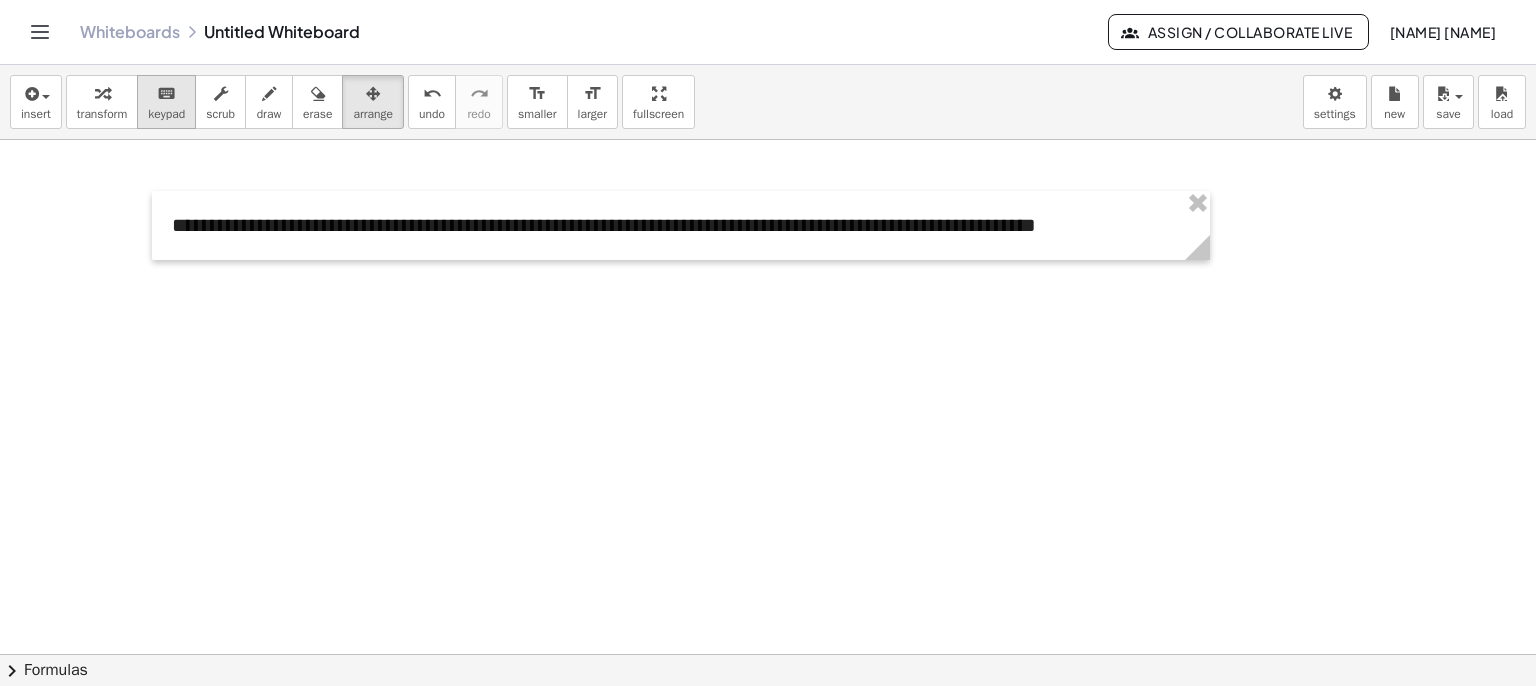 click on "keypad" at bounding box center (166, 114) 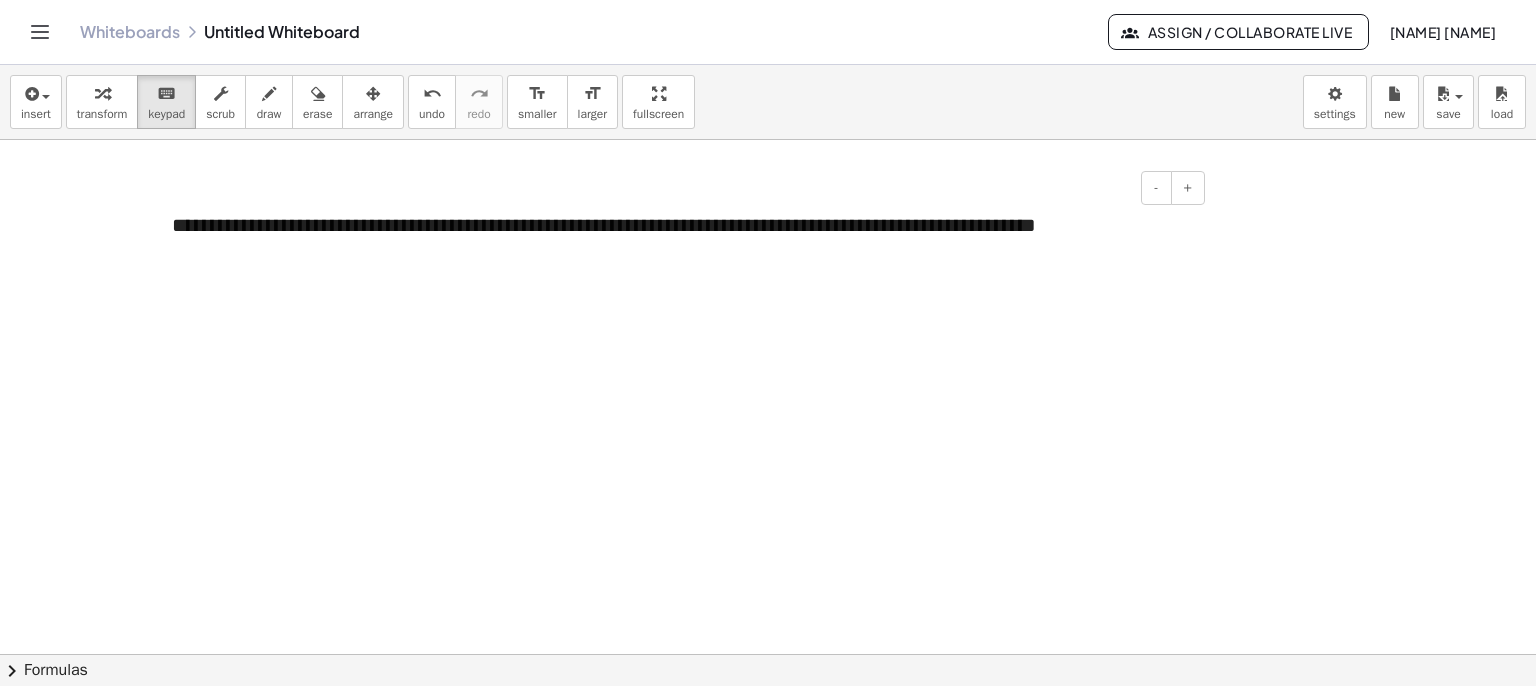 click on "**********" at bounding box center (681, 225) 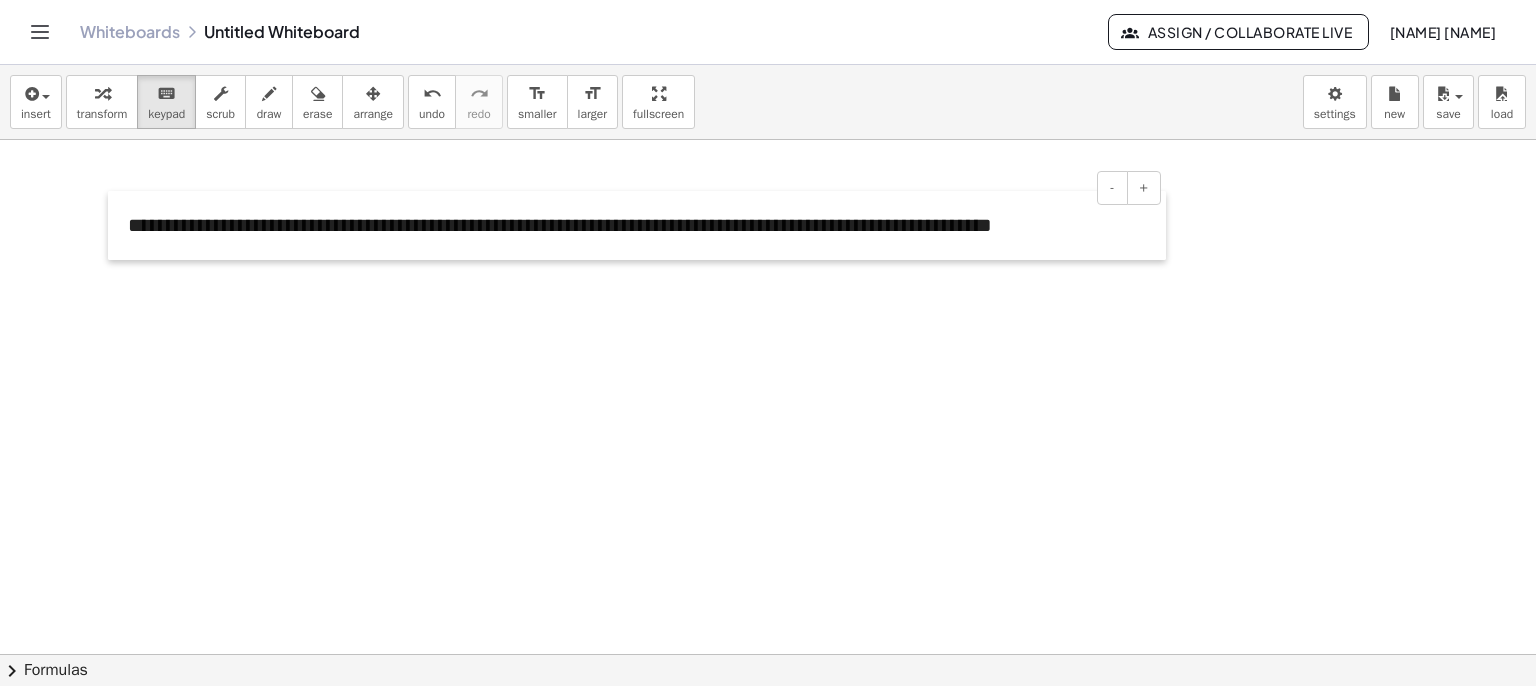 drag, startPoint x: 152, startPoint y: 205, endPoint x: 113, endPoint y: 237, distance: 50.447994 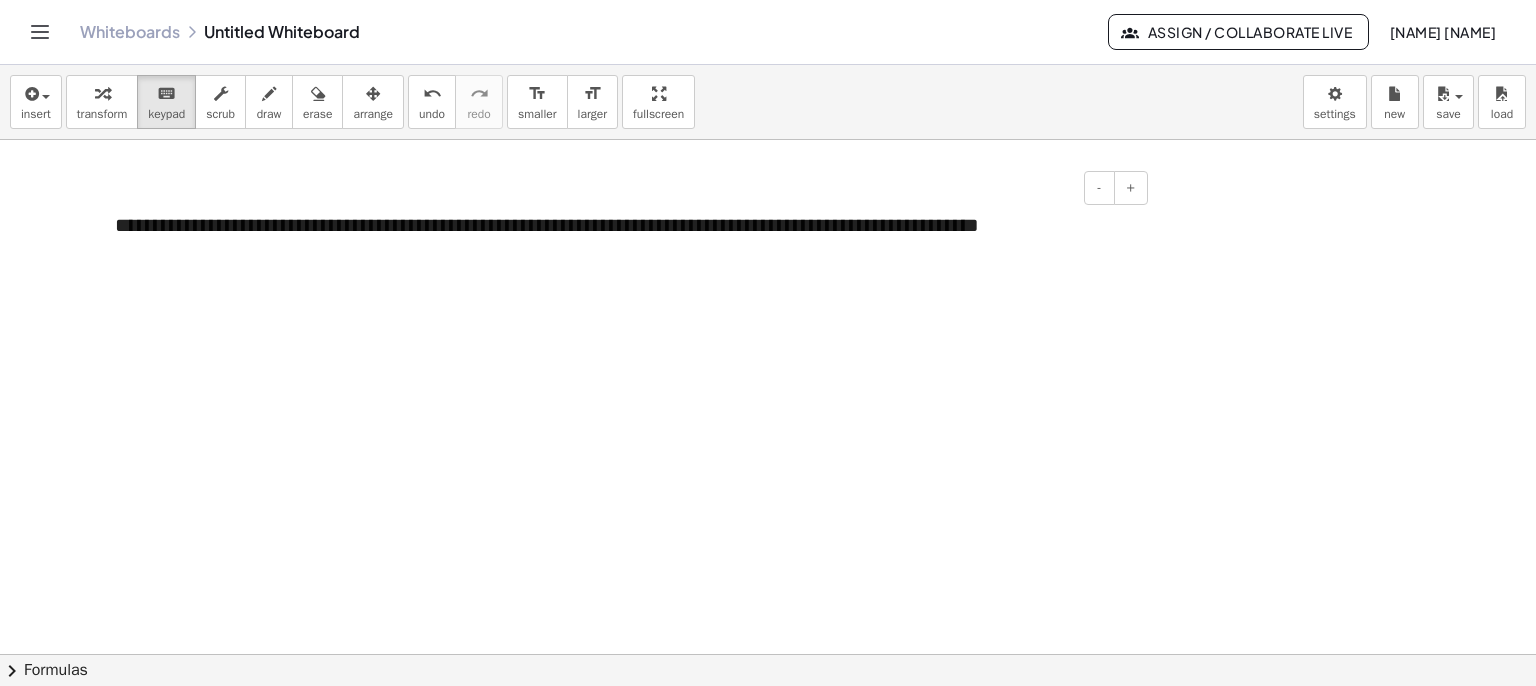 click at bounding box center (768, 719) 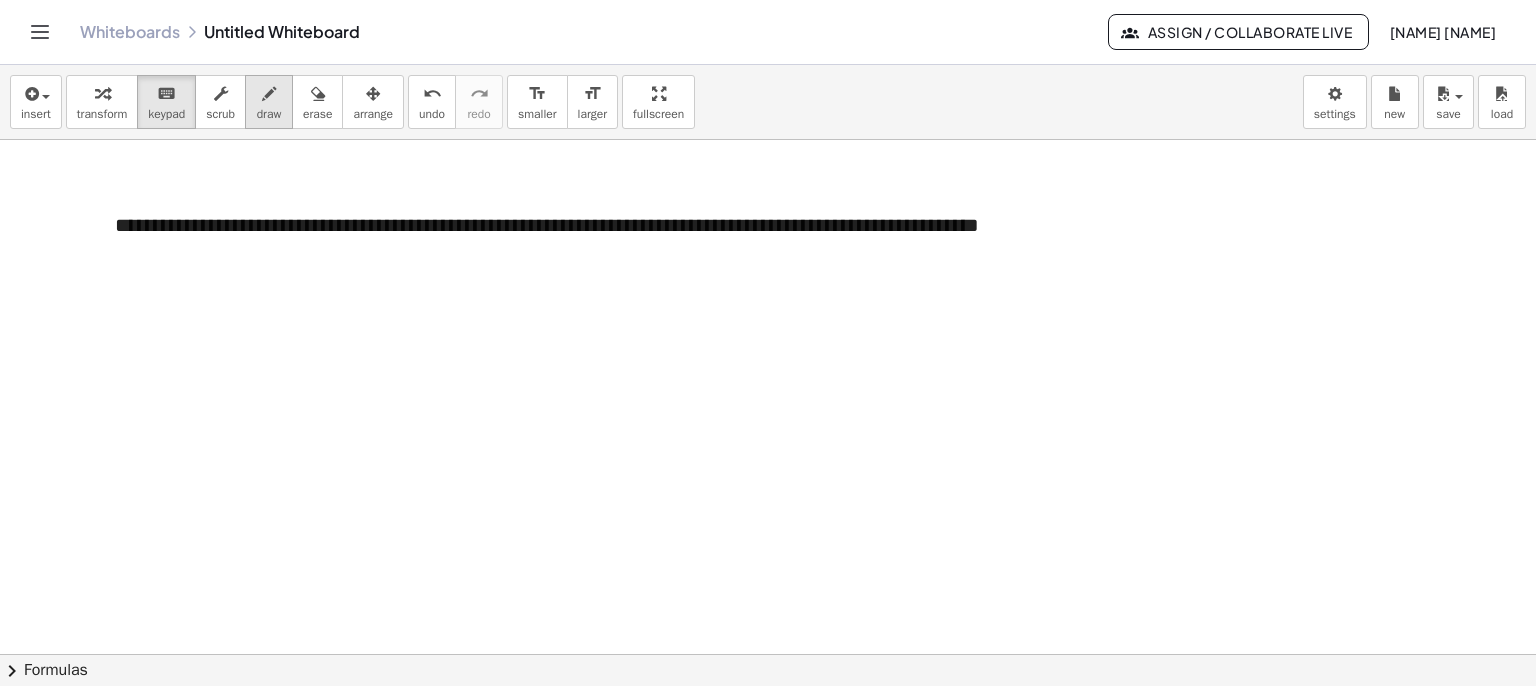 click at bounding box center [269, 94] 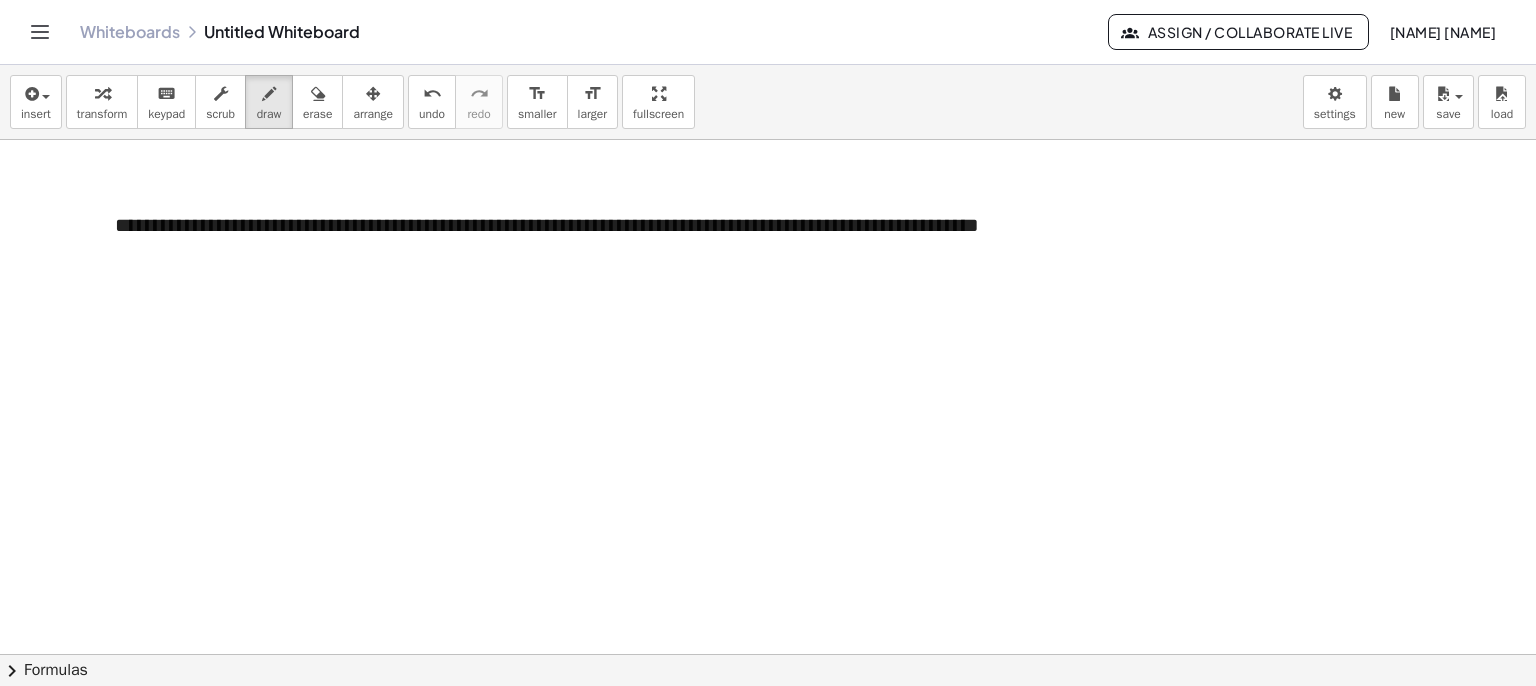 click at bounding box center (768, 719) 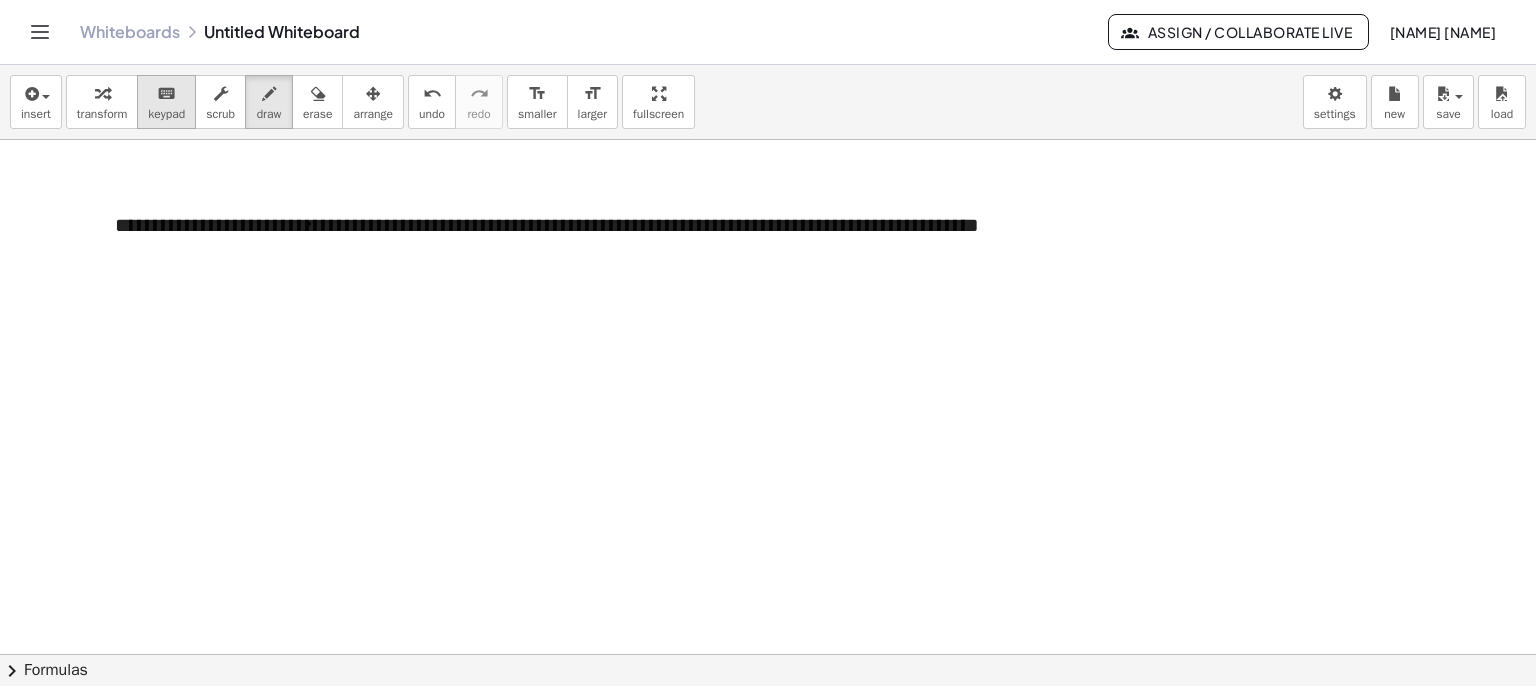 click on "keypad" at bounding box center [166, 114] 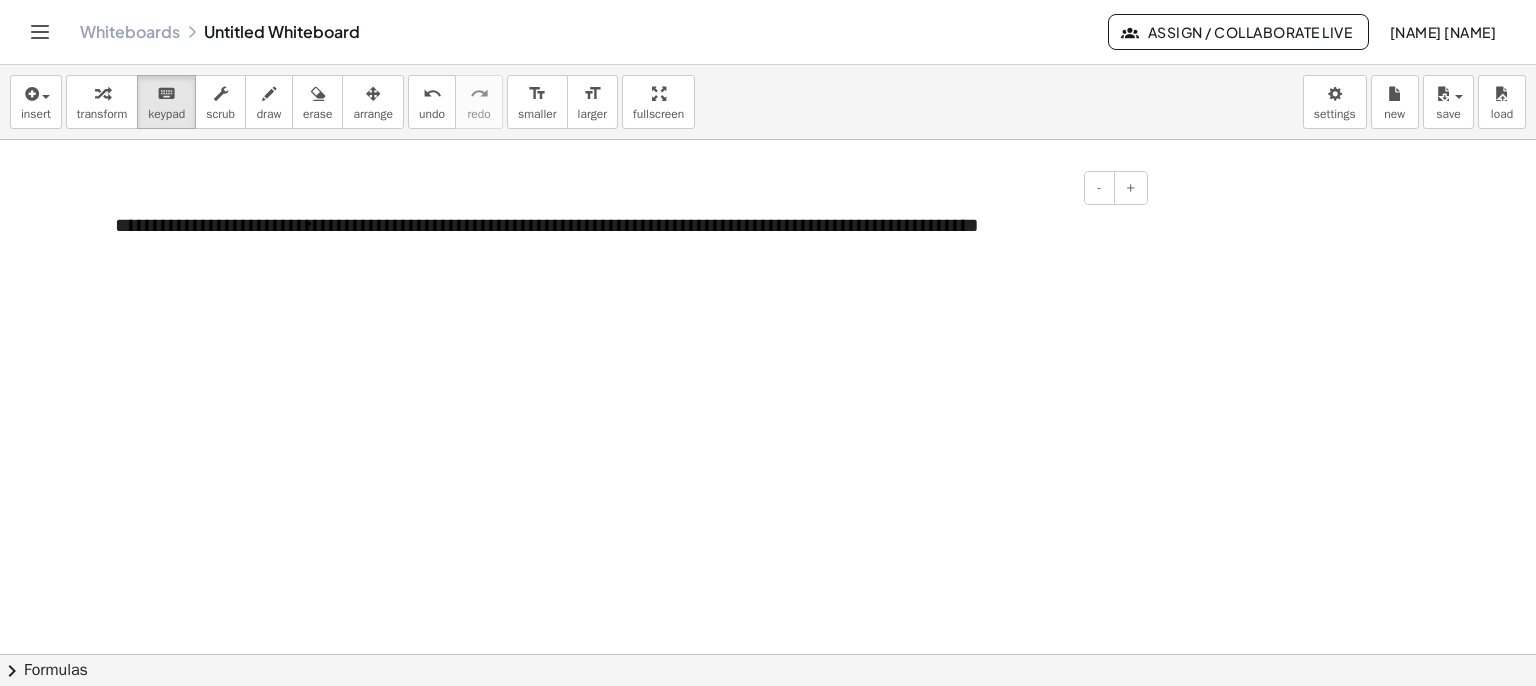 click on "**********" at bounding box center (624, 225) 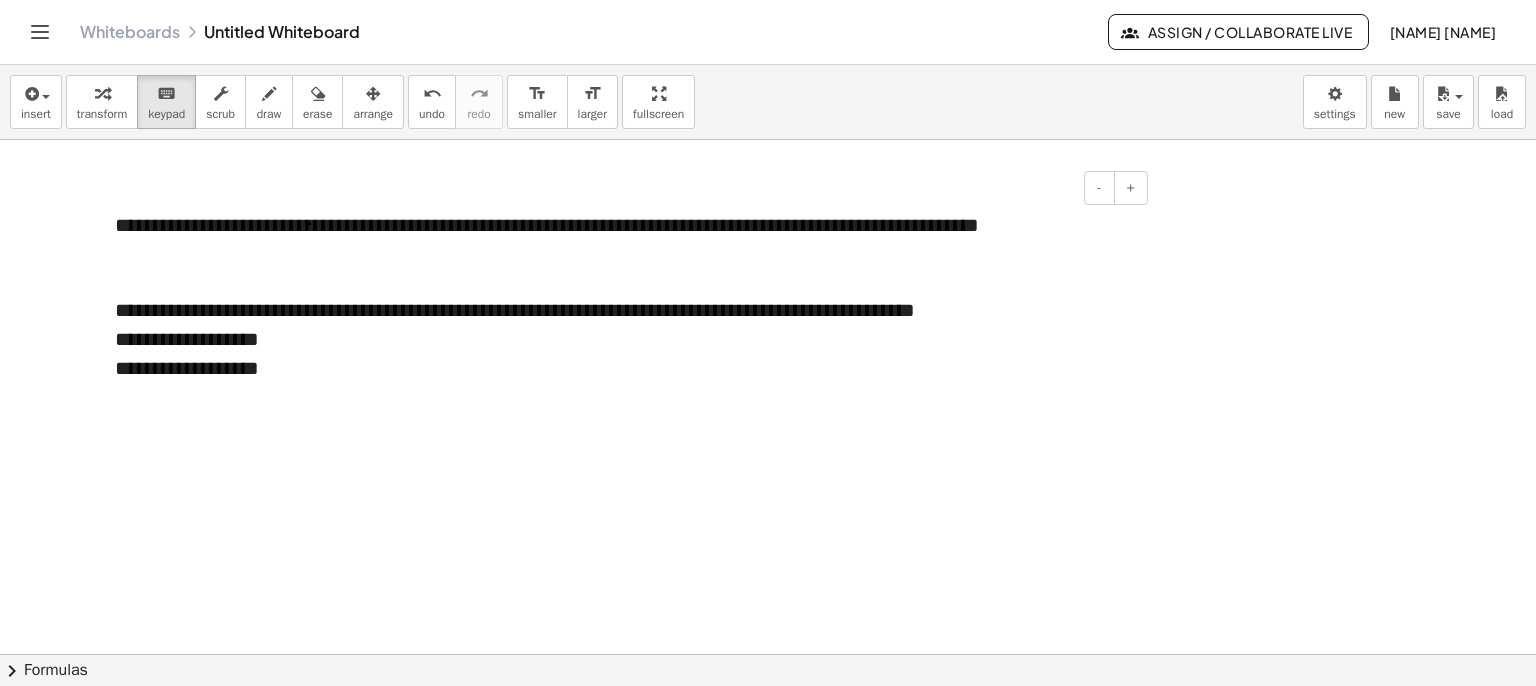 click on "**********" at bounding box center [624, 353] 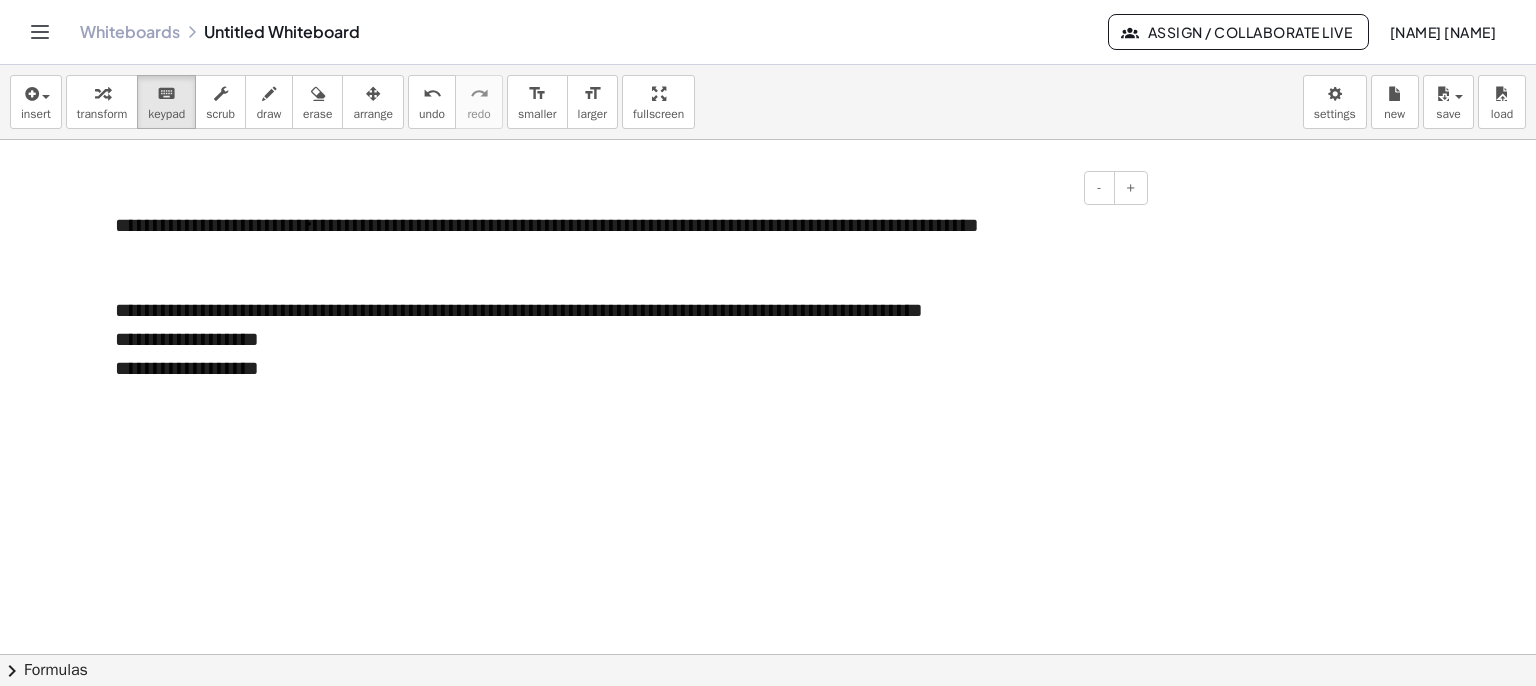 click on "**********" at bounding box center [624, 353] 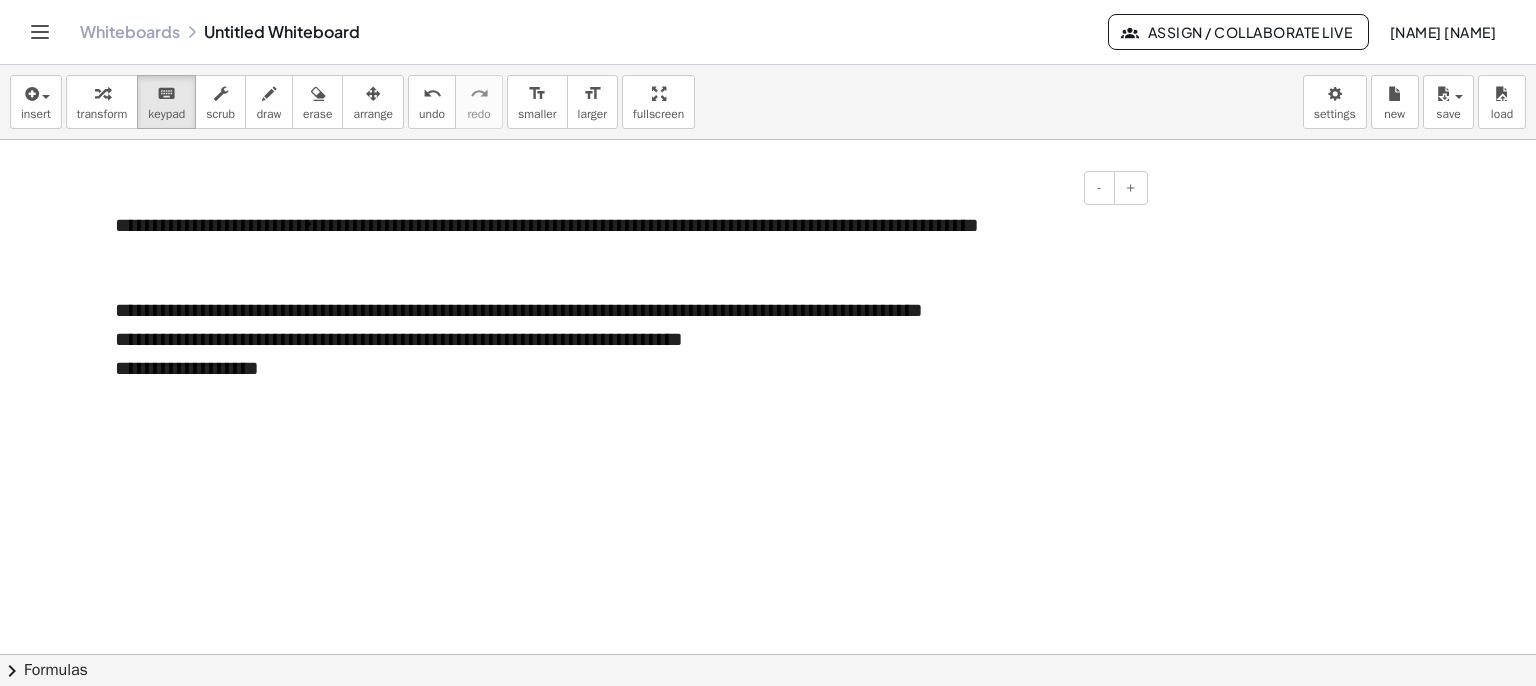 click on "**********" at bounding box center (624, 353) 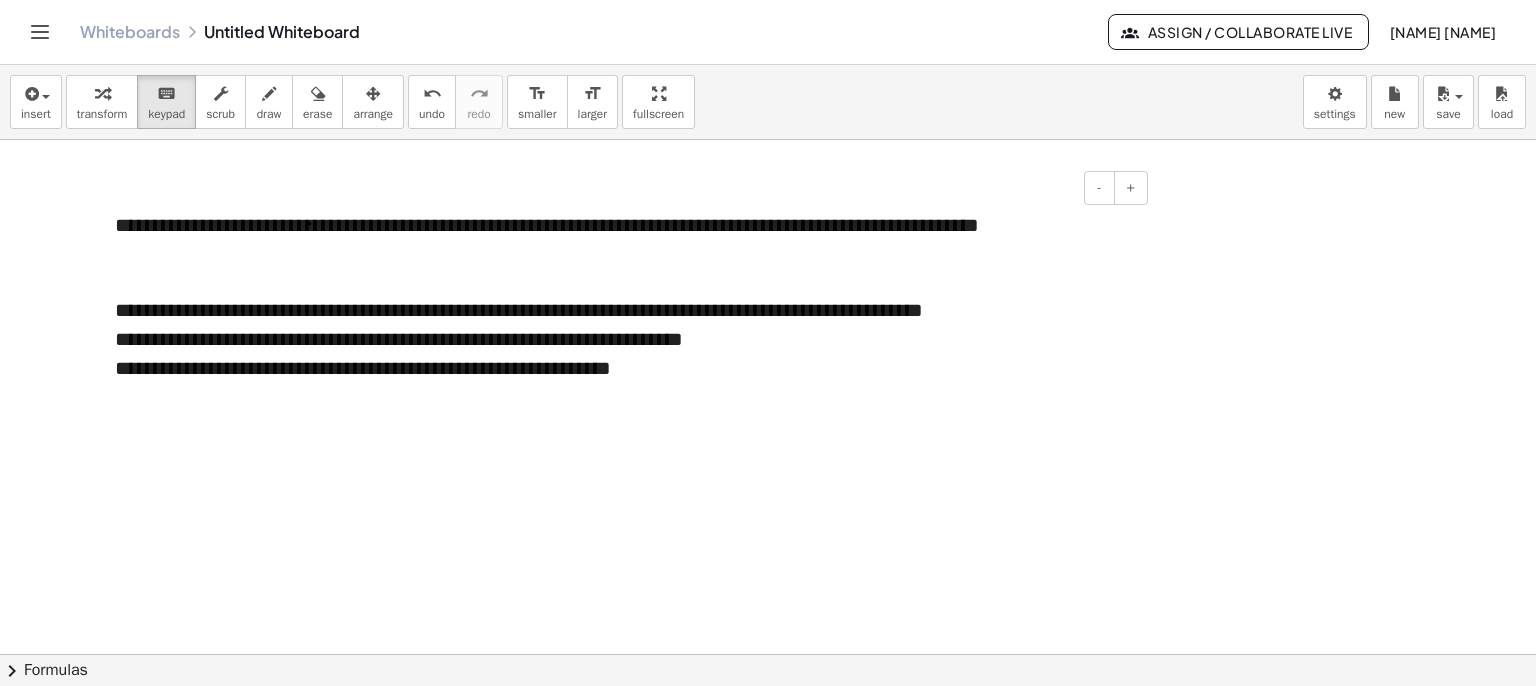 click on "**********" at bounding box center [624, 353] 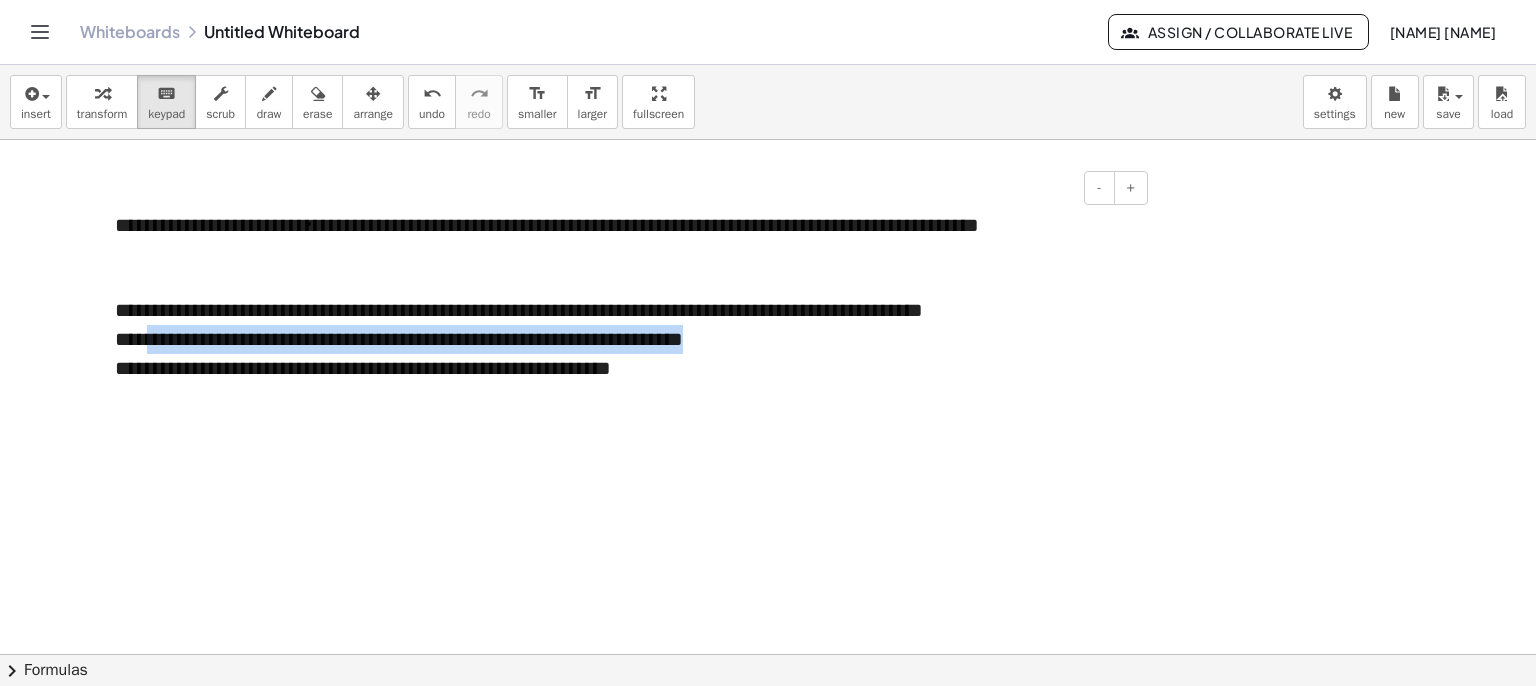 drag, startPoint x: 728, startPoint y: 343, endPoint x: 151, endPoint y: 342, distance: 577.00085 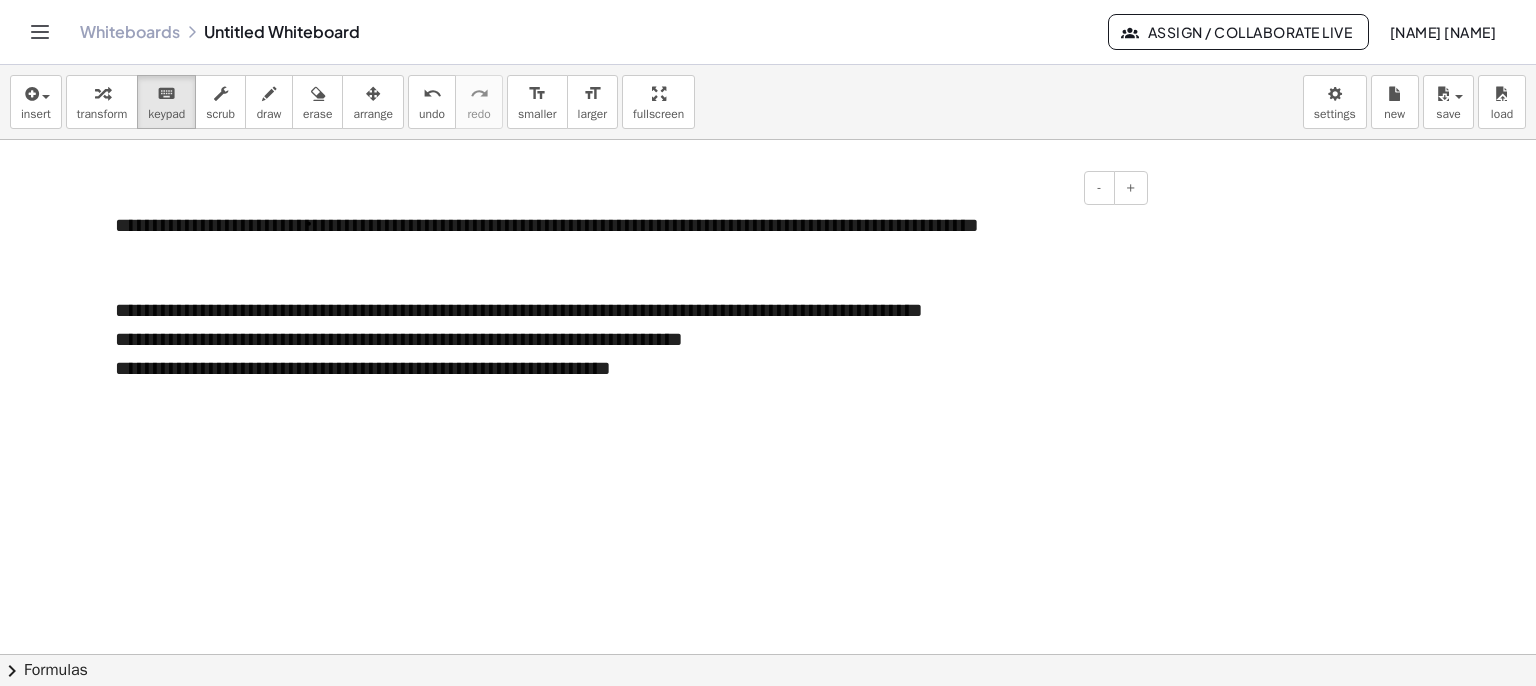 click on "**********" at bounding box center [624, 353] 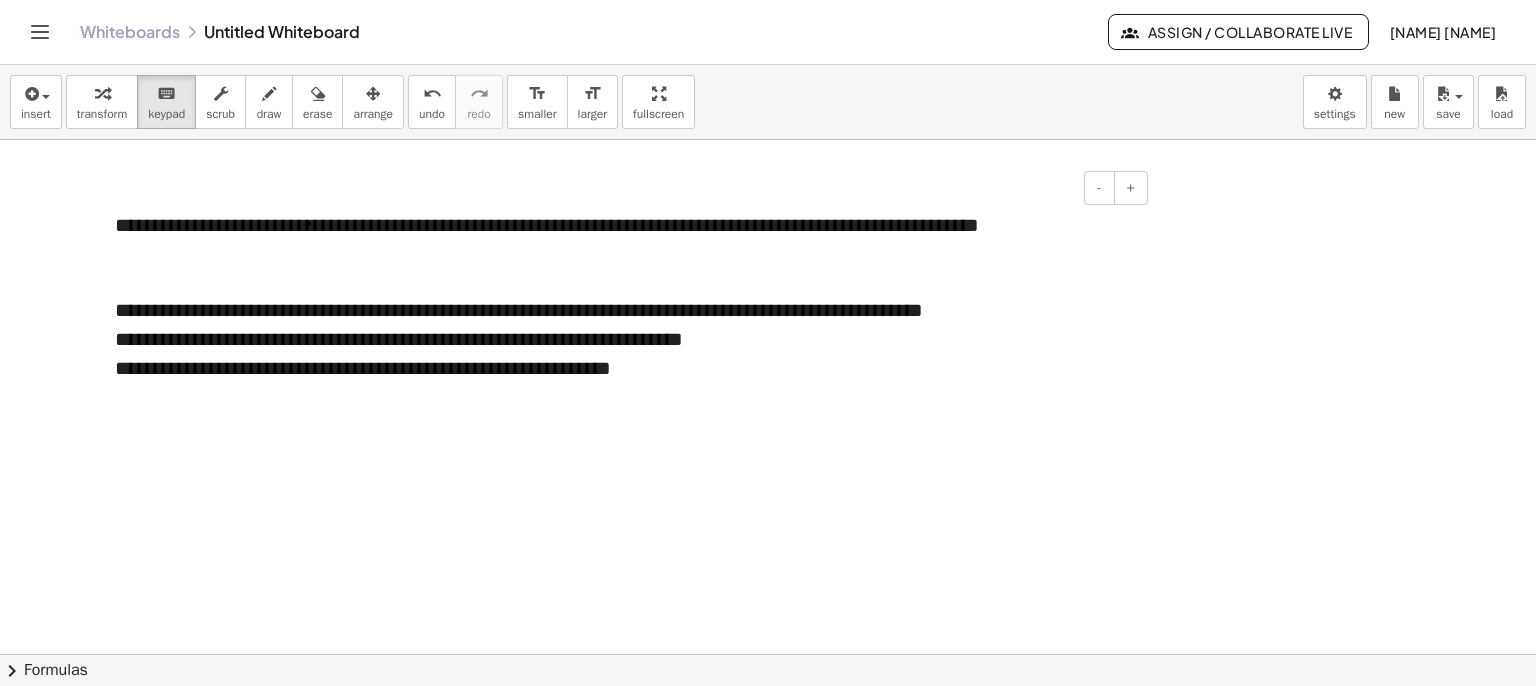 click on "**********" at bounding box center (624, 353) 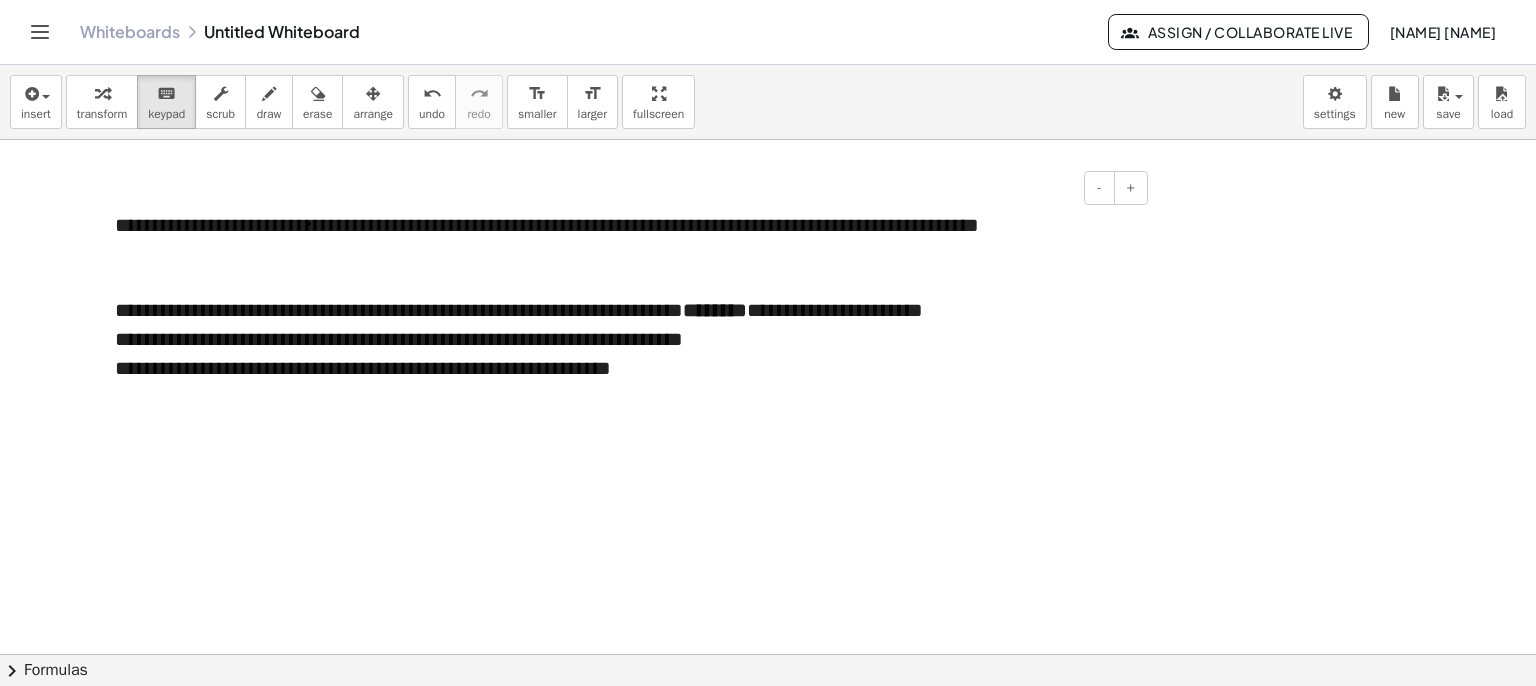 click on "**********" at bounding box center [624, 353] 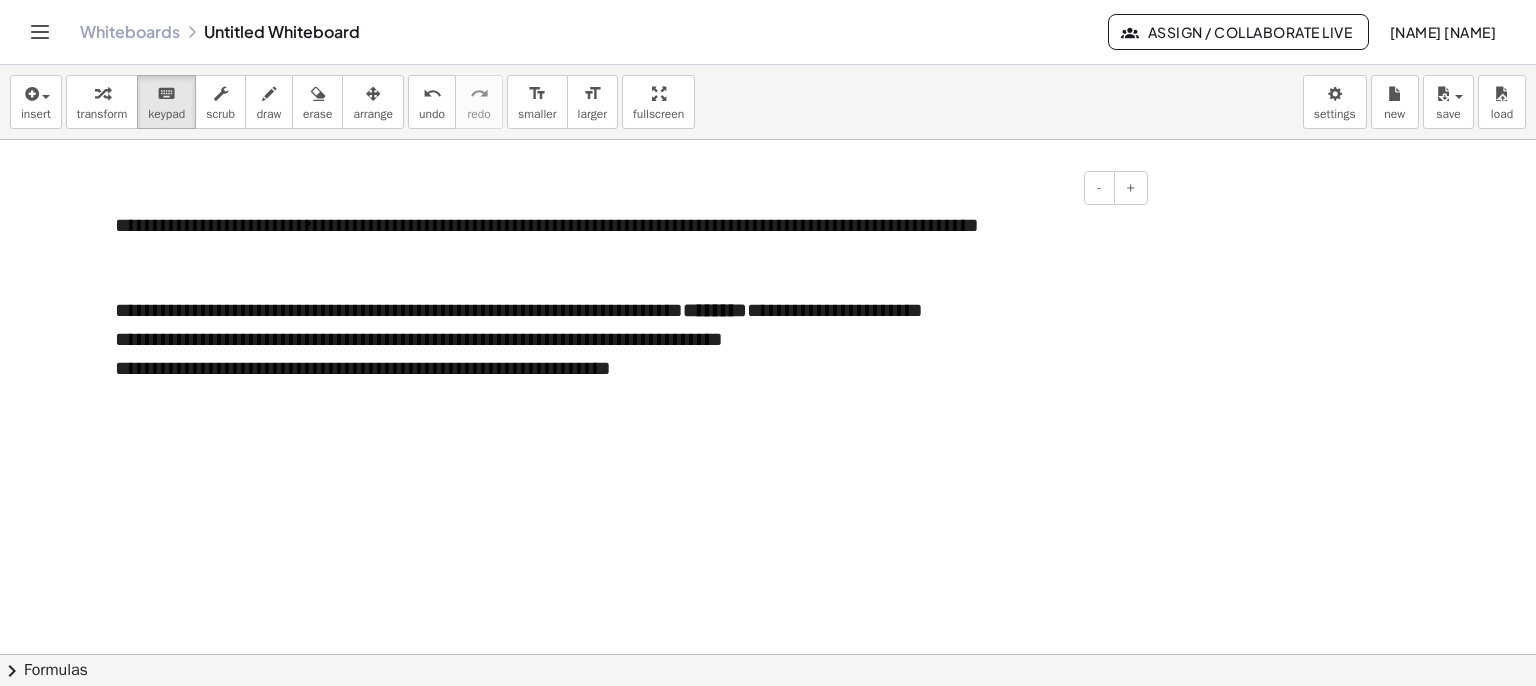 click on "**********" at bounding box center [624, 353] 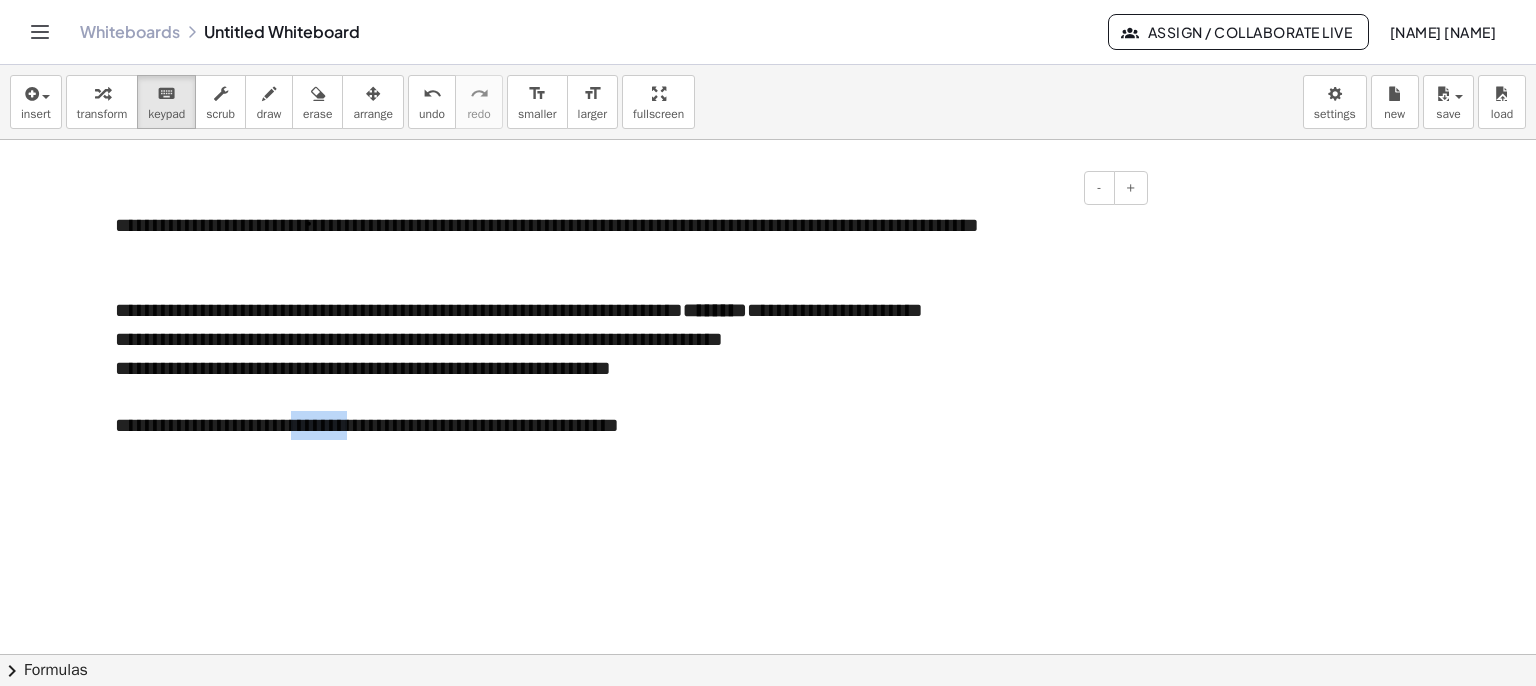 drag, startPoint x: 333, startPoint y: 429, endPoint x: 319, endPoint y: 437, distance: 16.124516 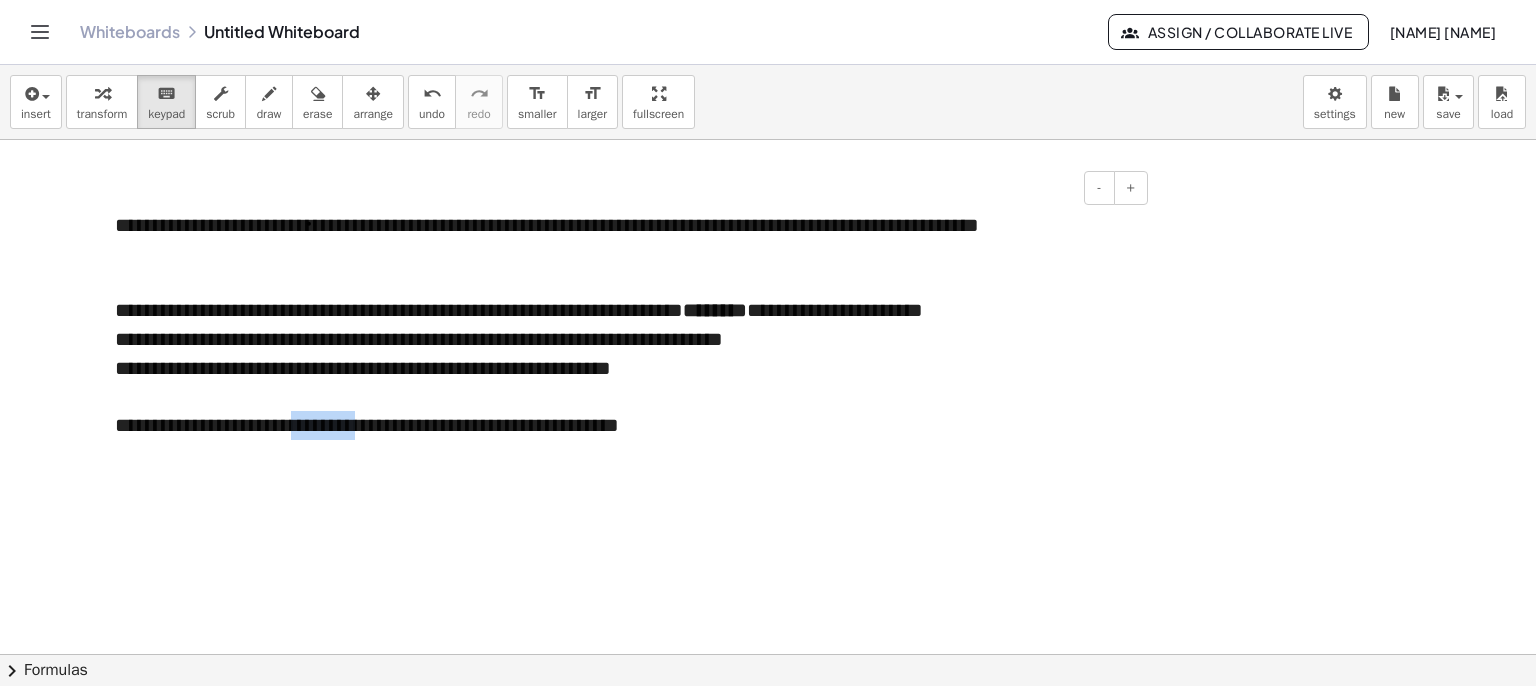 click on "**********" at bounding box center [624, 439] 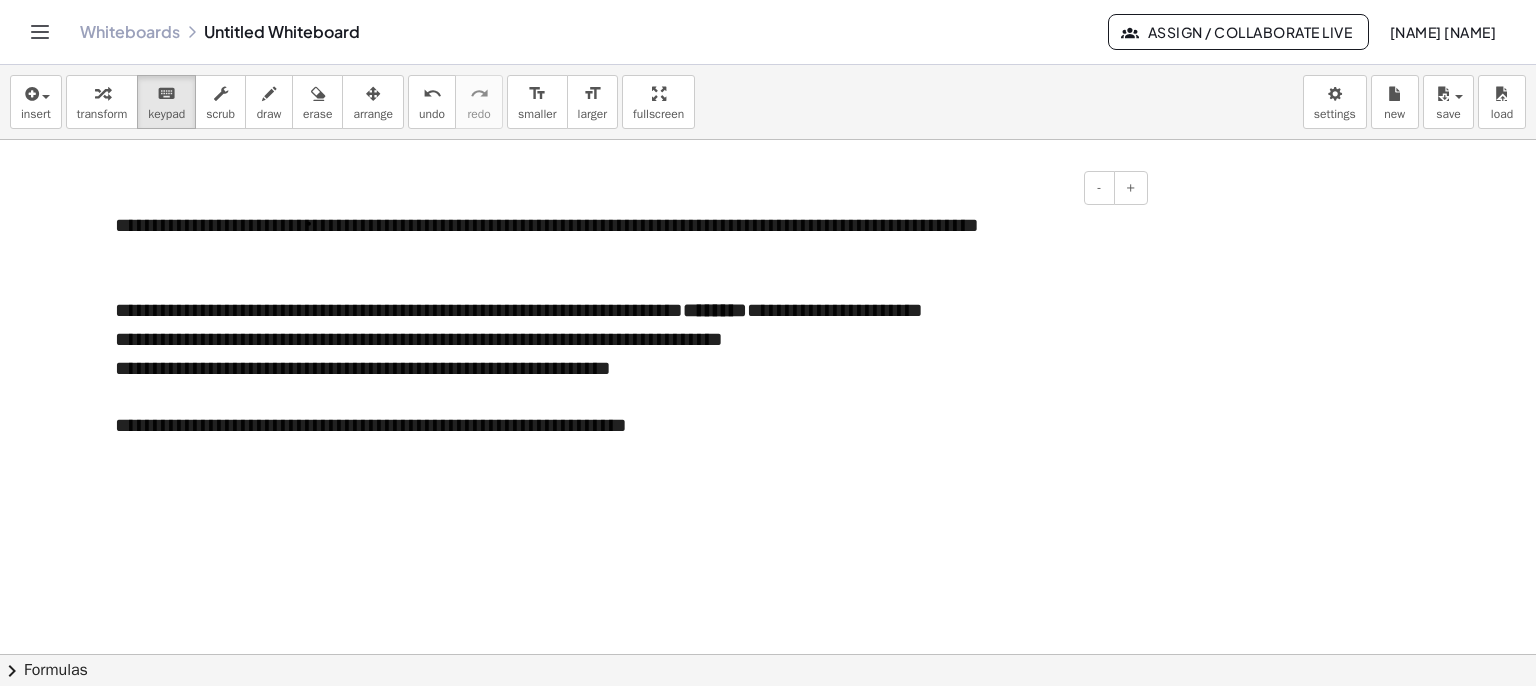 click on "**********" at bounding box center (624, 439) 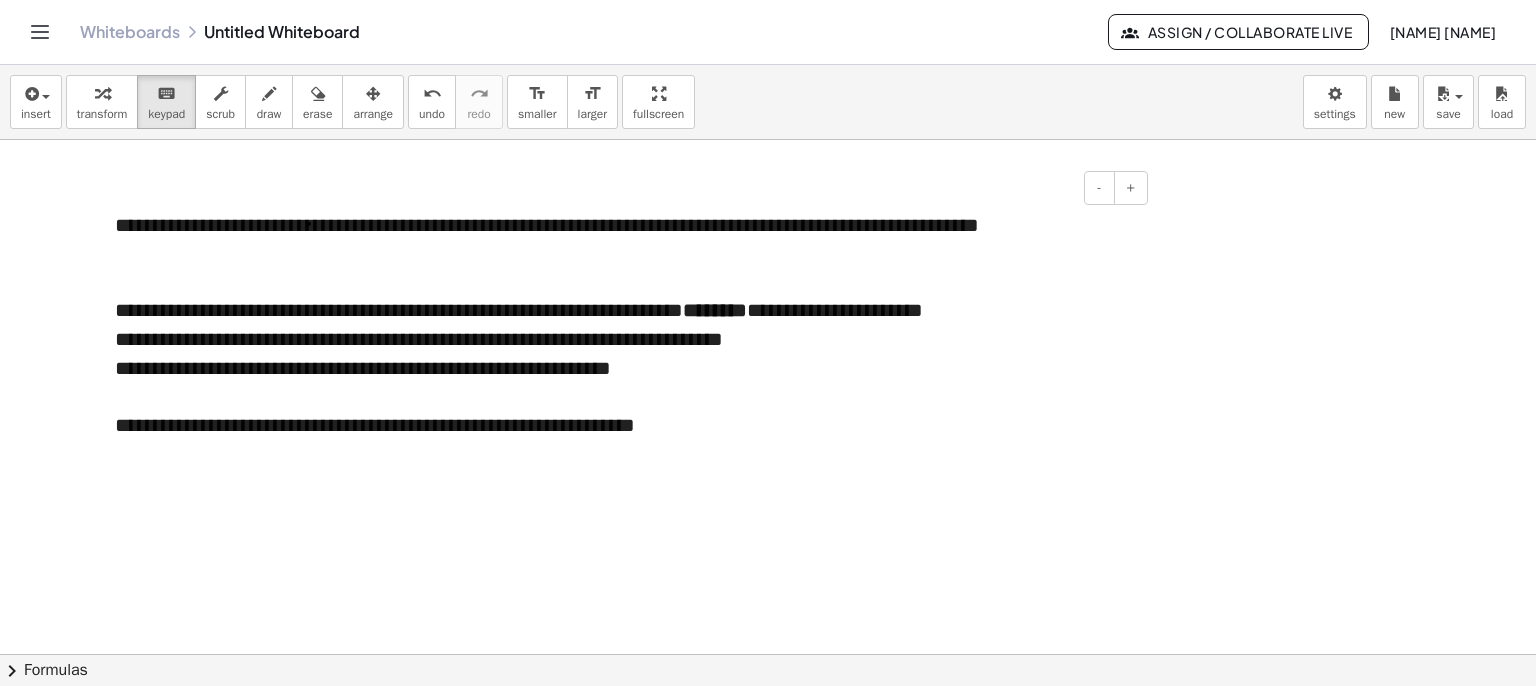 click on "**********" at bounding box center [624, 439] 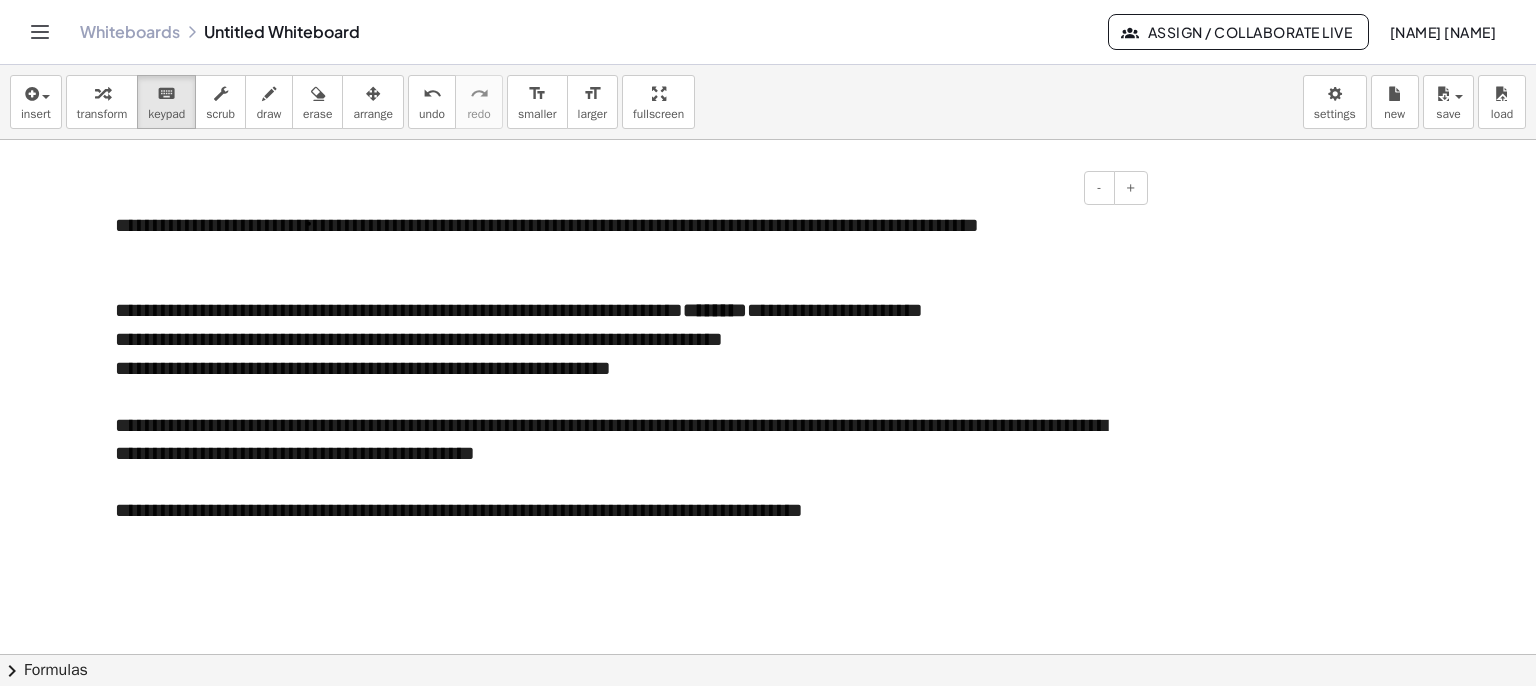 click on "**********" at bounding box center [624, 482] 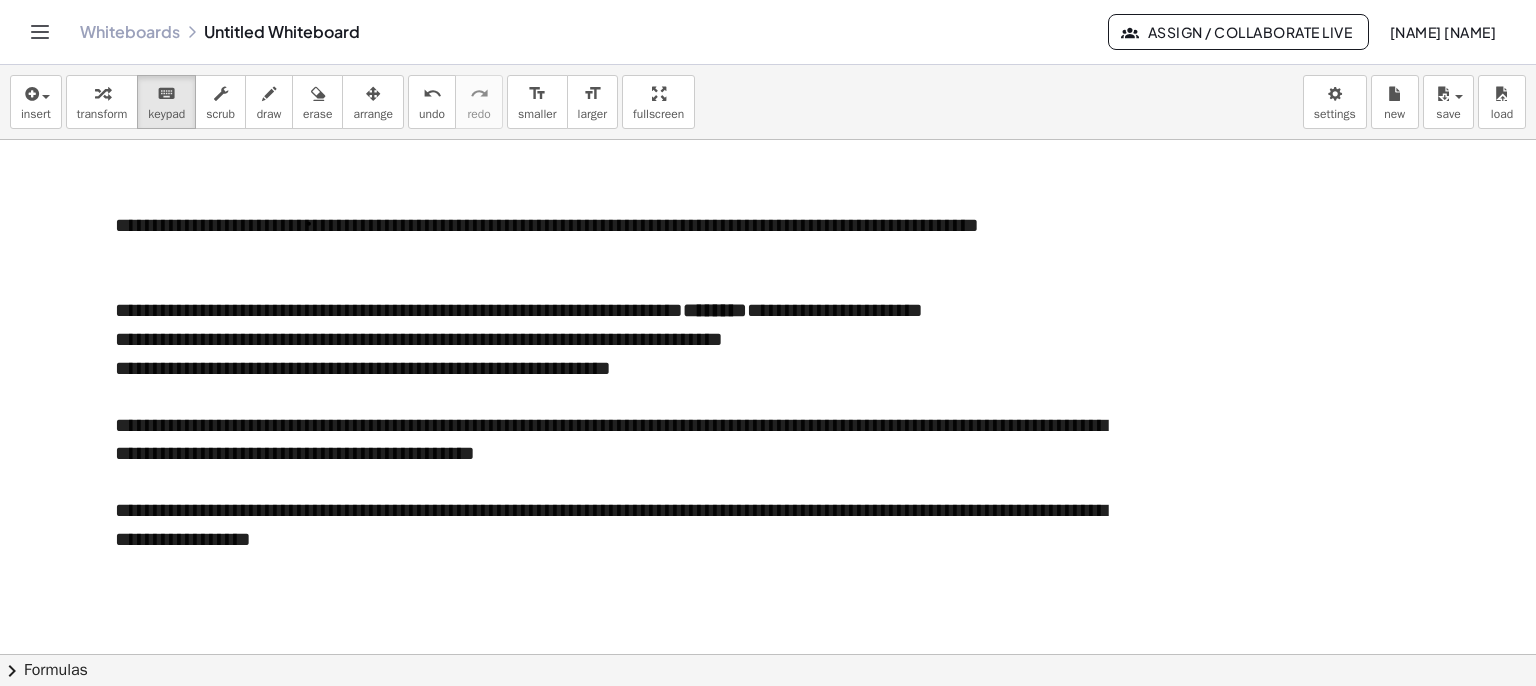 click at bounding box center (768, 719) 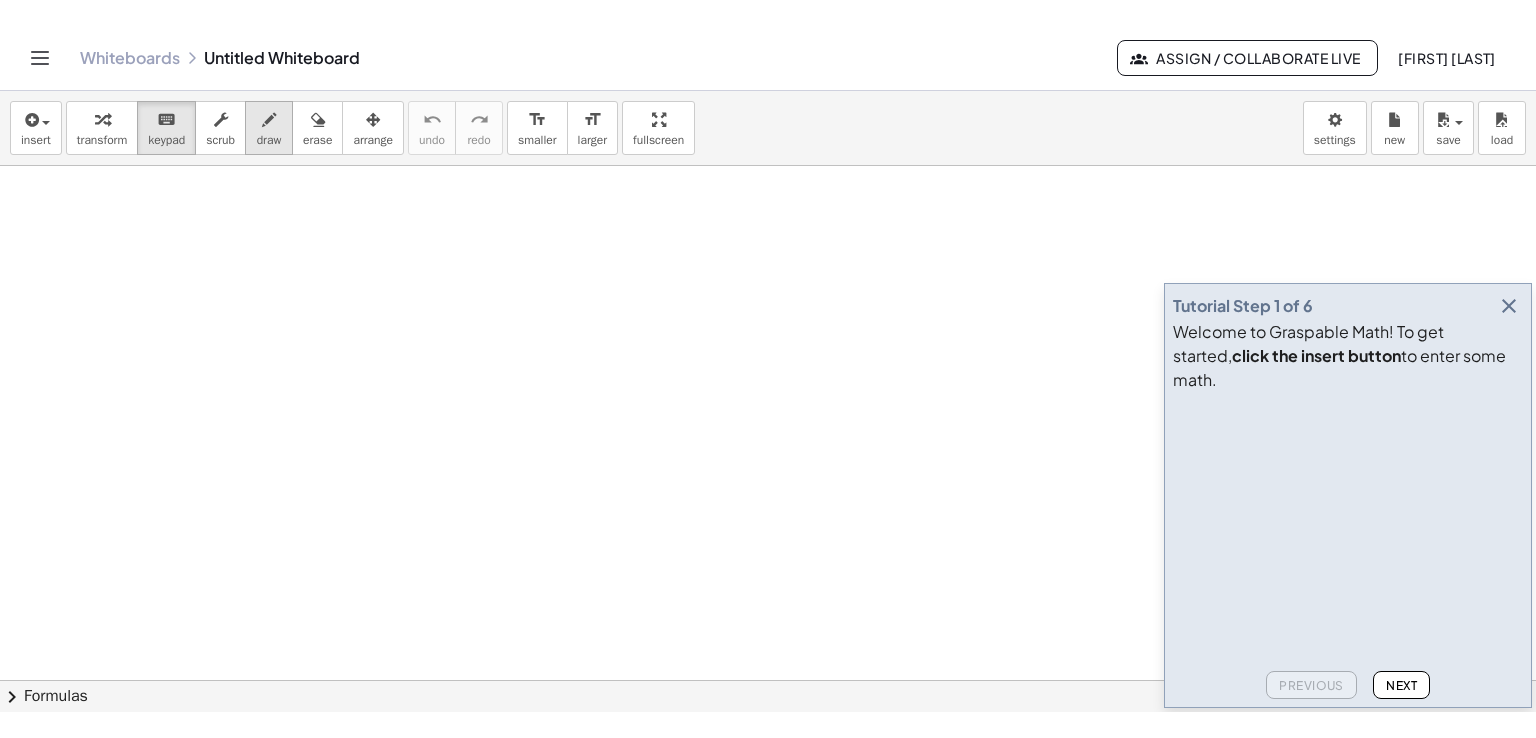 scroll, scrollTop: 0, scrollLeft: 0, axis: both 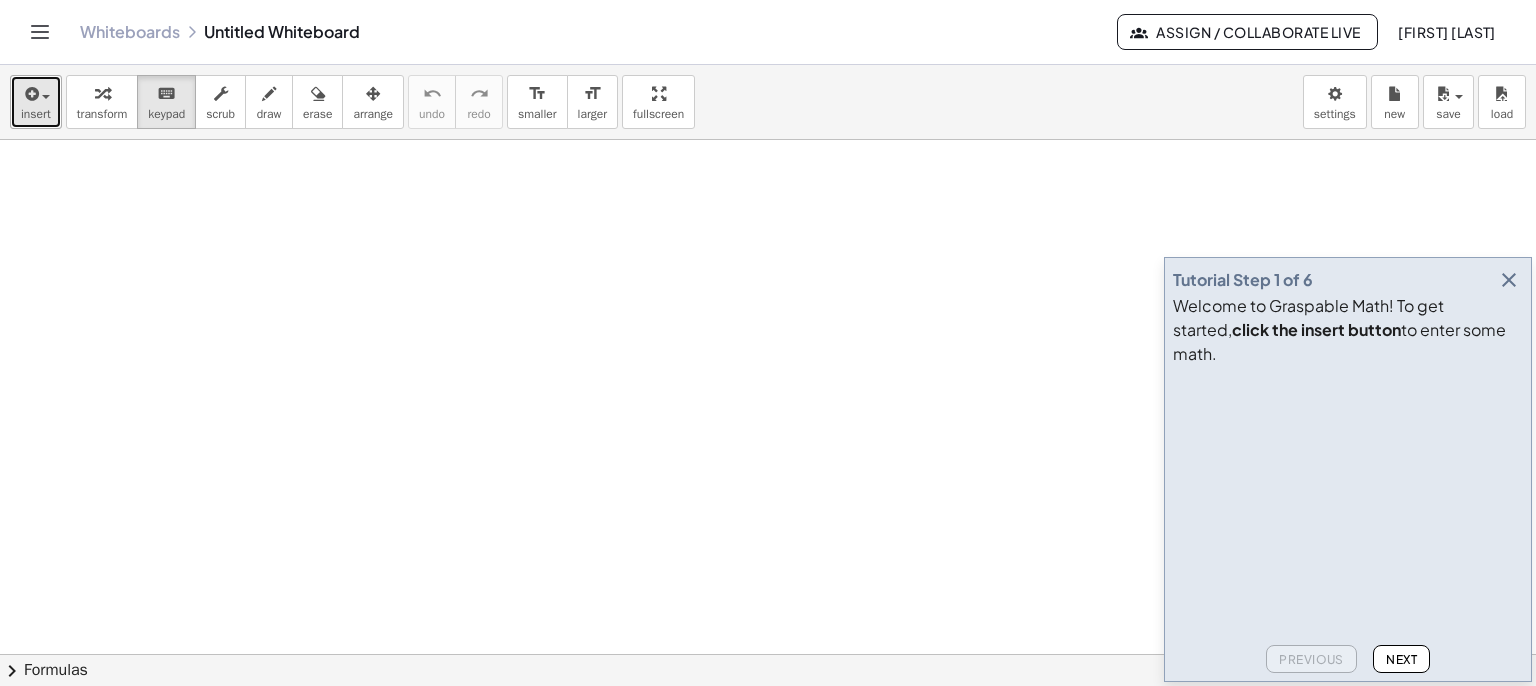 click on "insert" at bounding box center (36, 102) 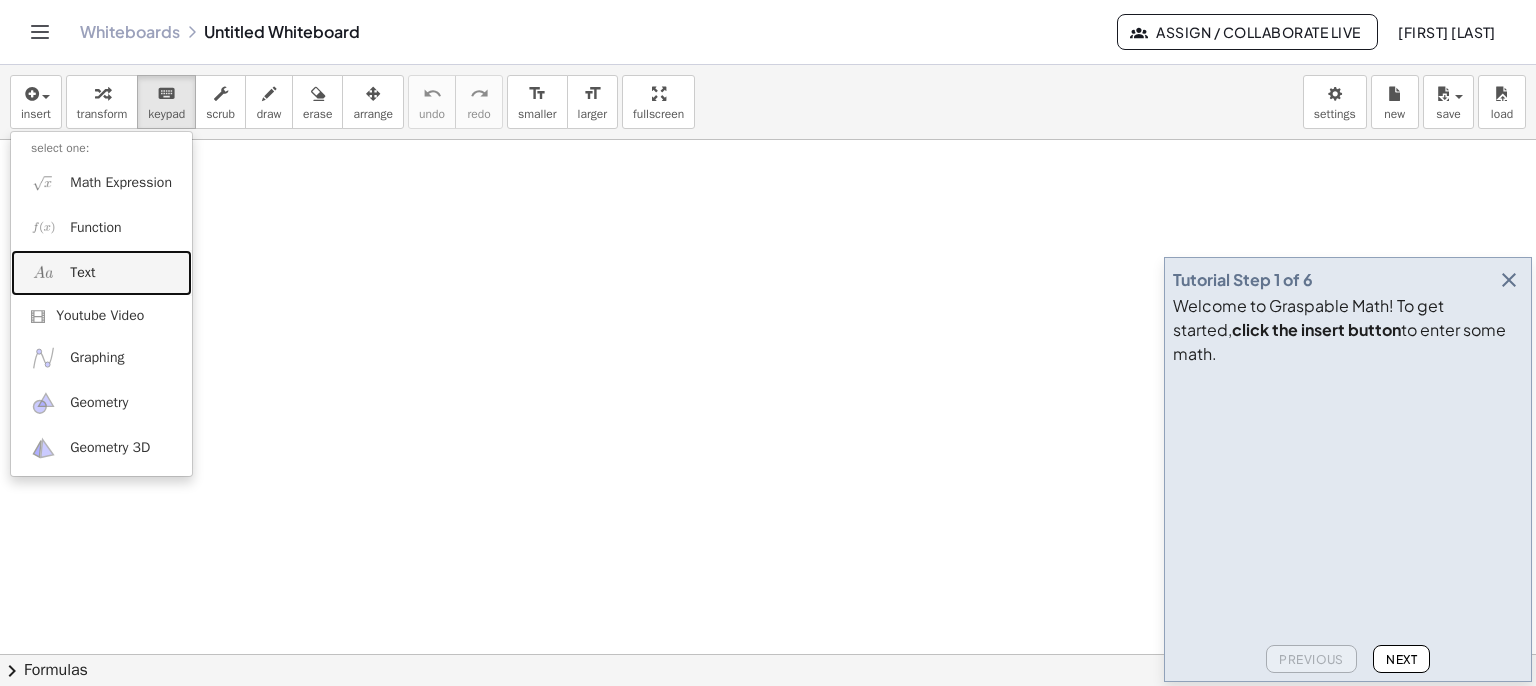 click on "Text" at bounding box center (101, 272) 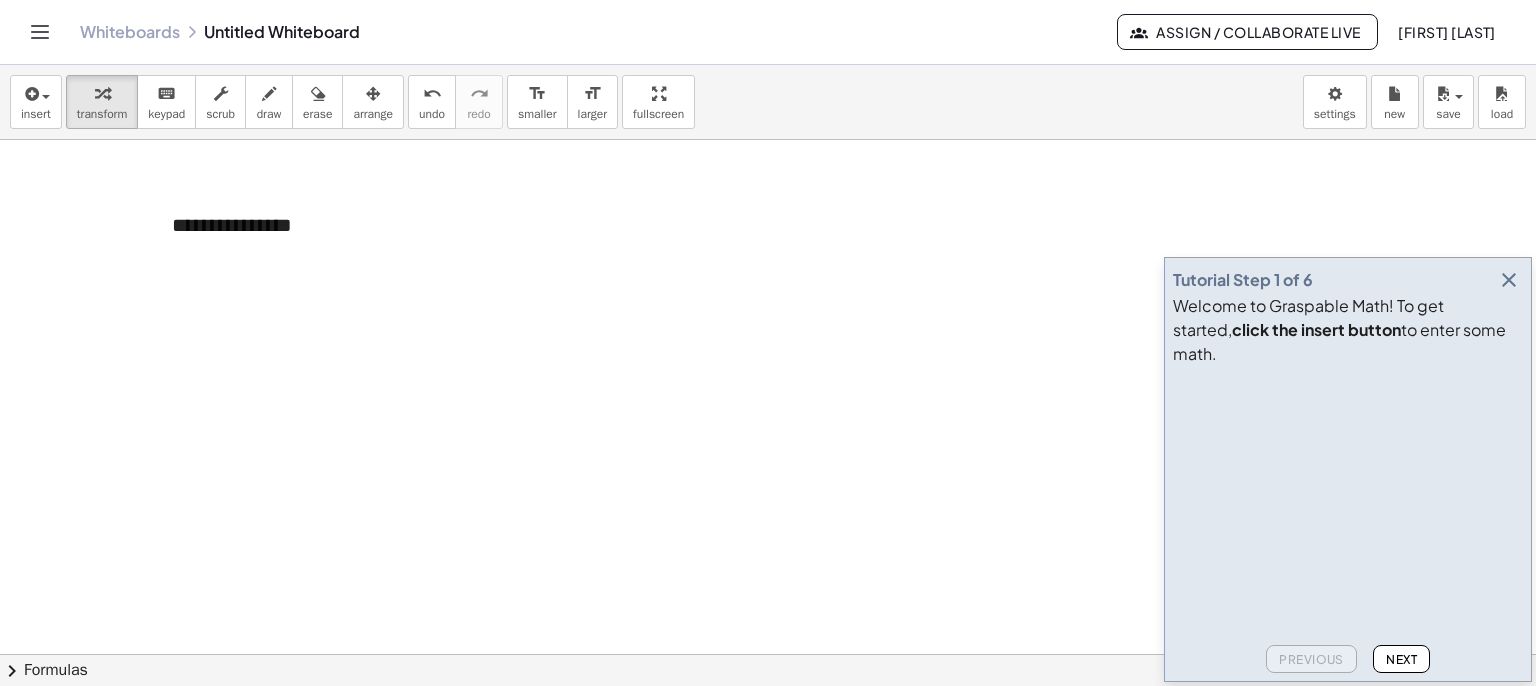 click at bounding box center [1509, 280] 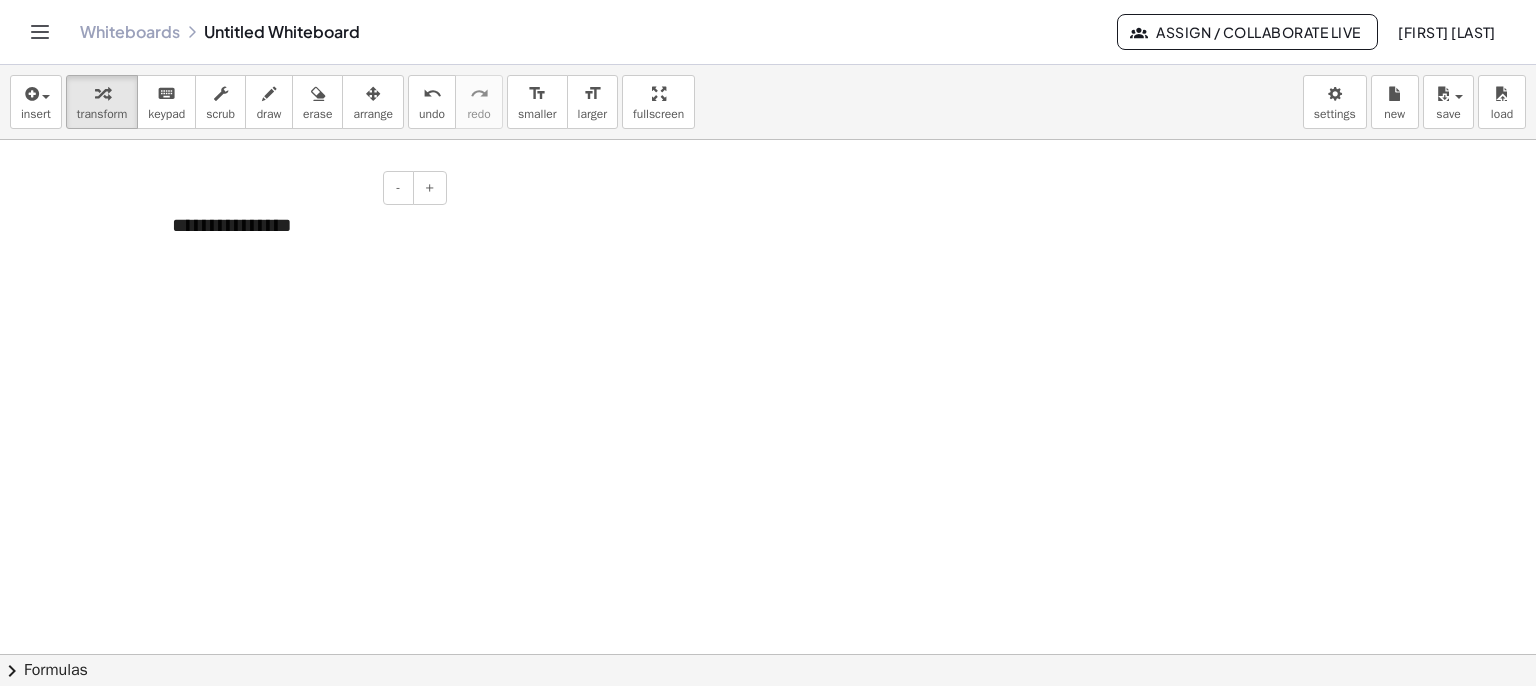 click on "**********" at bounding box center [302, 225] 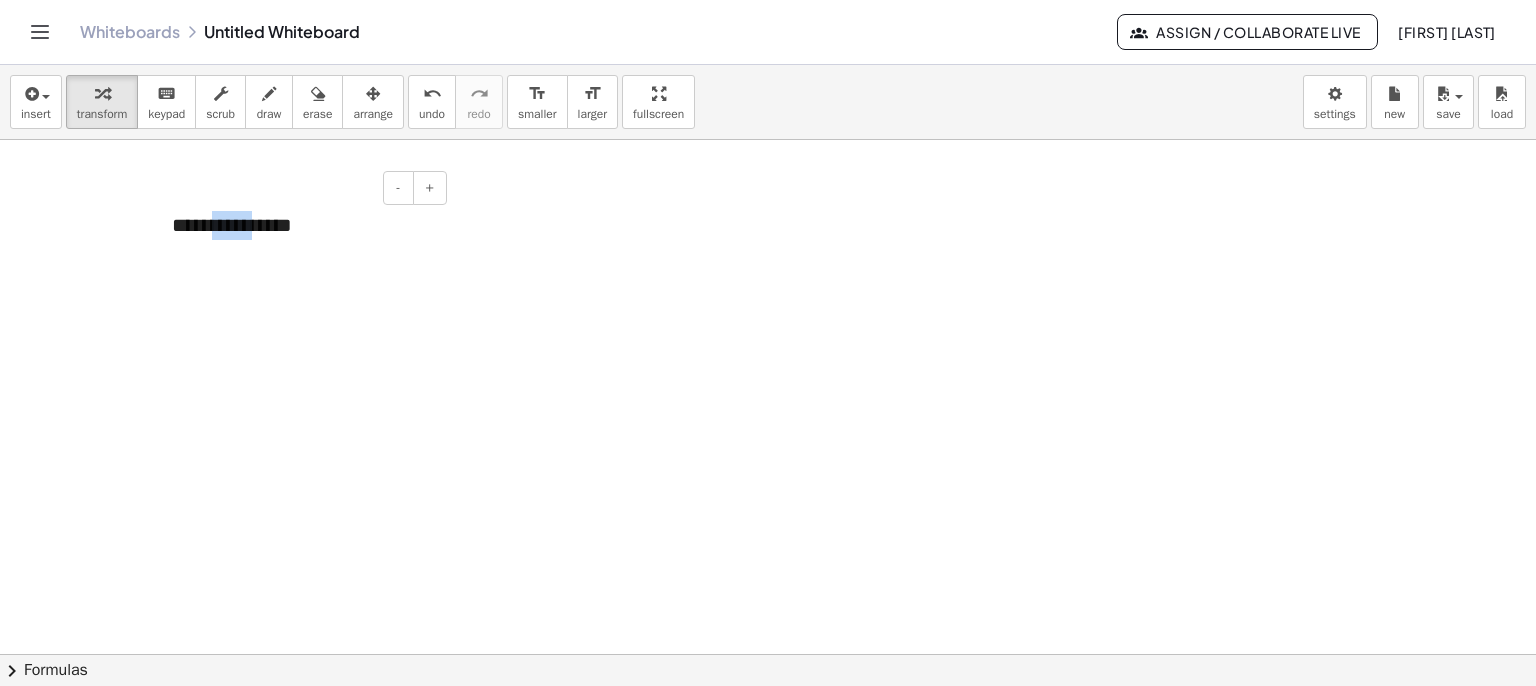 click on "**********" at bounding box center [302, 225] 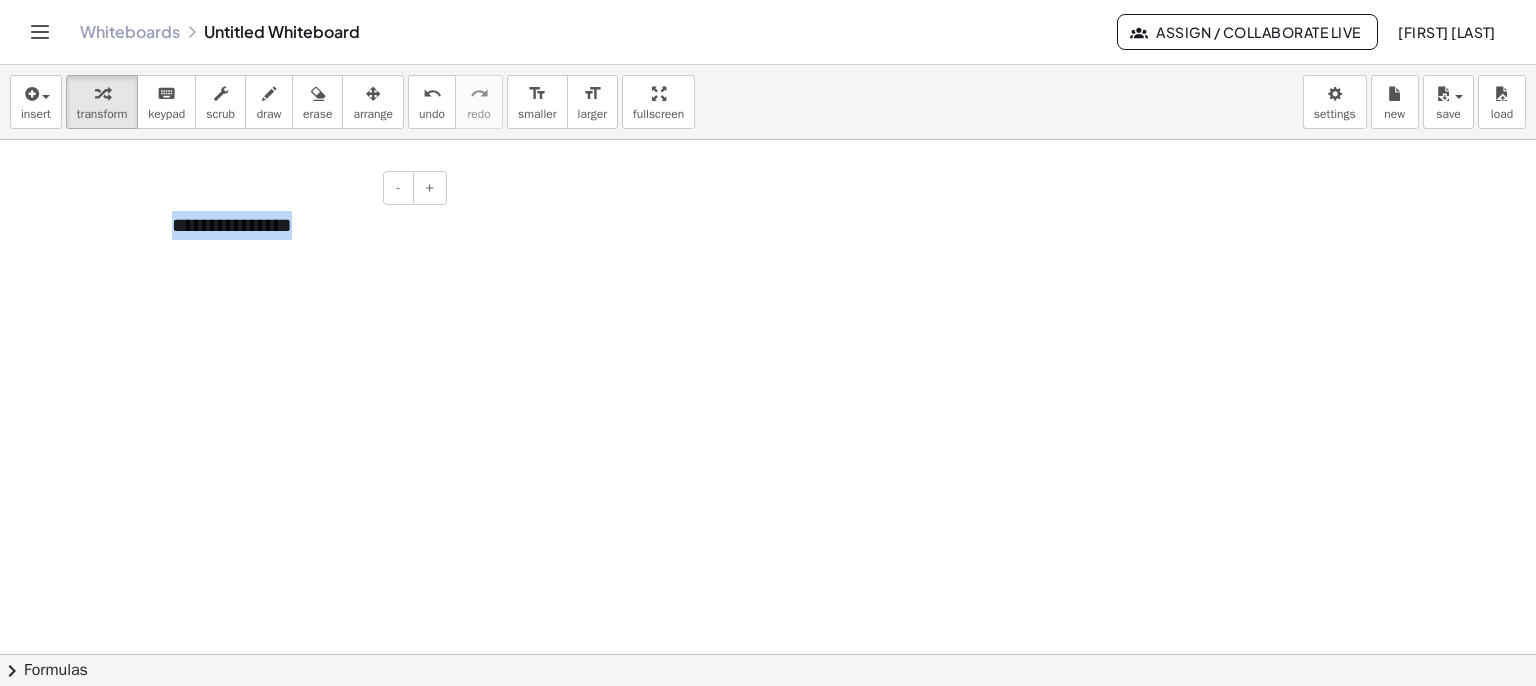 click on "**********" at bounding box center (302, 225) 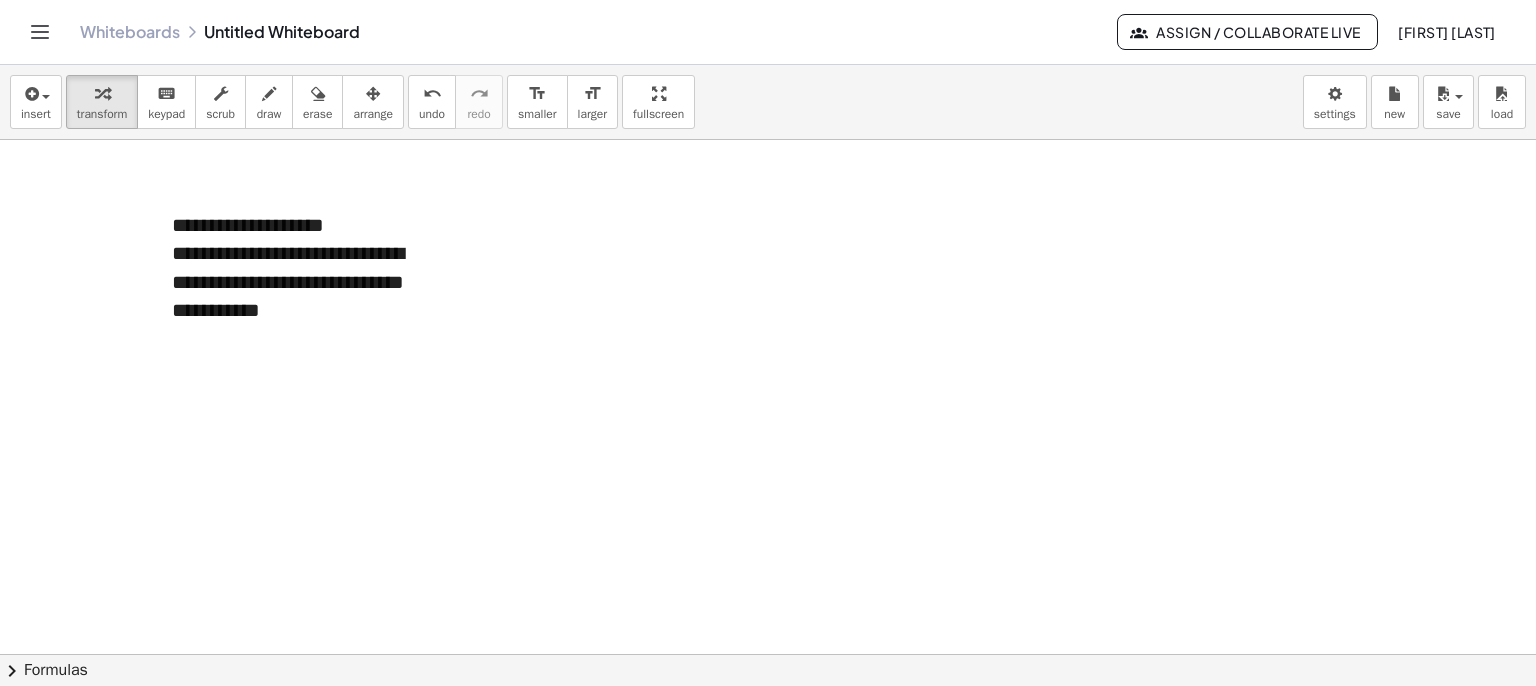 click at bounding box center [768, 719] 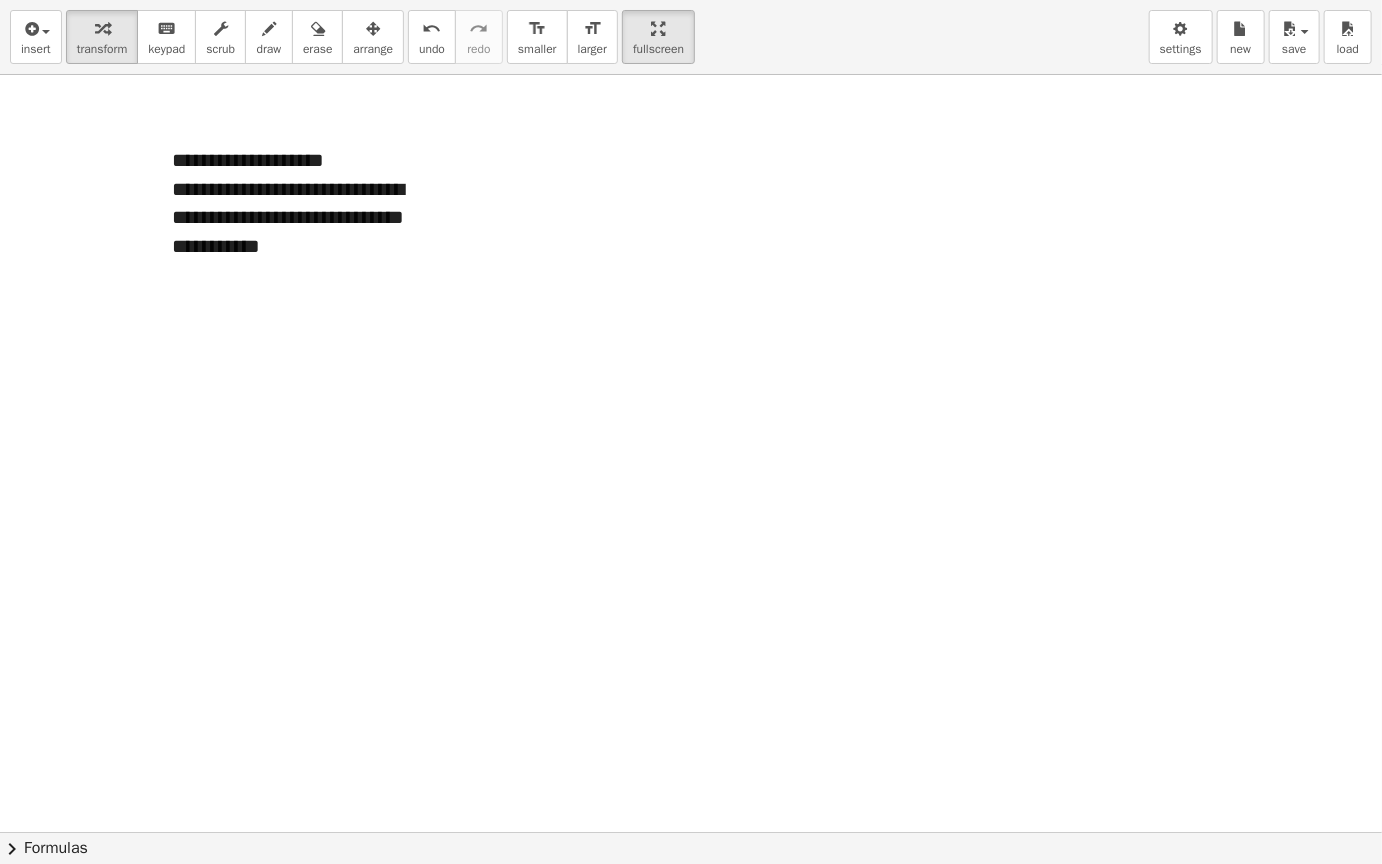 click on "Graspable Math Activities Get Started Activity Bank Assigned Work Classes Whiteboards Go Premium! Reference Account v1.28.2 | Privacy policy © 2025 | Graspable, Inc. Whiteboards Untitled Whiteboard Assign / Collaborate Live  [FIRST] [LAST]   insert select one: Math Expression Function Text Youtube Video Graphing Geometry Geometry 3D transform keyboard keypad scrub draw erase arrange undo undo redo redo format_size smaller format_size larger fullscreen load   save new settings - + [PHONE] × chevron_right  Formulas
Drag one side of a formula onto a highlighted expression on the canvas to apply it.
Quadratic Formula
+ · a · x 2 + · b · x + c = 0
⇔
x = · ( − b ± 2 √ ( + b 2 − · 4 · a · c ) ) · 2 · a
+ x 2 + · p · x + q = 0
⇔
x = − · p · 2 ± 2 √ ( + ( · p · 2 ) 2 − q )
Manually Factoring a Quadratic
+ x" at bounding box center (691, 432) 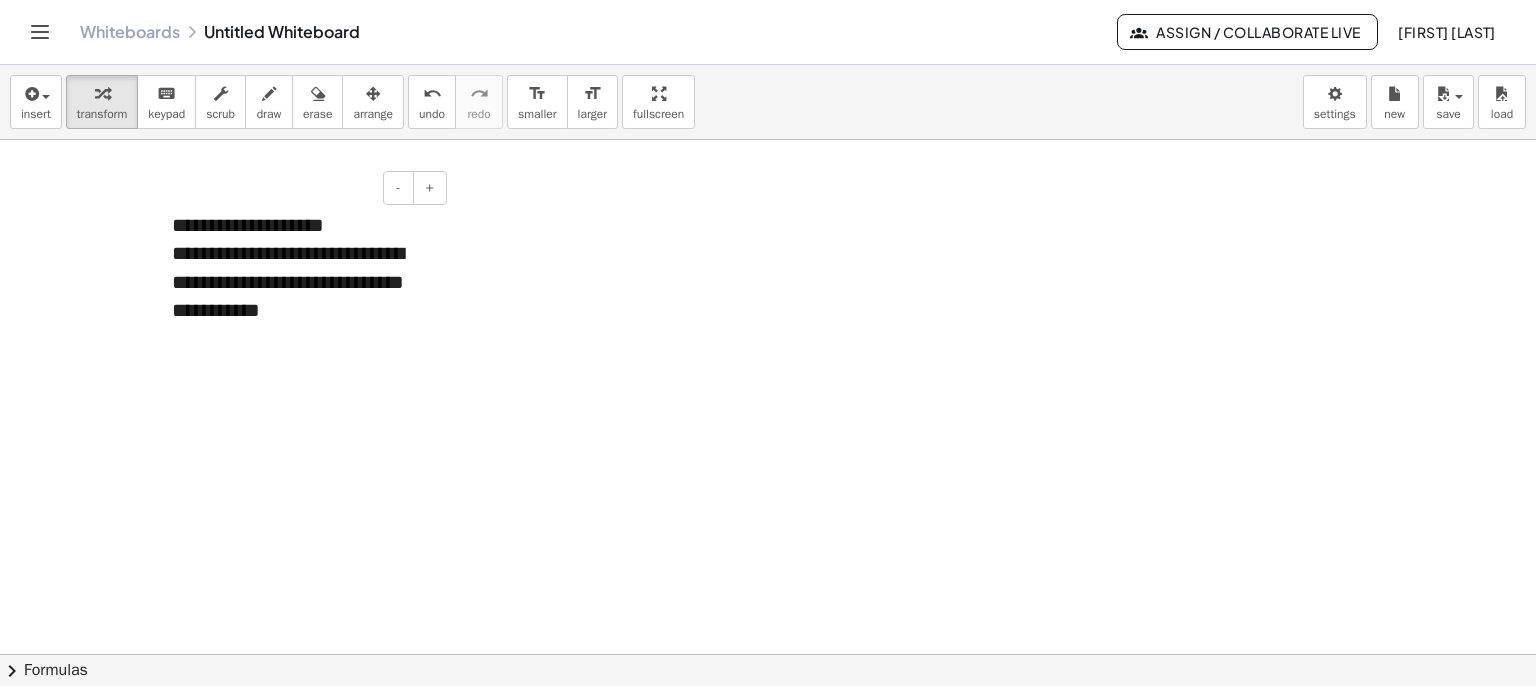 click on "[FIRST] [LAST] [CITY]" at bounding box center (302, 268) 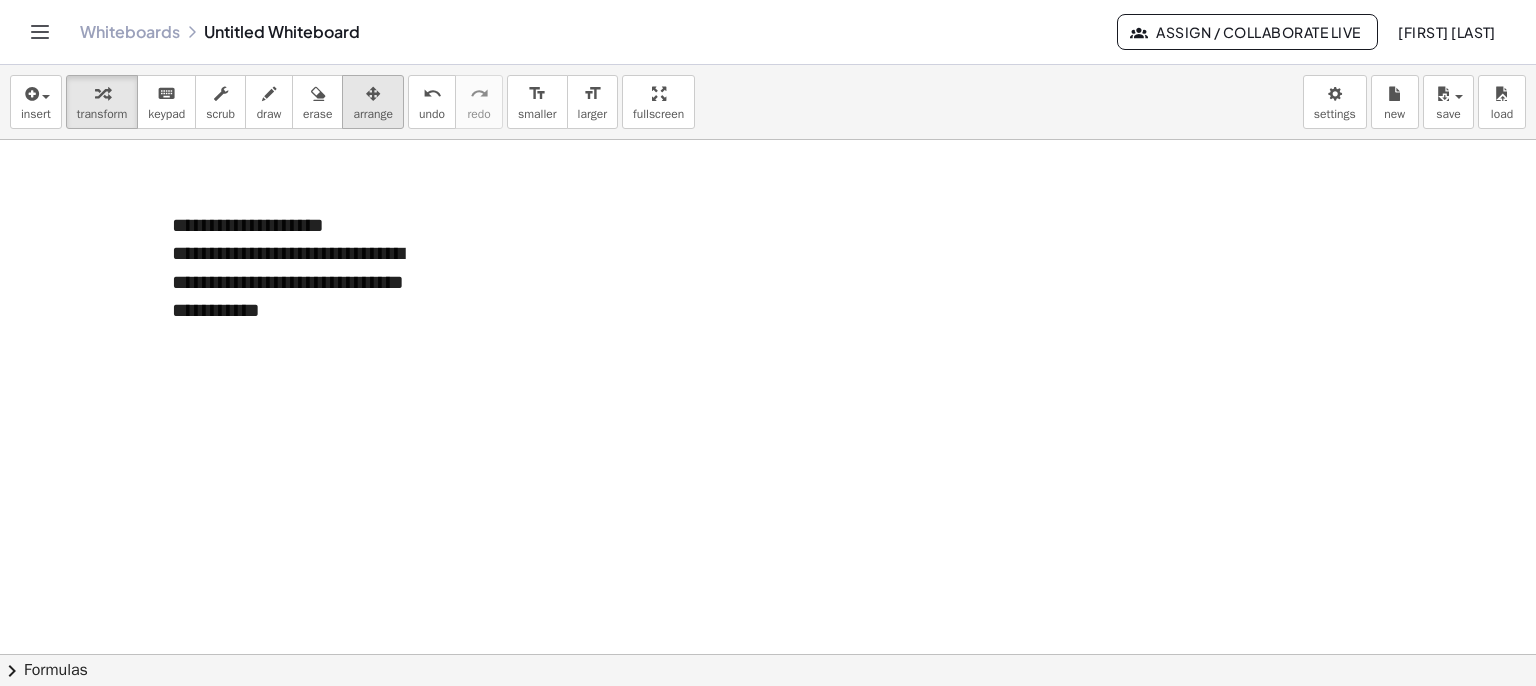 click at bounding box center (373, 93) 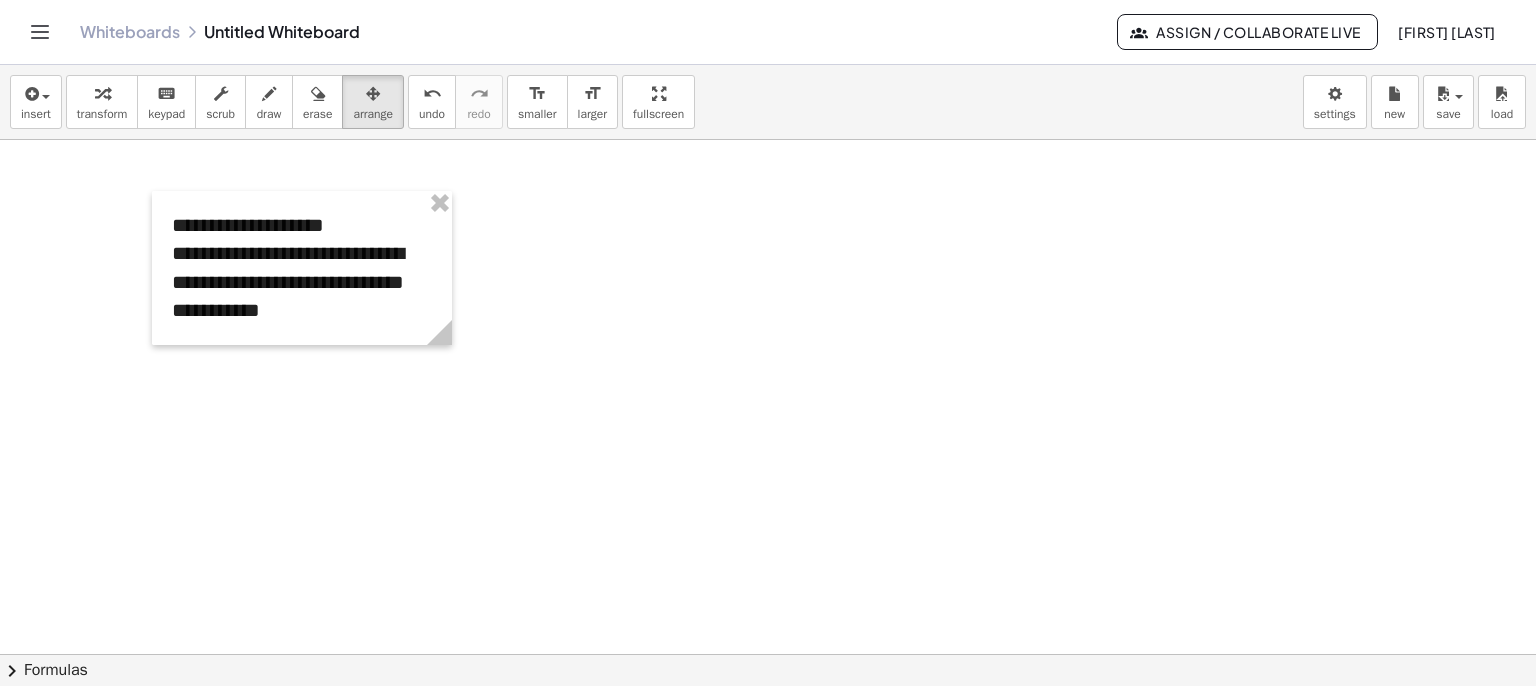 click at bounding box center (302, 268) 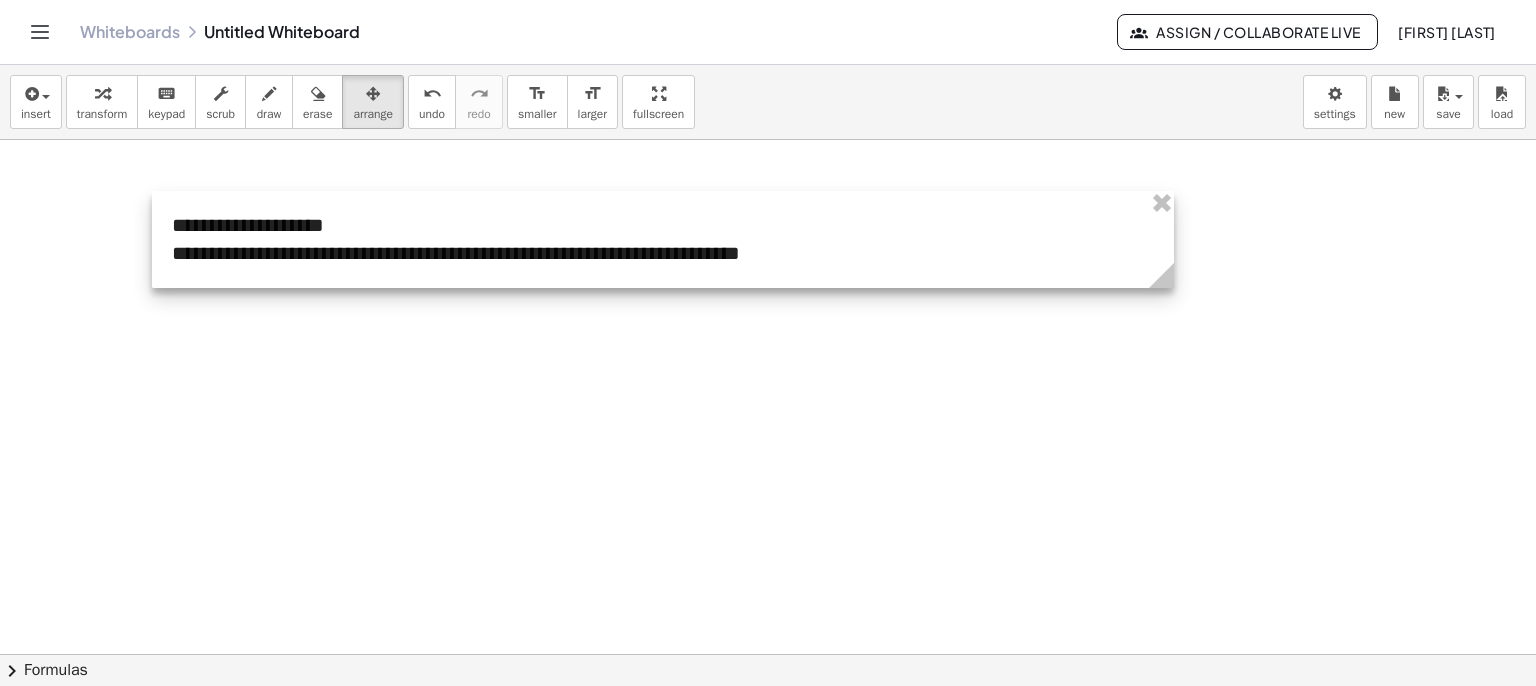 drag, startPoint x: 452, startPoint y: 325, endPoint x: 1268, endPoint y: 233, distance: 821.1699 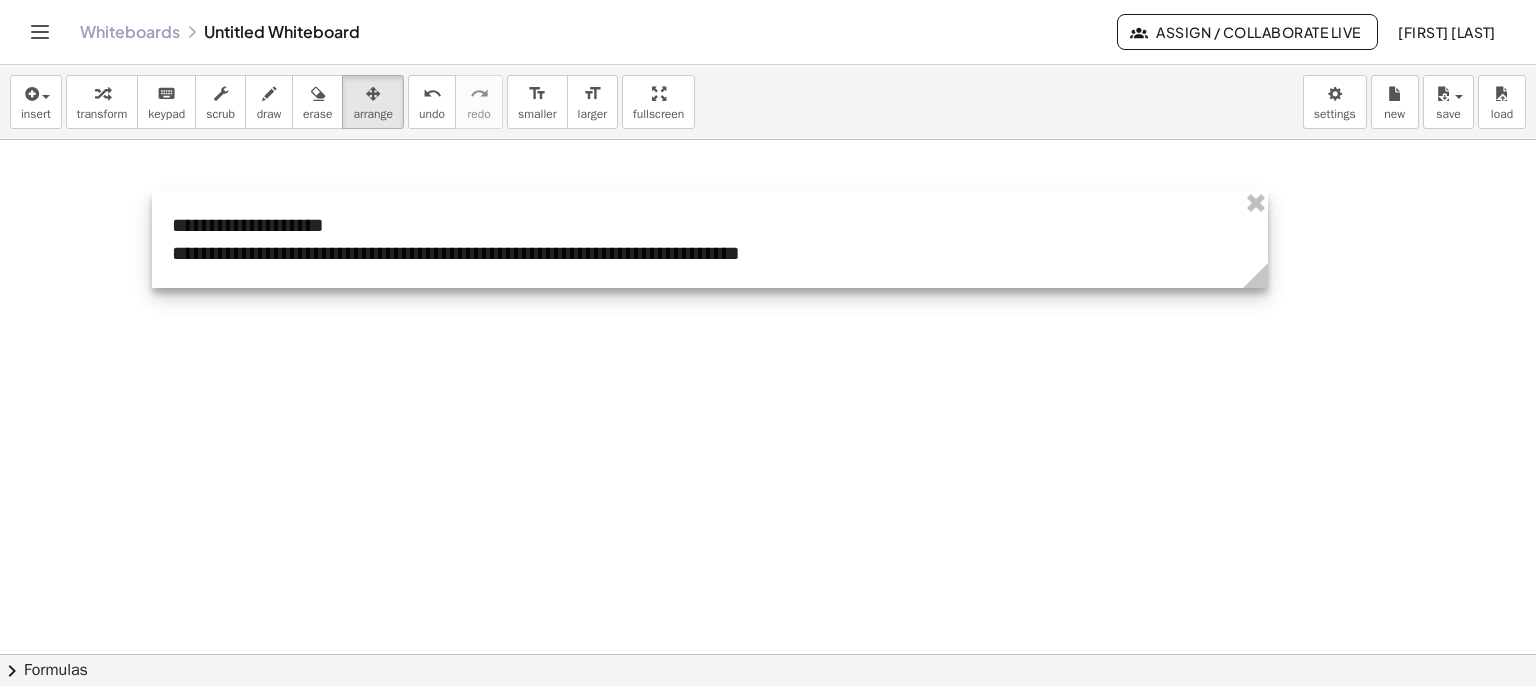 click at bounding box center [710, 239] 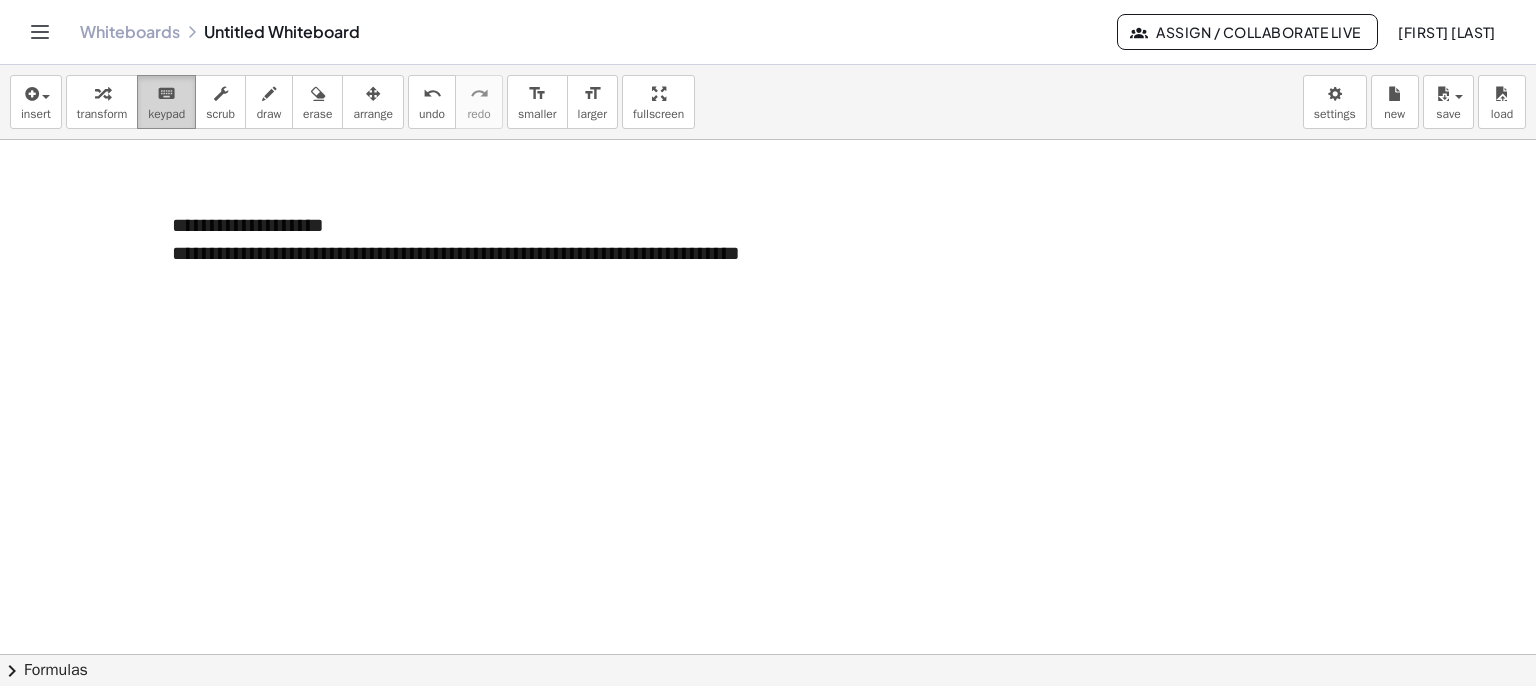 click on "keypad" at bounding box center [166, 114] 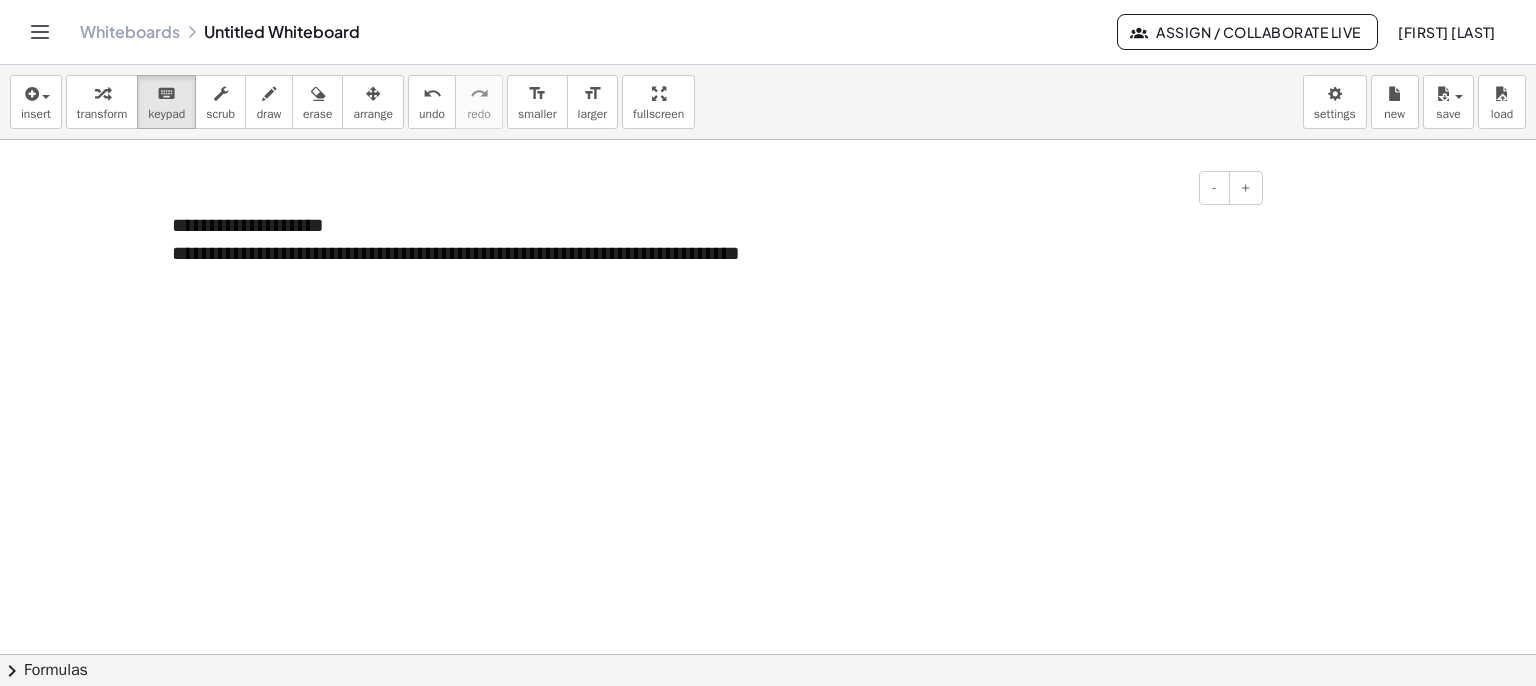 click on "[FIRST] [LAST] [CITY]" at bounding box center (710, 239) 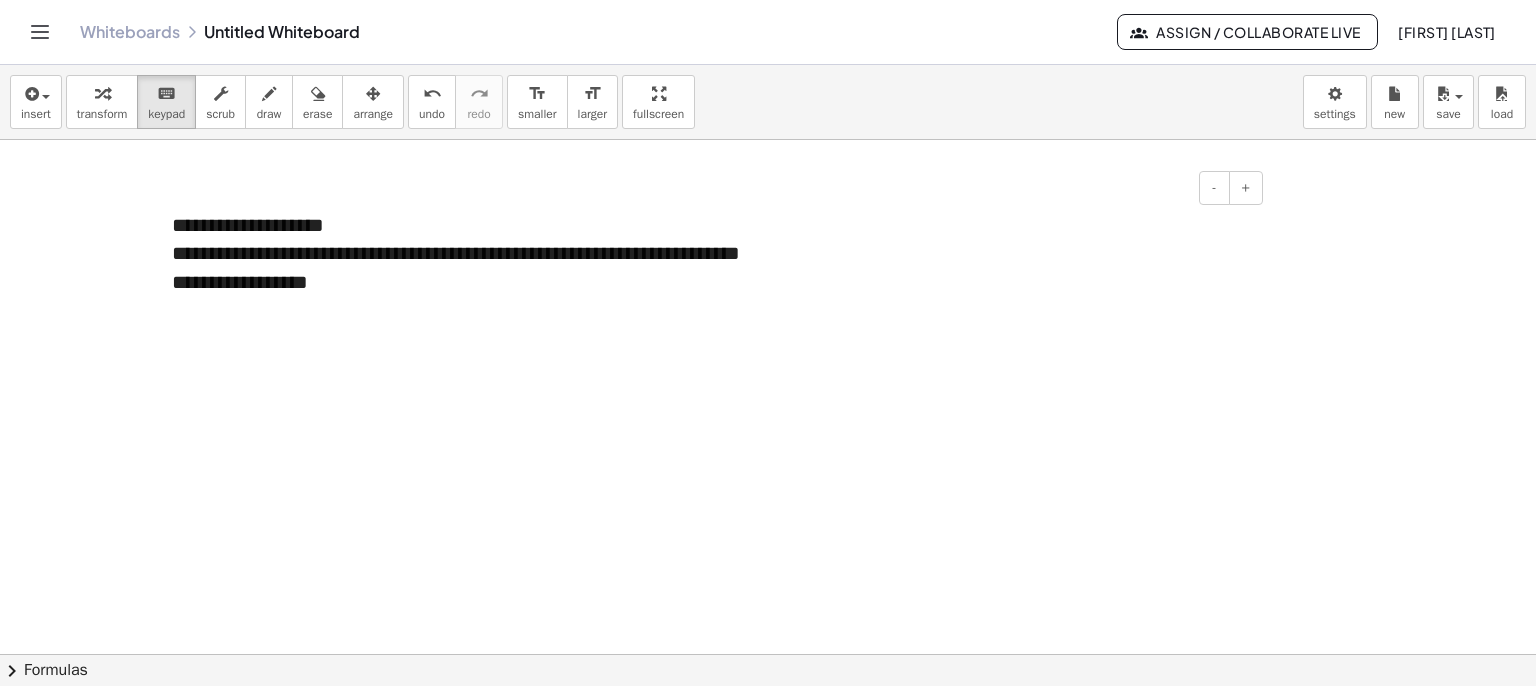 click on "[FIRST] [LAST] [CITY] [STATE]" at bounding box center (710, 254) 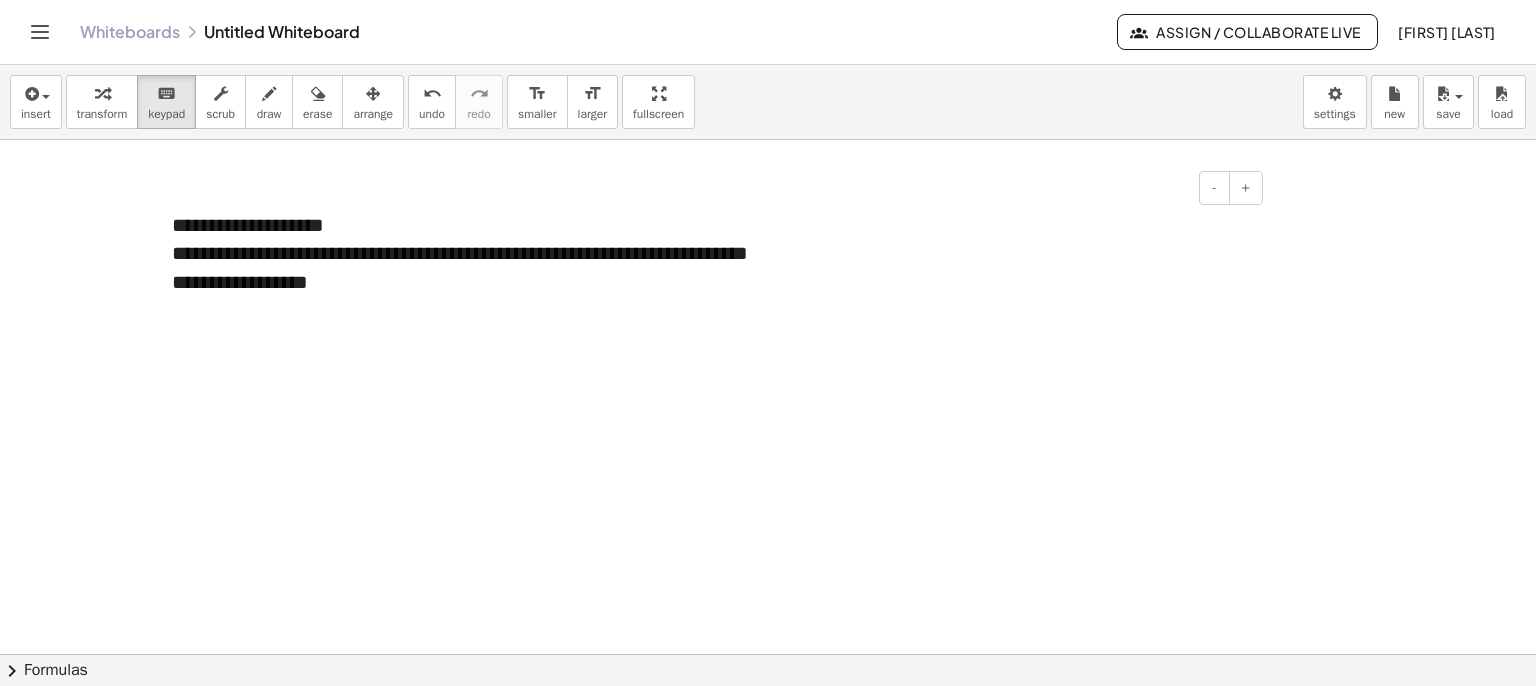 click on "[FIRST] [LAST] [CITY] [STATE]" at bounding box center (710, 254) 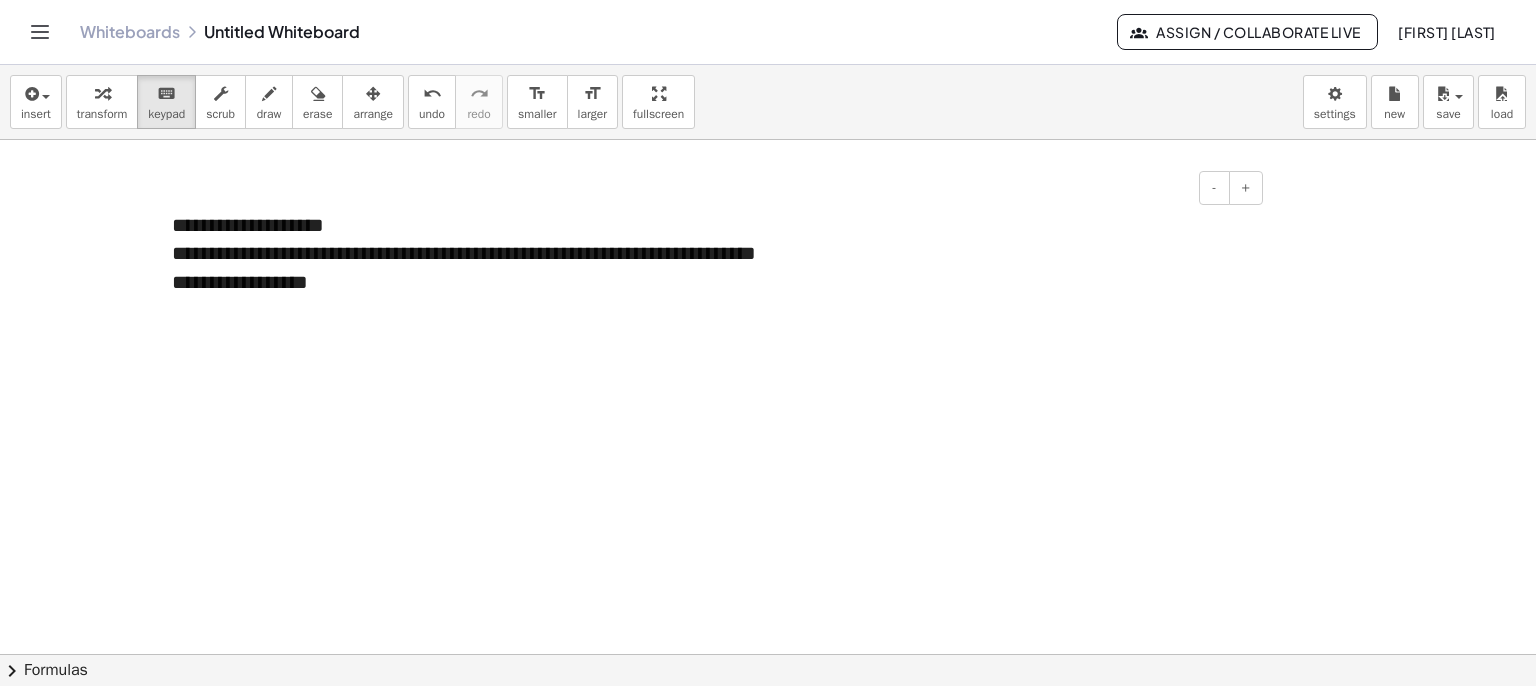 click on "[FIRST] [LAST]" at bounding box center [710, 254] 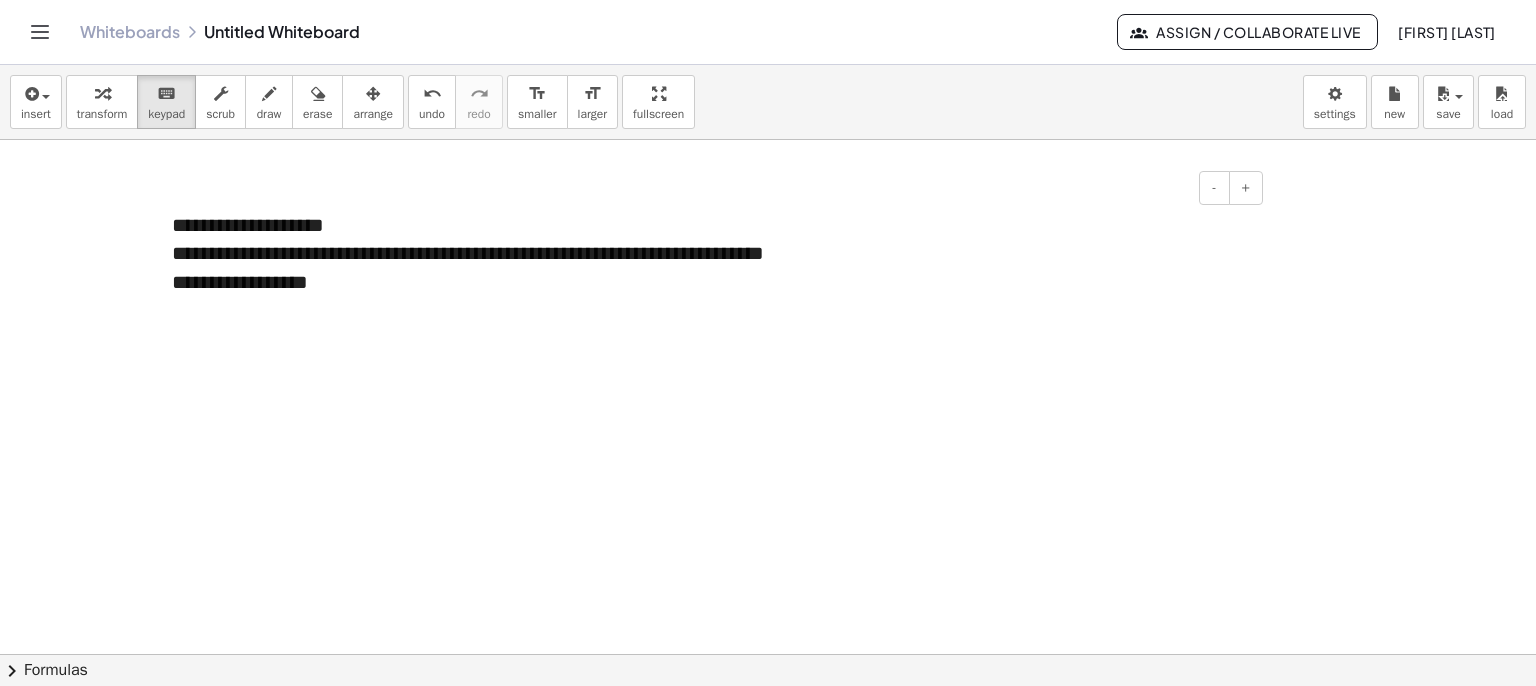 click on "[FIRST] [LAST] [CITY] [STATE]" at bounding box center (710, 254) 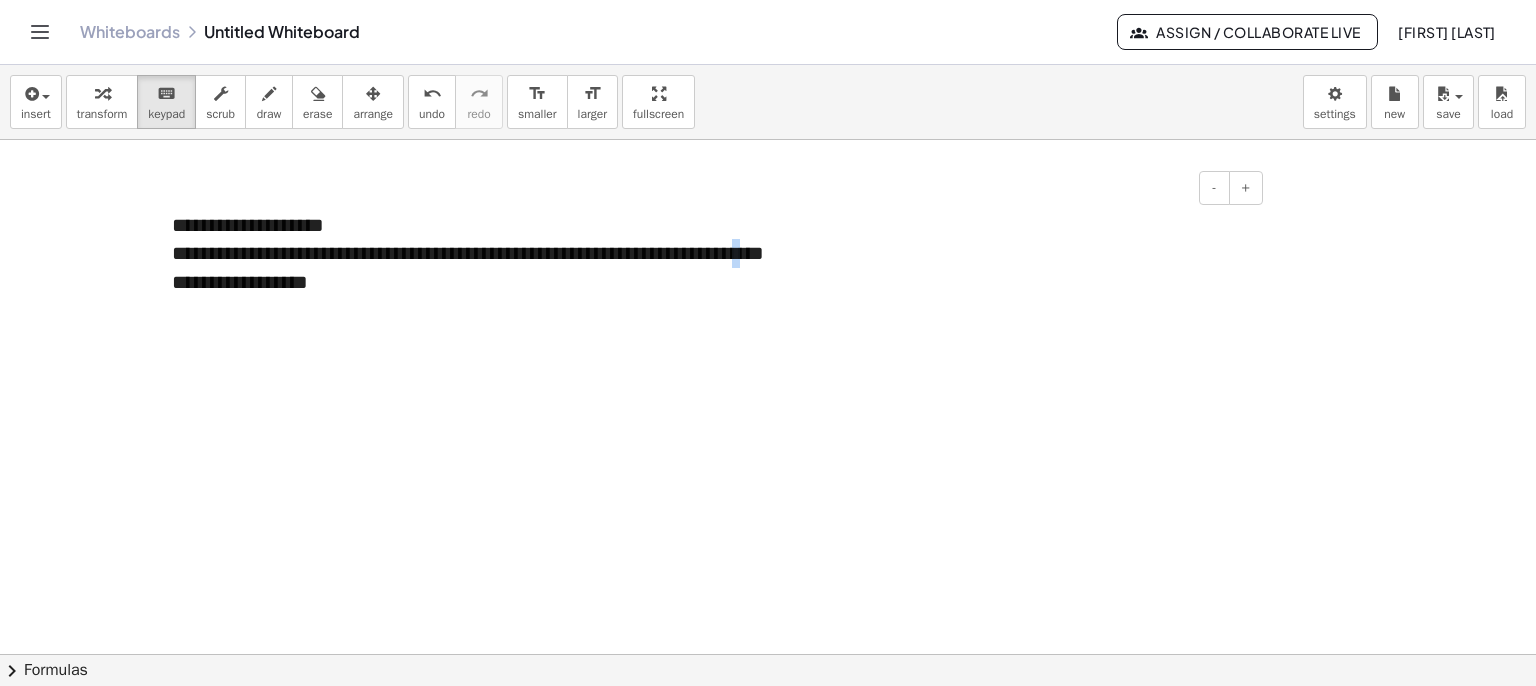 click on "[FIRST] [LAST] [CITY] [STATE]" at bounding box center (710, 254) 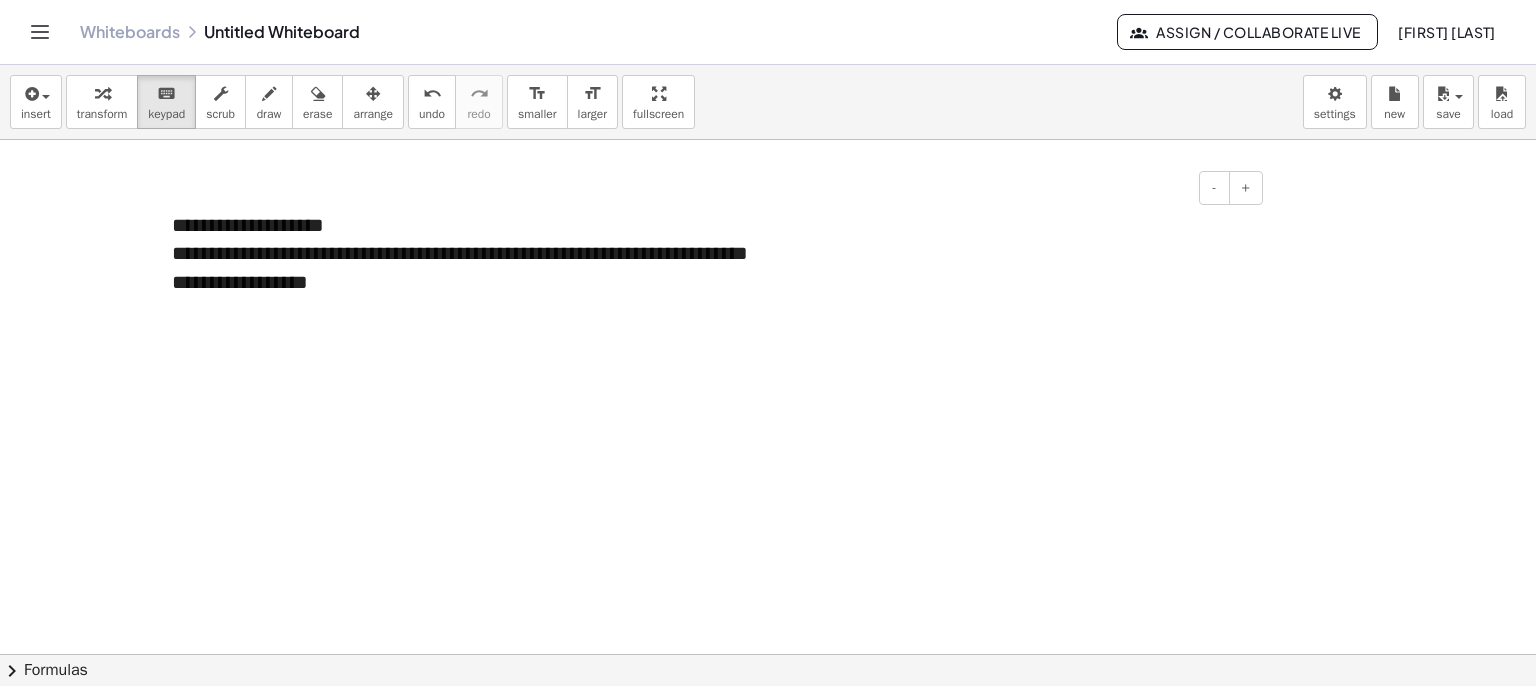 click on "**********" at bounding box center [710, 282] 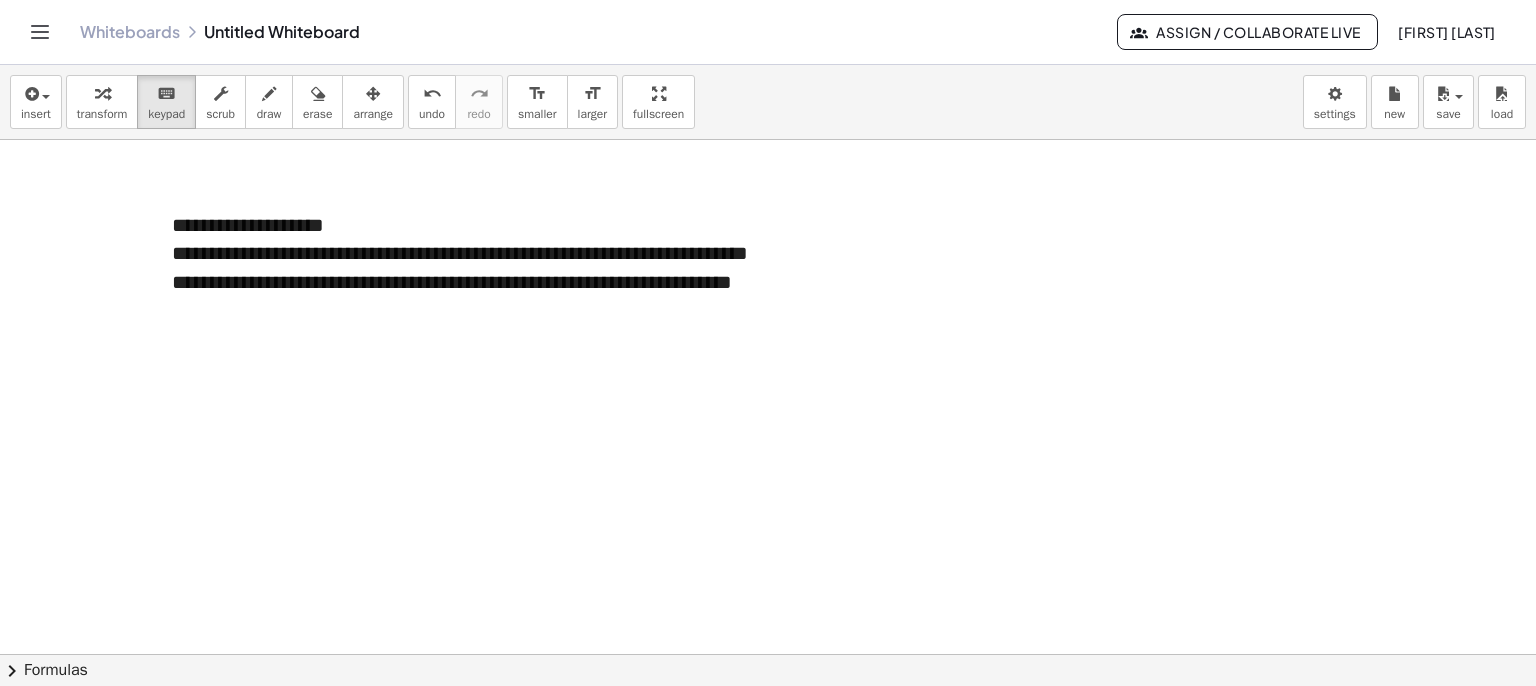 click at bounding box center (768, 719) 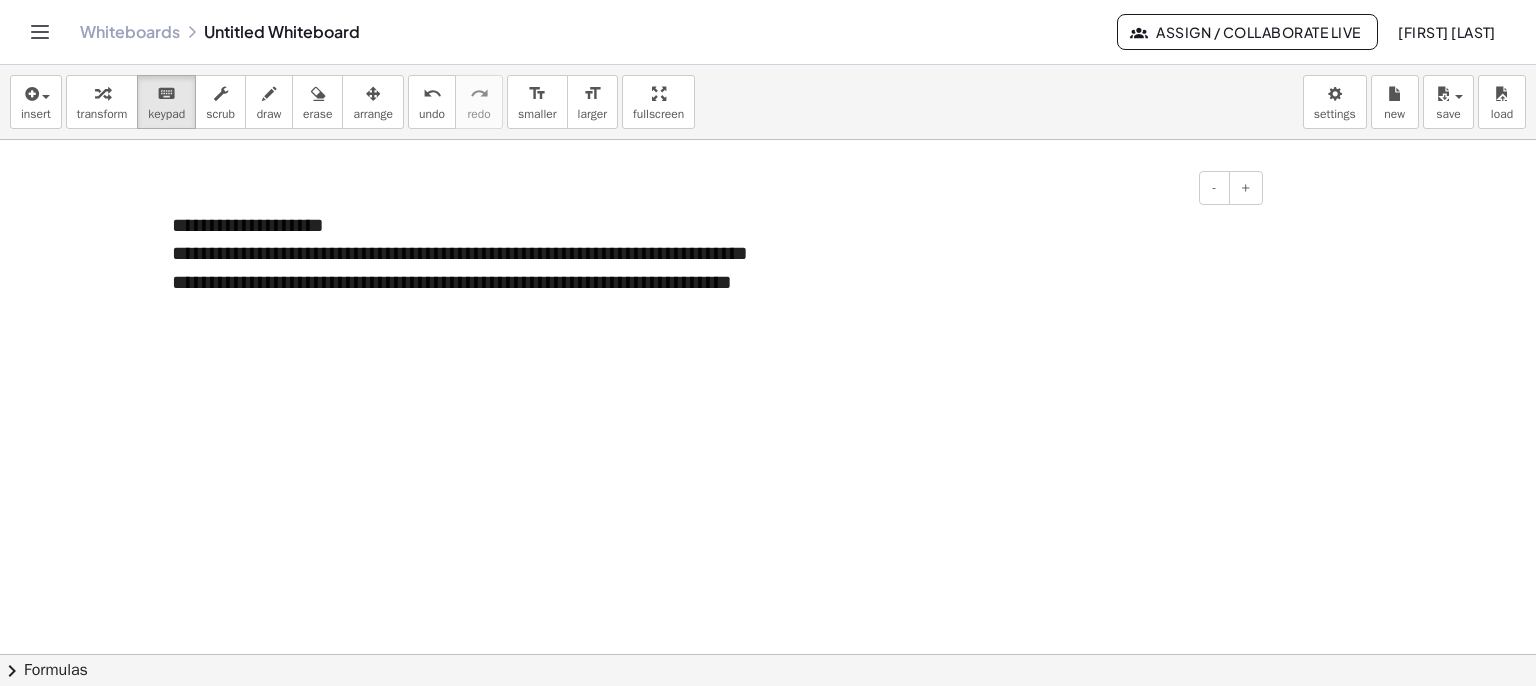 click on "[FIRST] [LAST] [CITY] [STATE] [ZIP]" at bounding box center (710, 254) 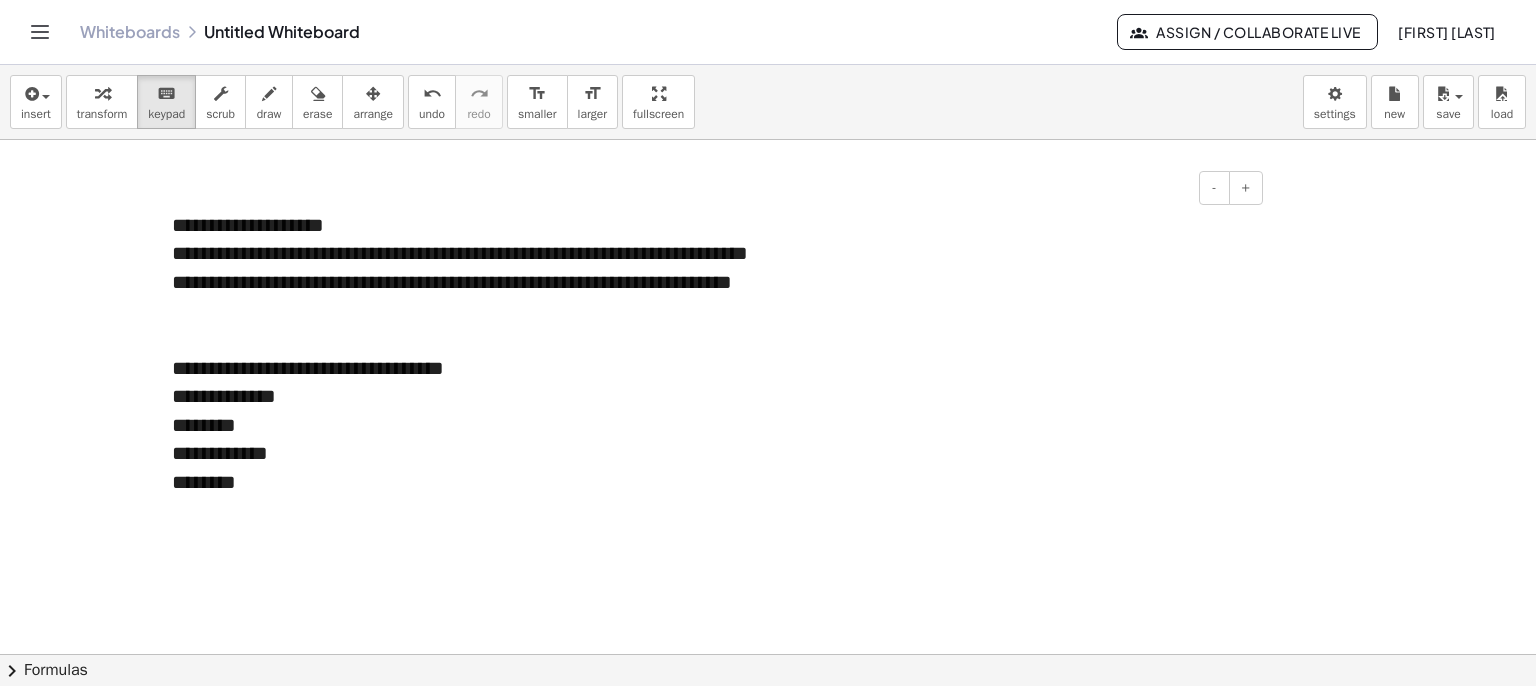 click on "[FIRST] [LAST] [CITY] [STATE] [ZIP]" at bounding box center [710, 425] 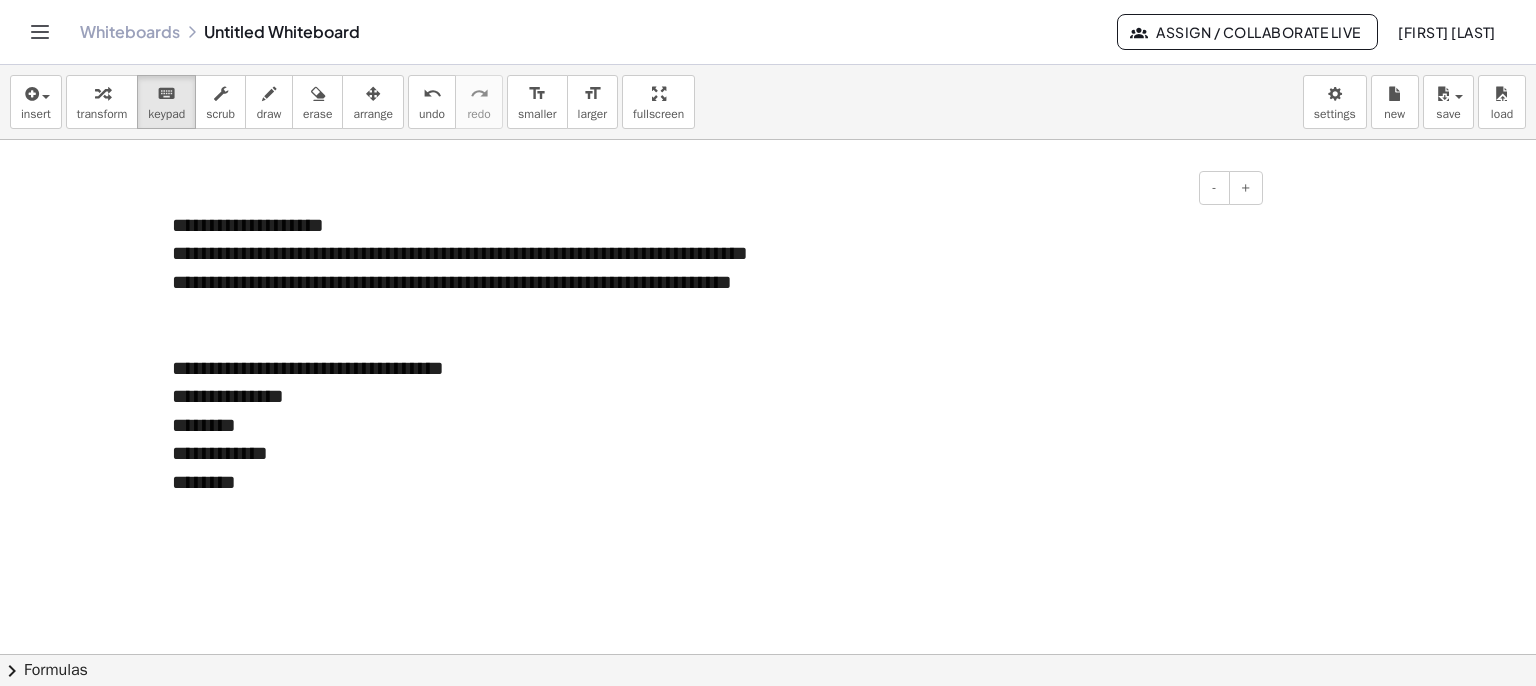 click on "[FIRST] [LAST] [CITY] [STATE] [ZIP]" at bounding box center (710, 425) 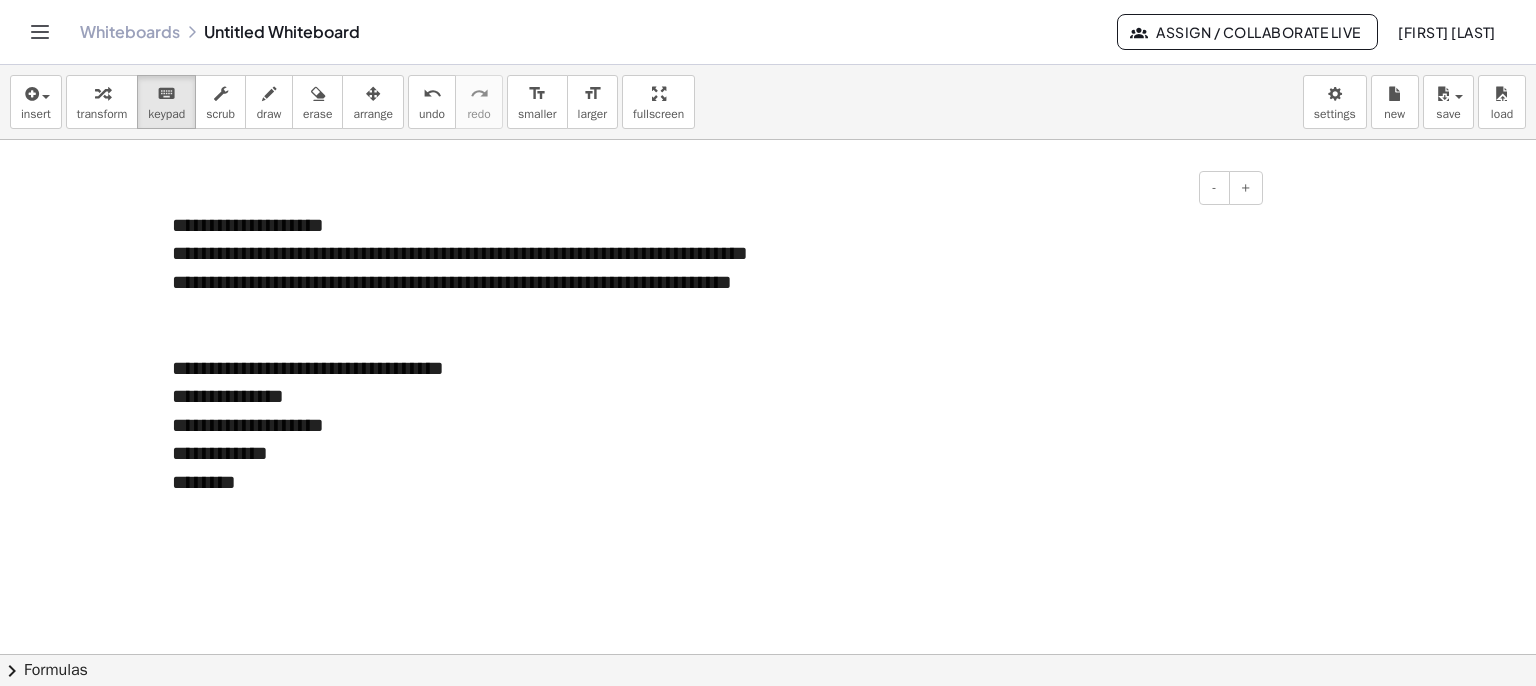 click on "[FIRST] [LAST] [CITY] [STATE] [ZIP]" at bounding box center (710, 425) 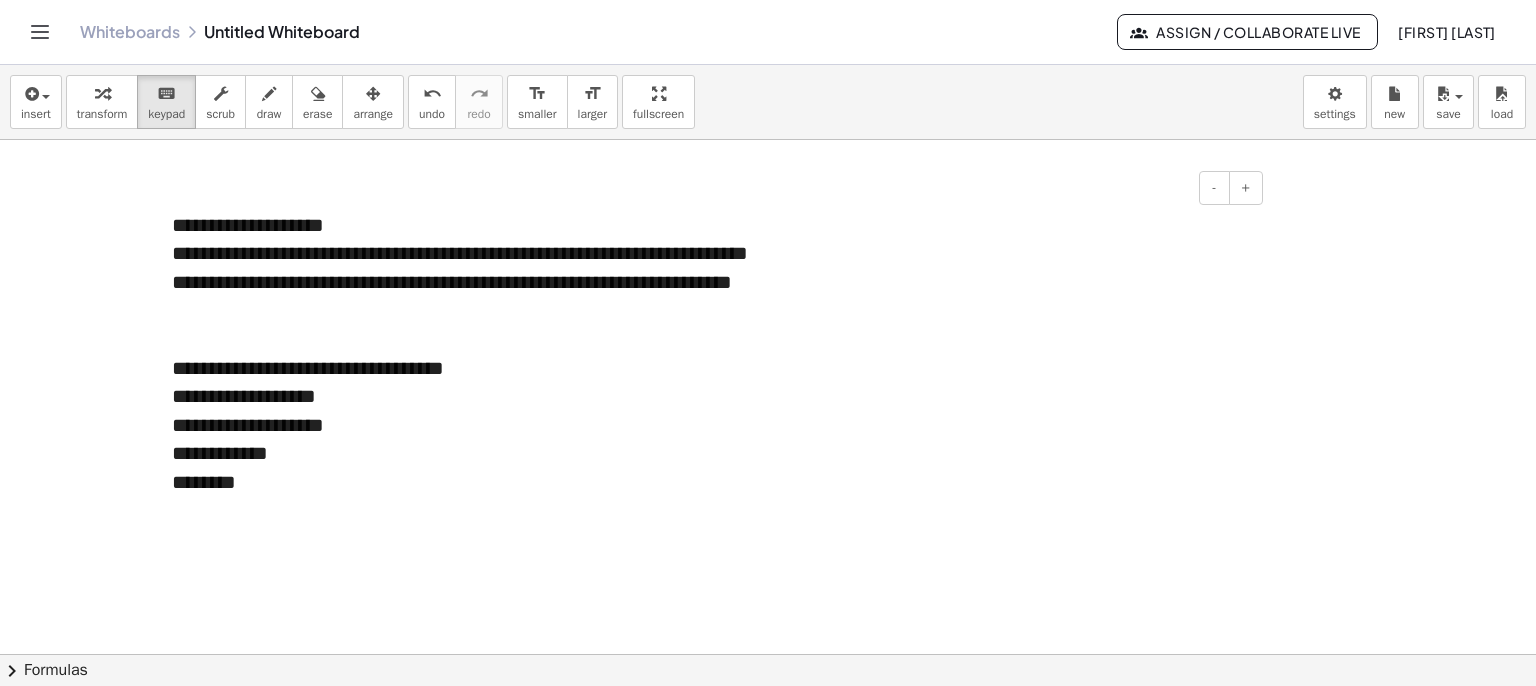 click on "[FIRST] [LAST] [CITY] [STATE] [ZIP]" at bounding box center (710, 425) 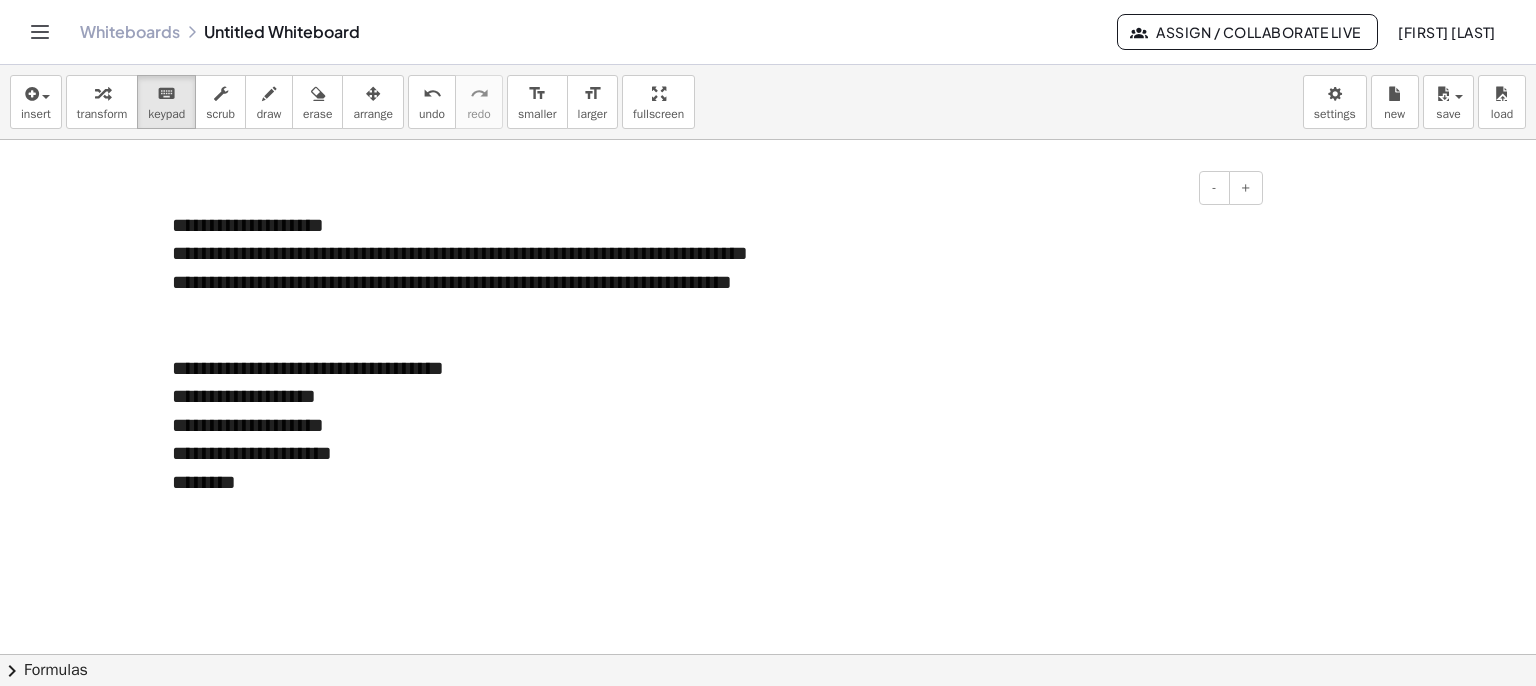 click on "[FIRST] [LAST] [CITY] [STATE] [ZIP] [PHONE]" at bounding box center [710, 425] 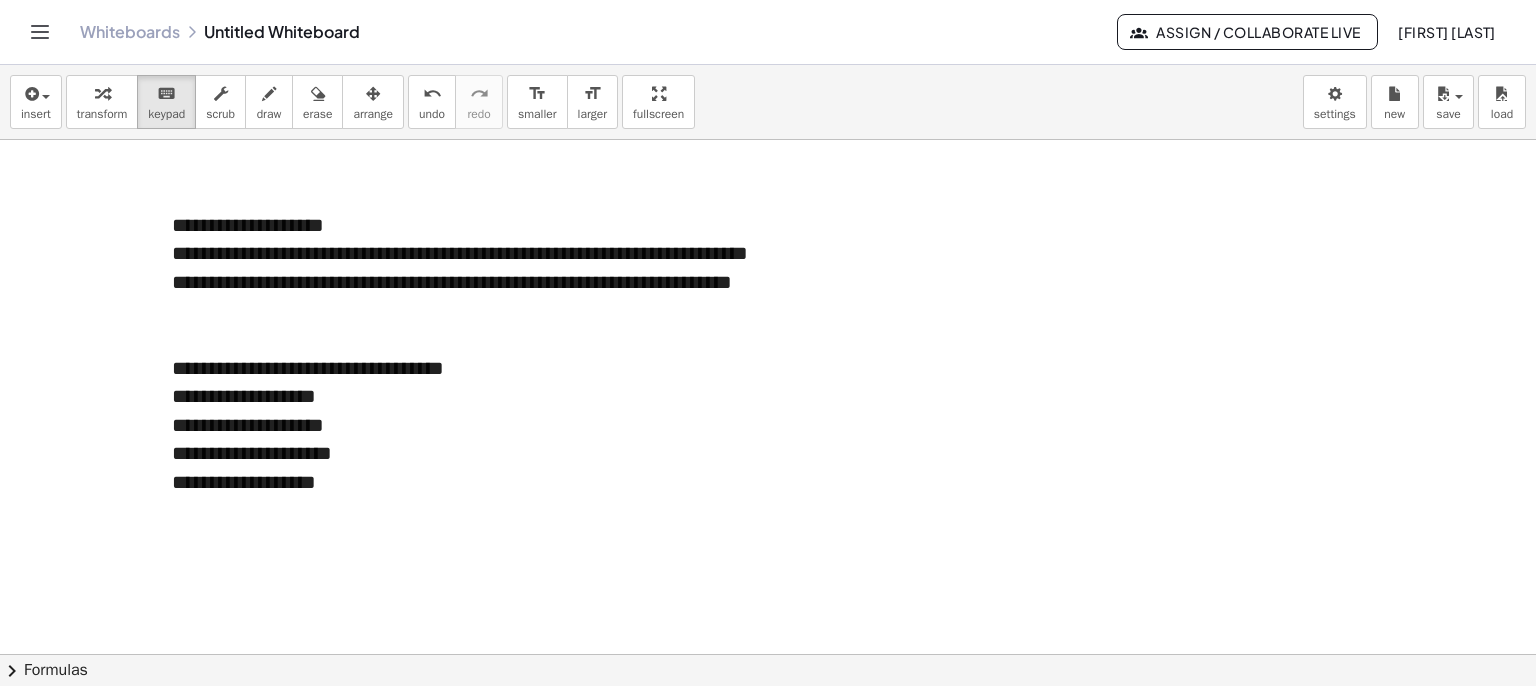 click at bounding box center (768, 719) 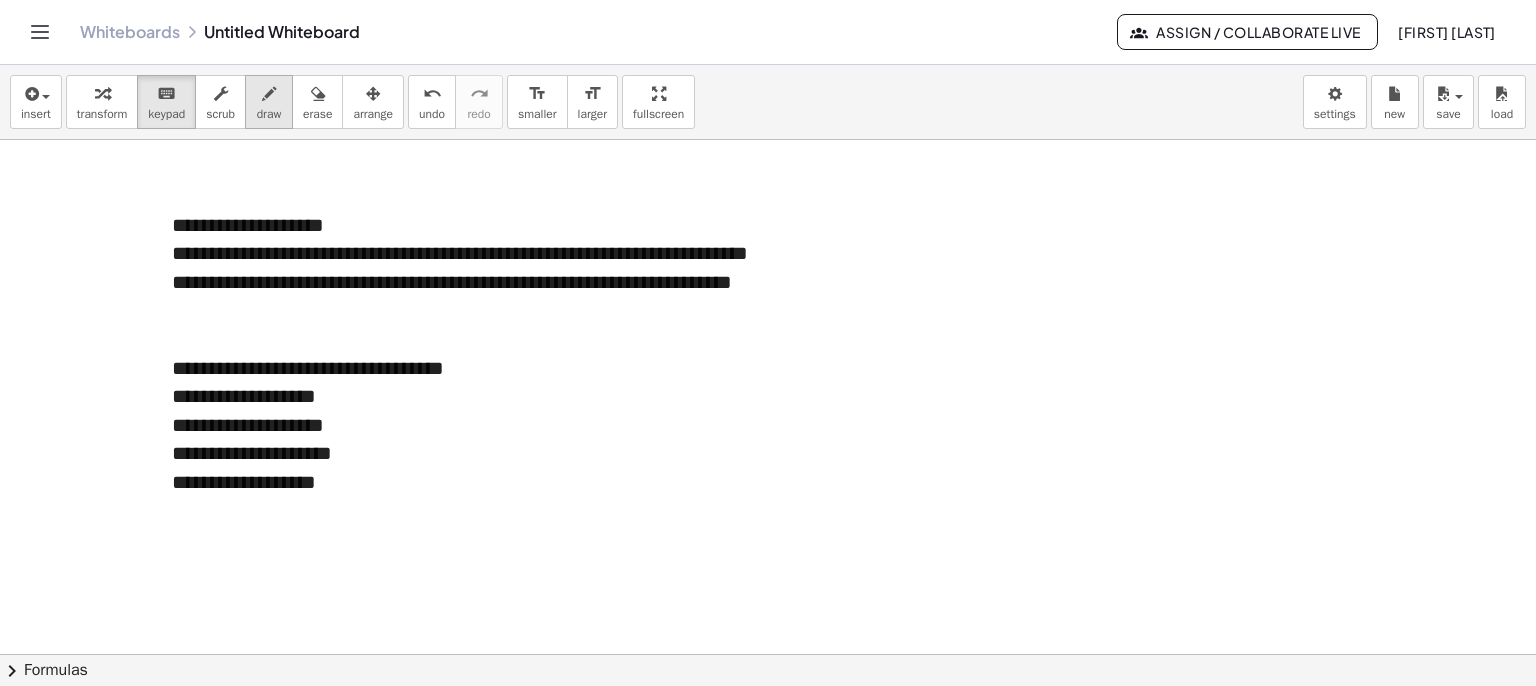 click at bounding box center (269, 94) 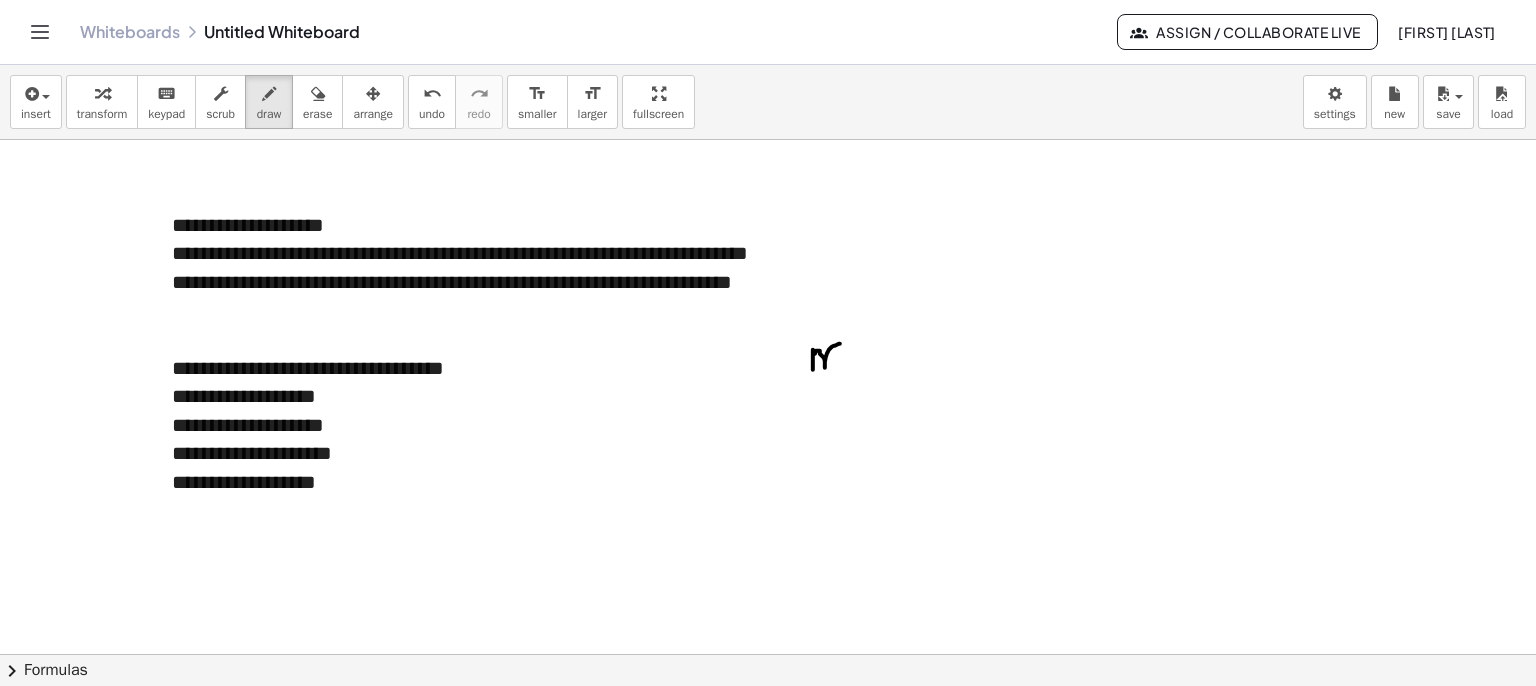 drag, startPoint x: 813, startPoint y: 349, endPoint x: 848, endPoint y: 365, distance: 38.483765 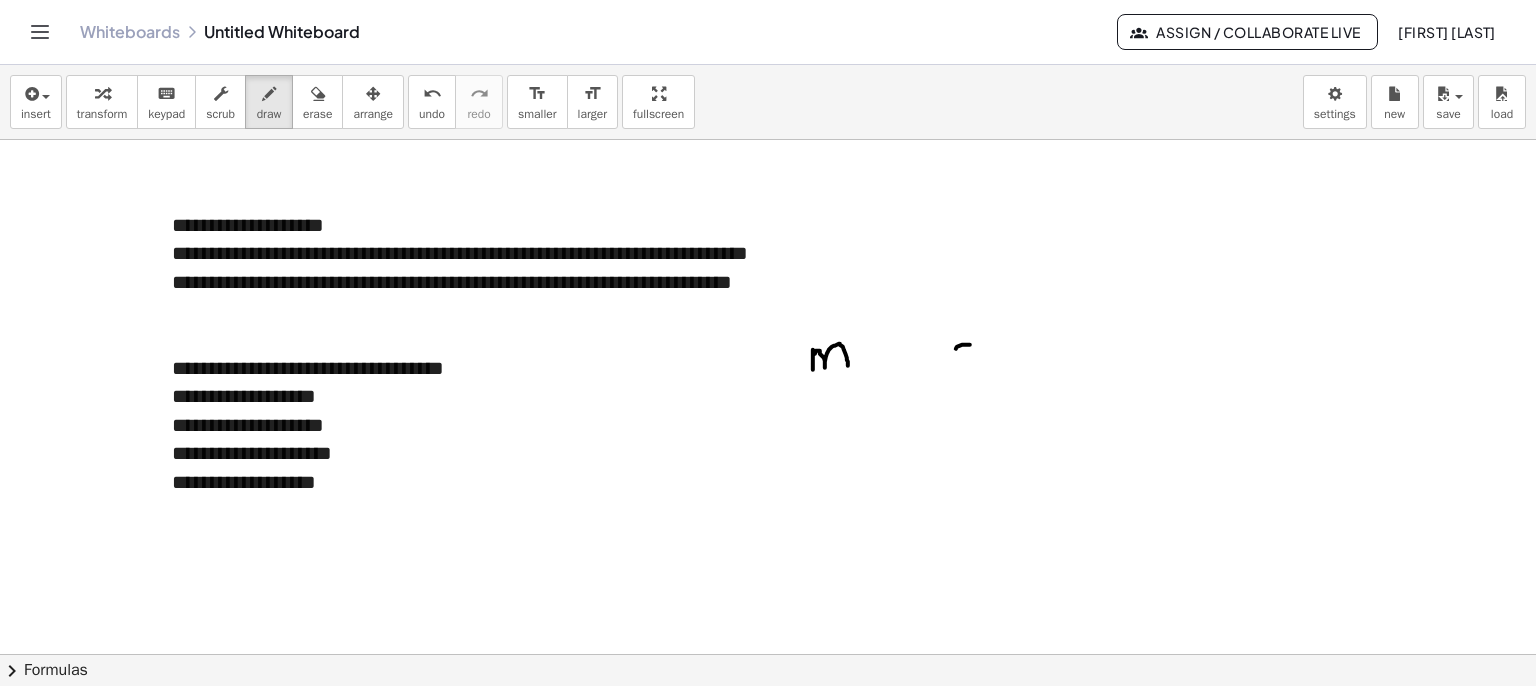 drag, startPoint x: 957, startPoint y: 346, endPoint x: 976, endPoint y: 365, distance: 26.870058 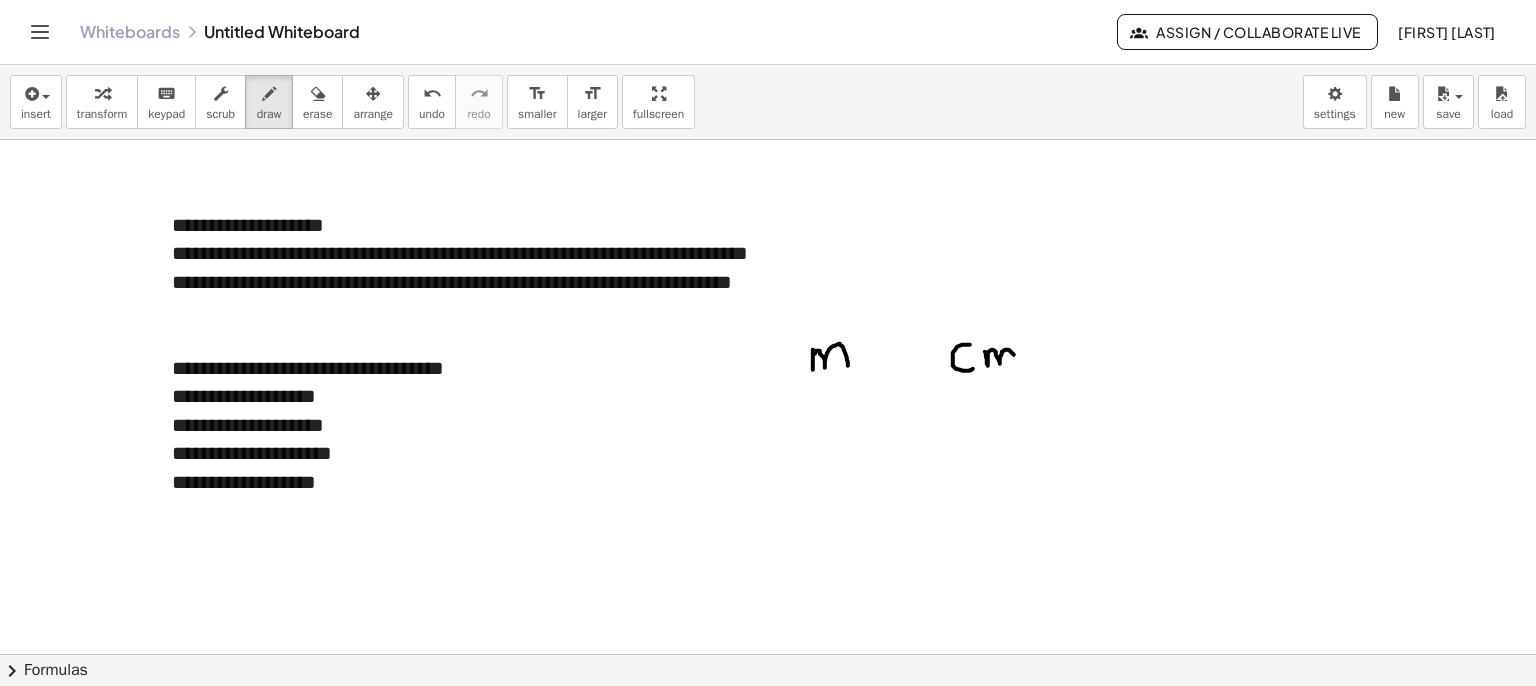 drag, startPoint x: 985, startPoint y: 351, endPoint x: 1019, endPoint y: 363, distance: 36.05551 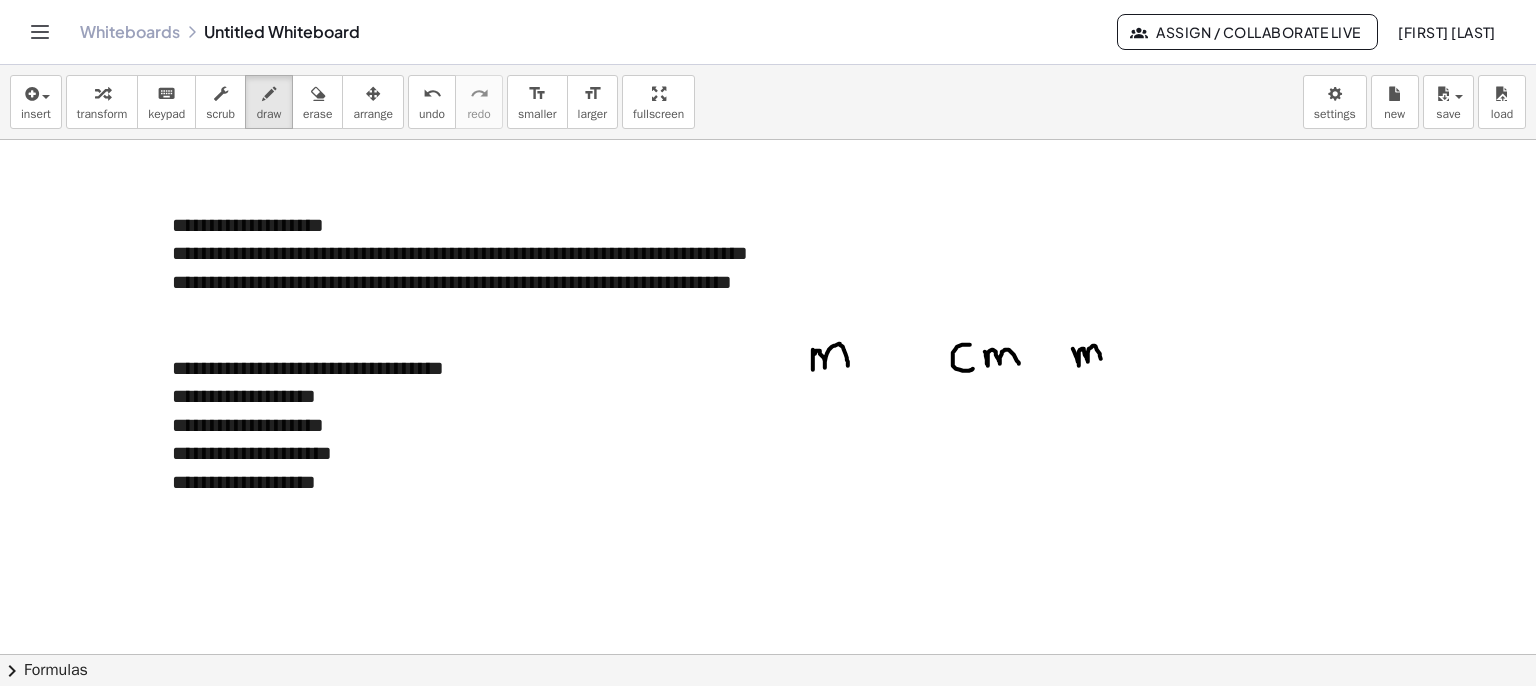drag, startPoint x: 1076, startPoint y: 355, endPoint x: 1105, endPoint y: 361, distance: 29.614185 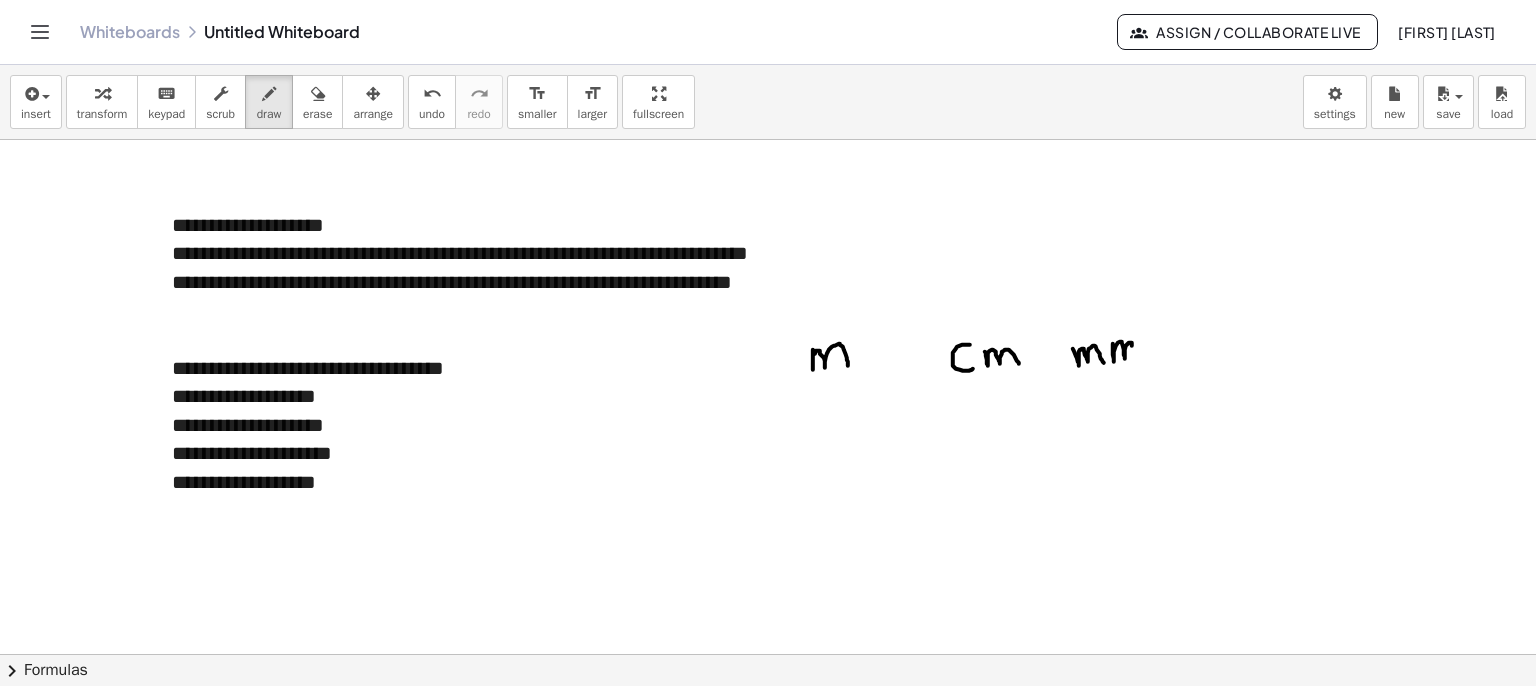 drag, startPoint x: 1113, startPoint y: 343, endPoint x: 1136, endPoint y: 363, distance: 30.479502 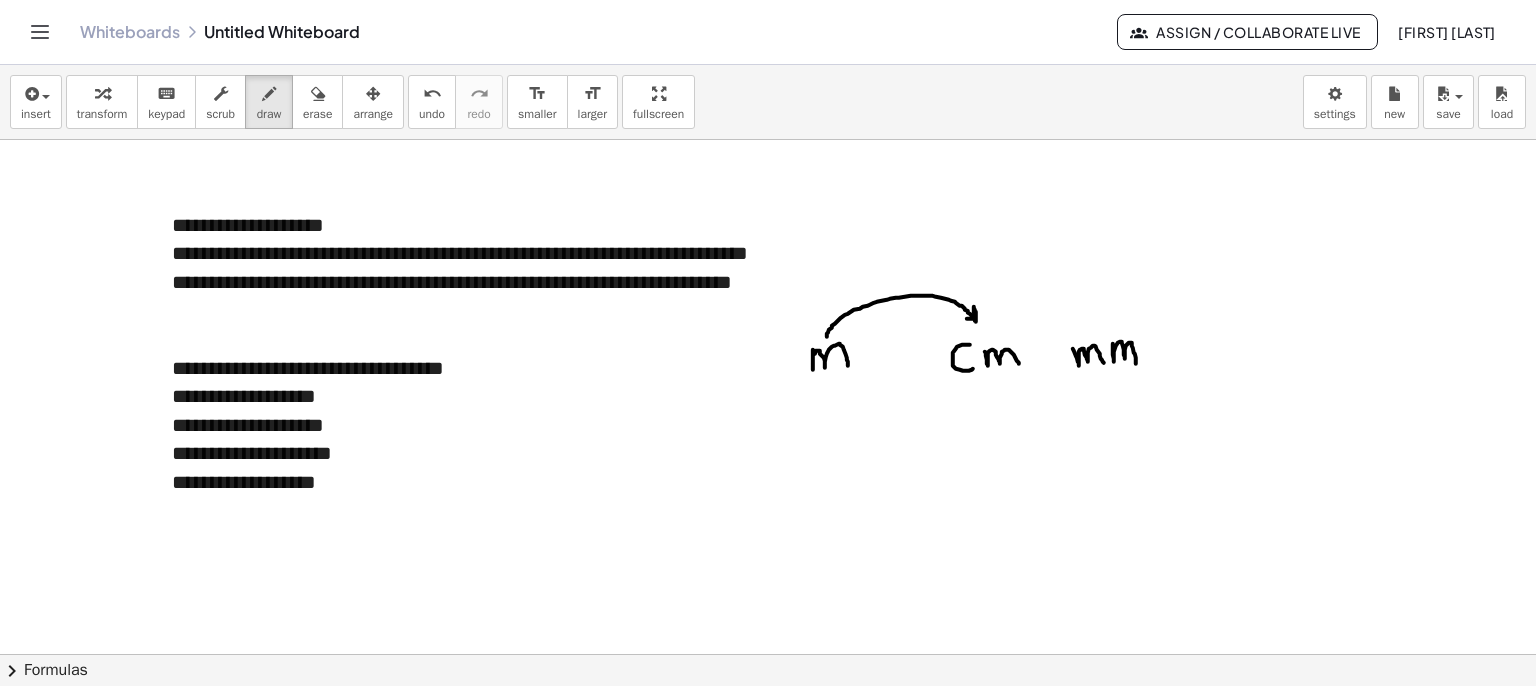 drag, startPoint x: 828, startPoint y: 332, endPoint x: 964, endPoint y: 319, distance: 136.6199 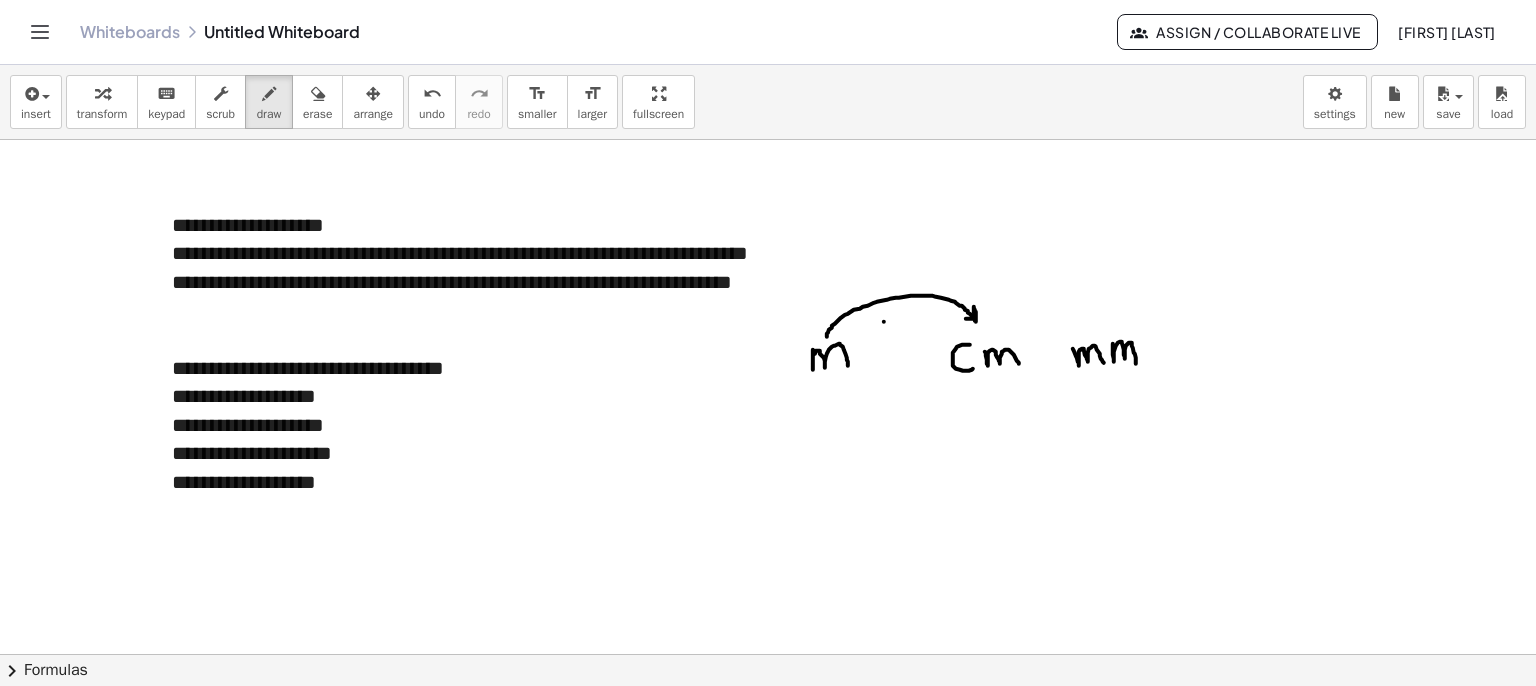 drag, startPoint x: 884, startPoint y: 321, endPoint x: 874, endPoint y: 332, distance: 14.866069 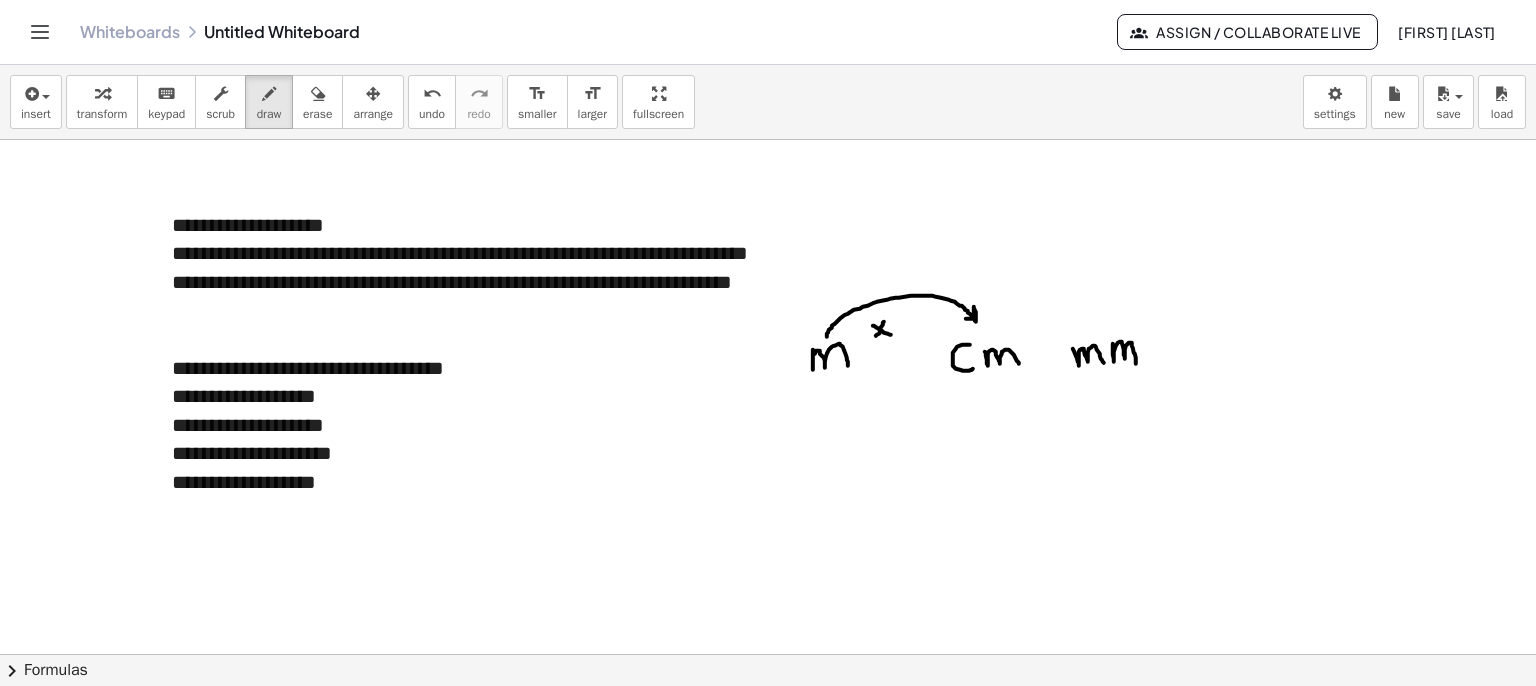 drag, startPoint x: 884, startPoint y: 332, endPoint x: 894, endPoint y: 325, distance: 12.206555 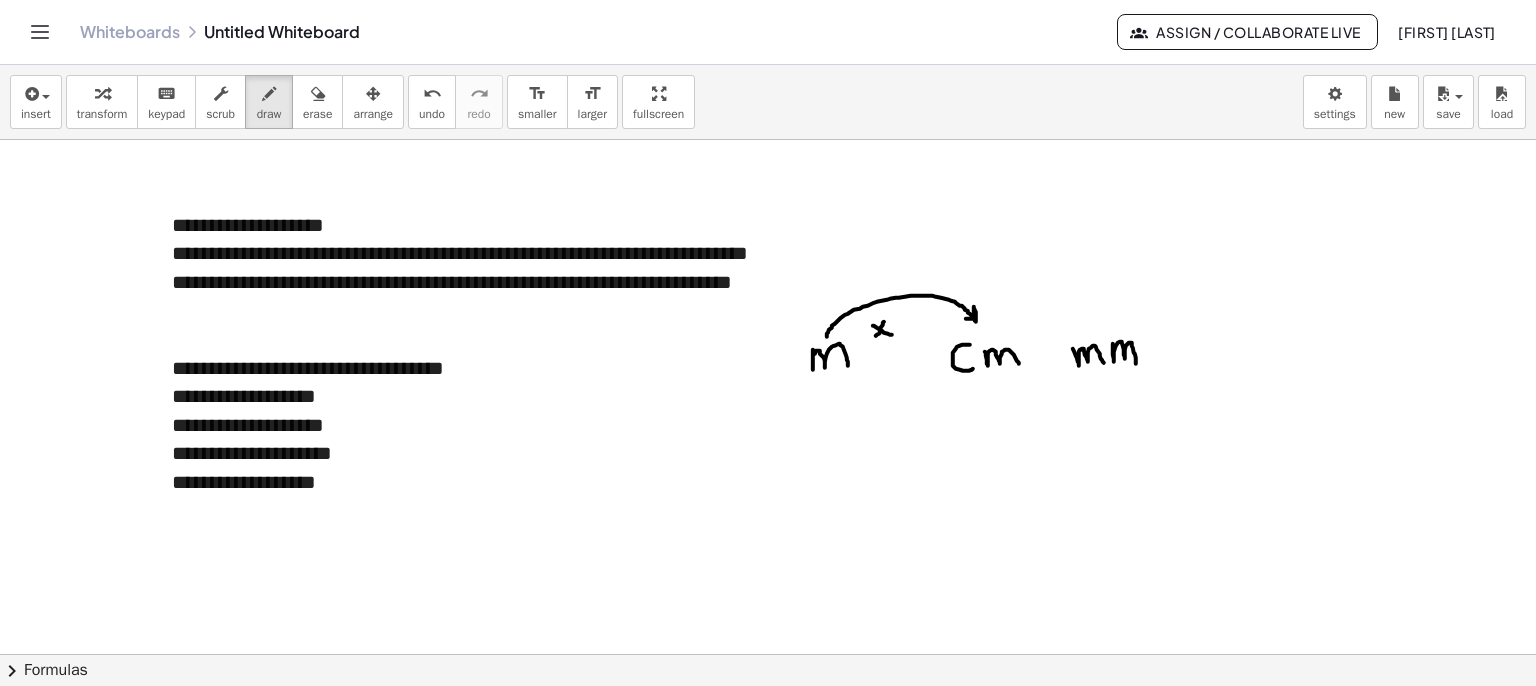 drag, startPoint x: 893, startPoint y: 313, endPoint x: 904, endPoint y: 334, distance: 23.70654 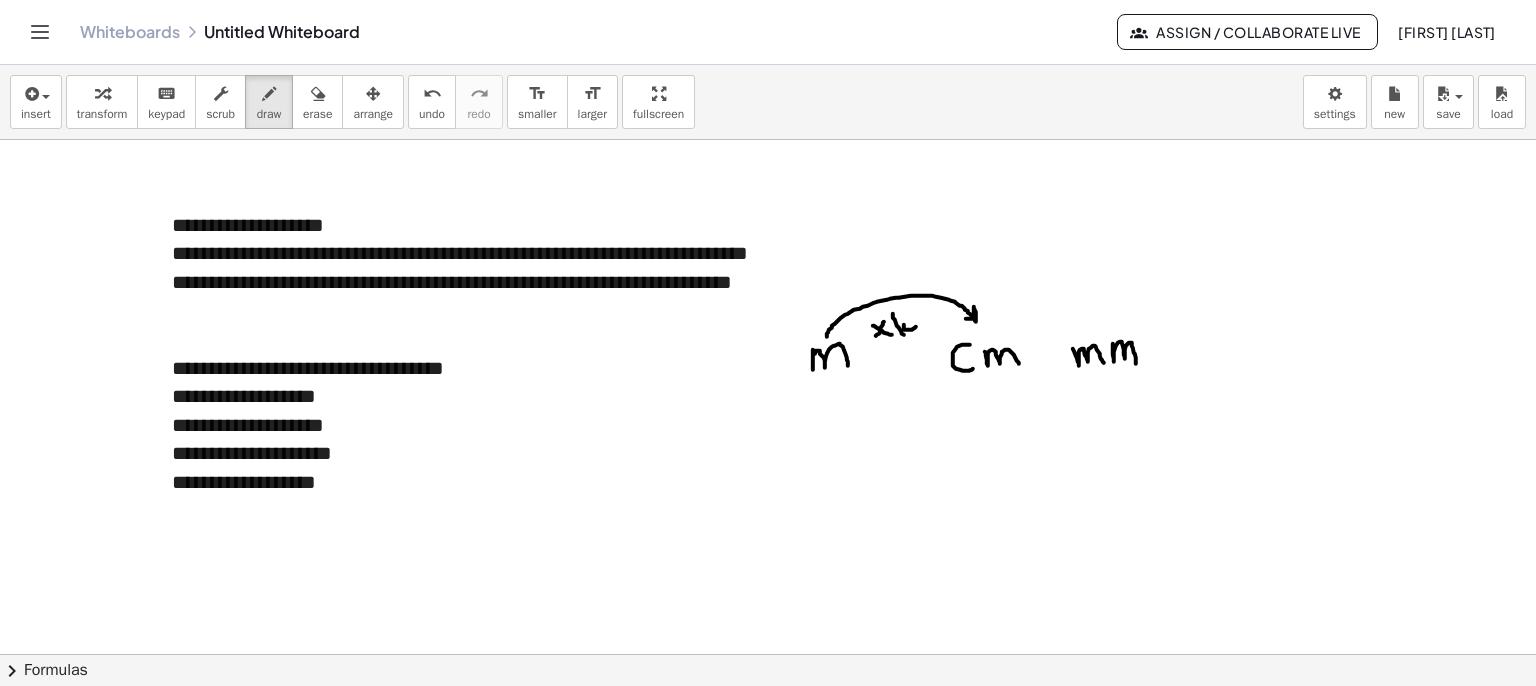 drag, startPoint x: 916, startPoint y: 326, endPoint x: 905, endPoint y: 319, distance: 13.038404 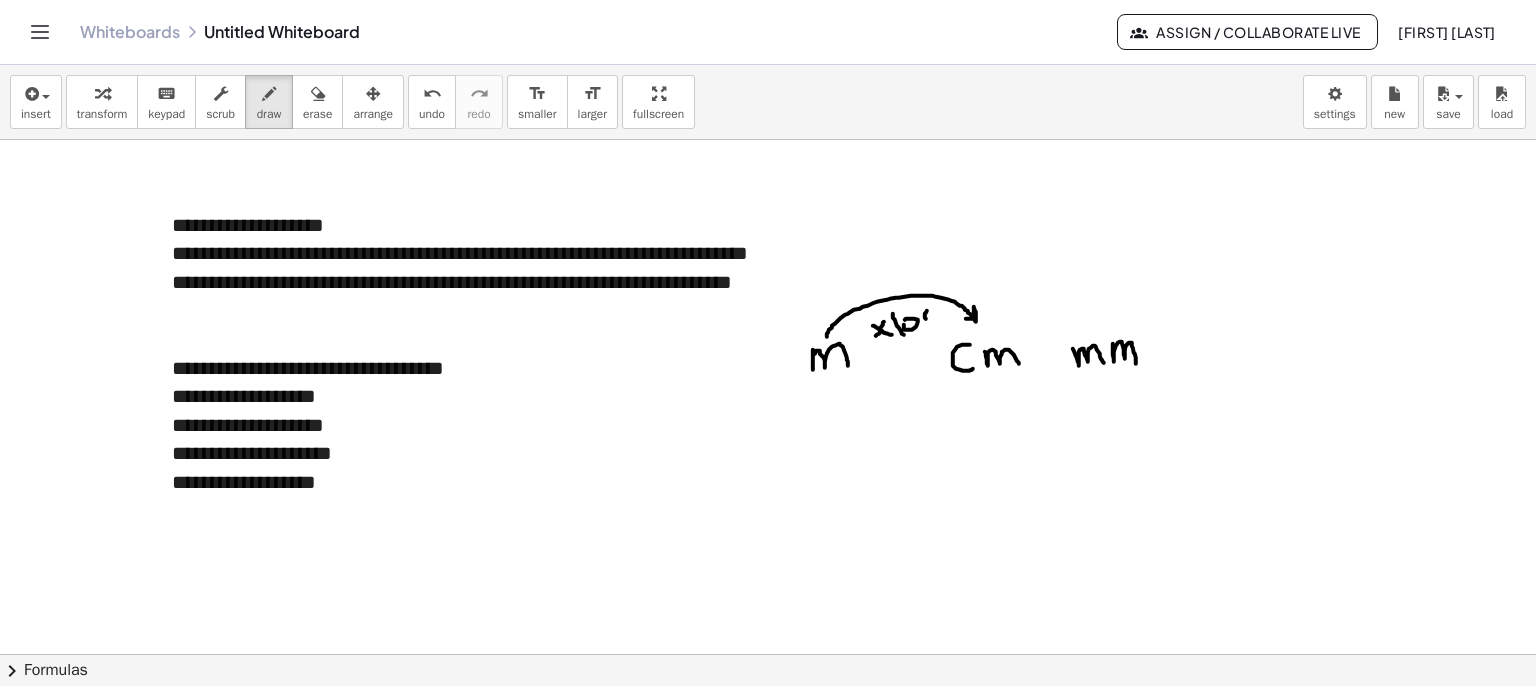 click at bounding box center (768, 719) 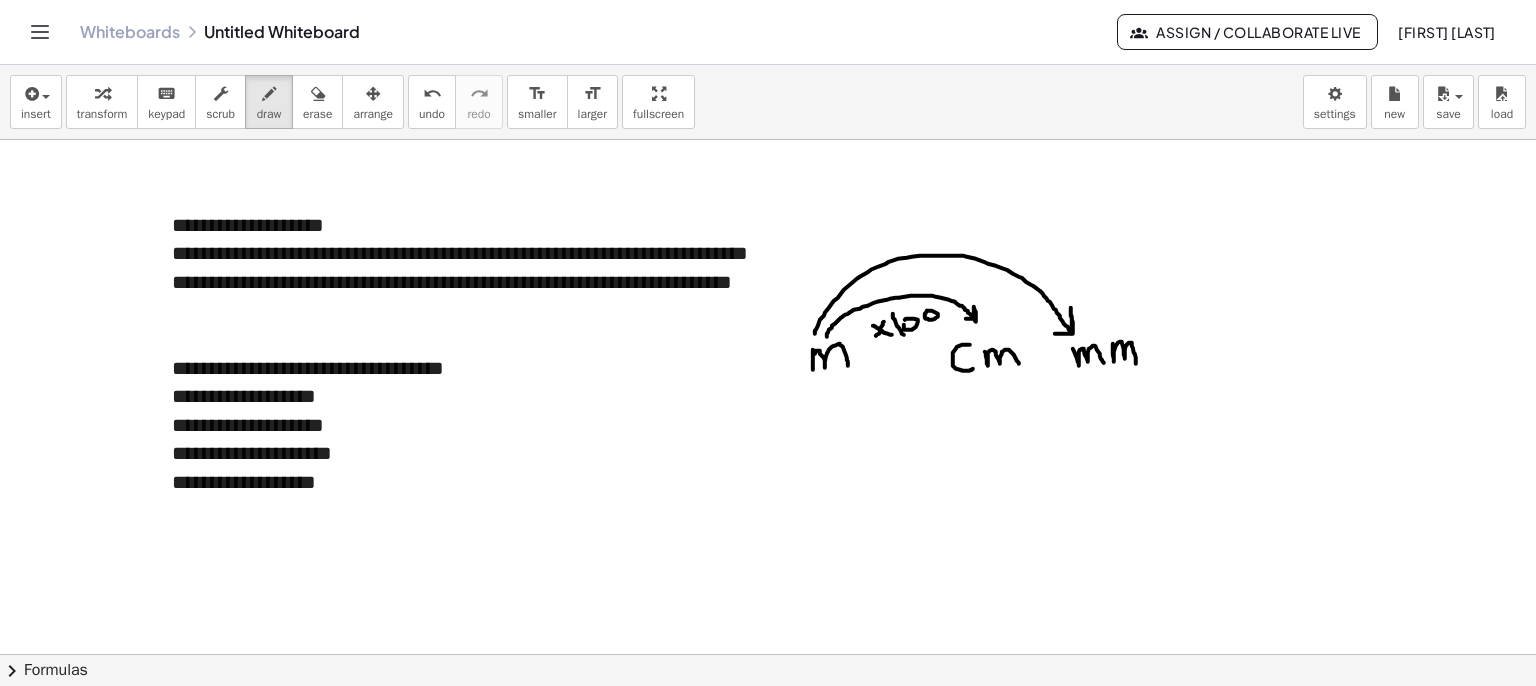 drag, startPoint x: 815, startPoint y: 333, endPoint x: 1050, endPoint y: 333, distance: 235 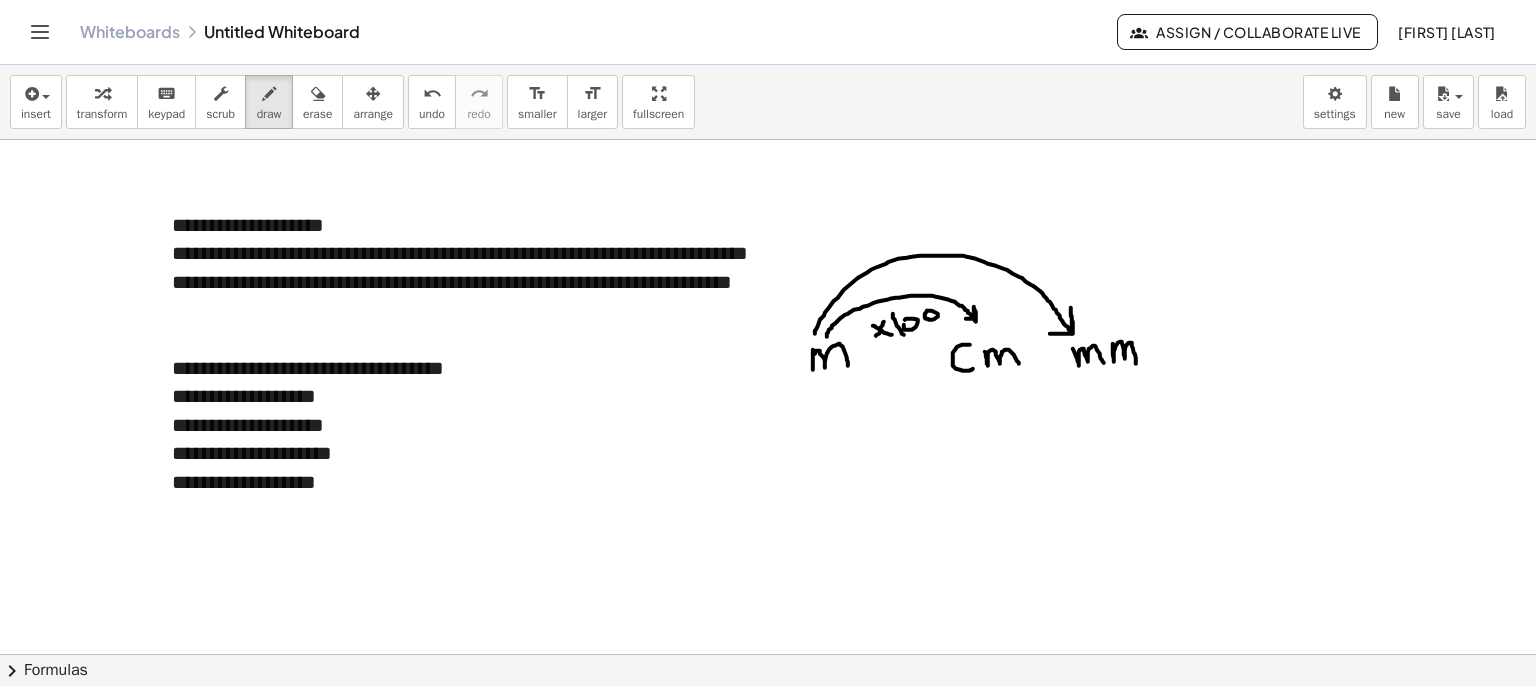drag, startPoint x: 928, startPoint y: 261, endPoint x: 924, endPoint y: 273, distance: 12.649111 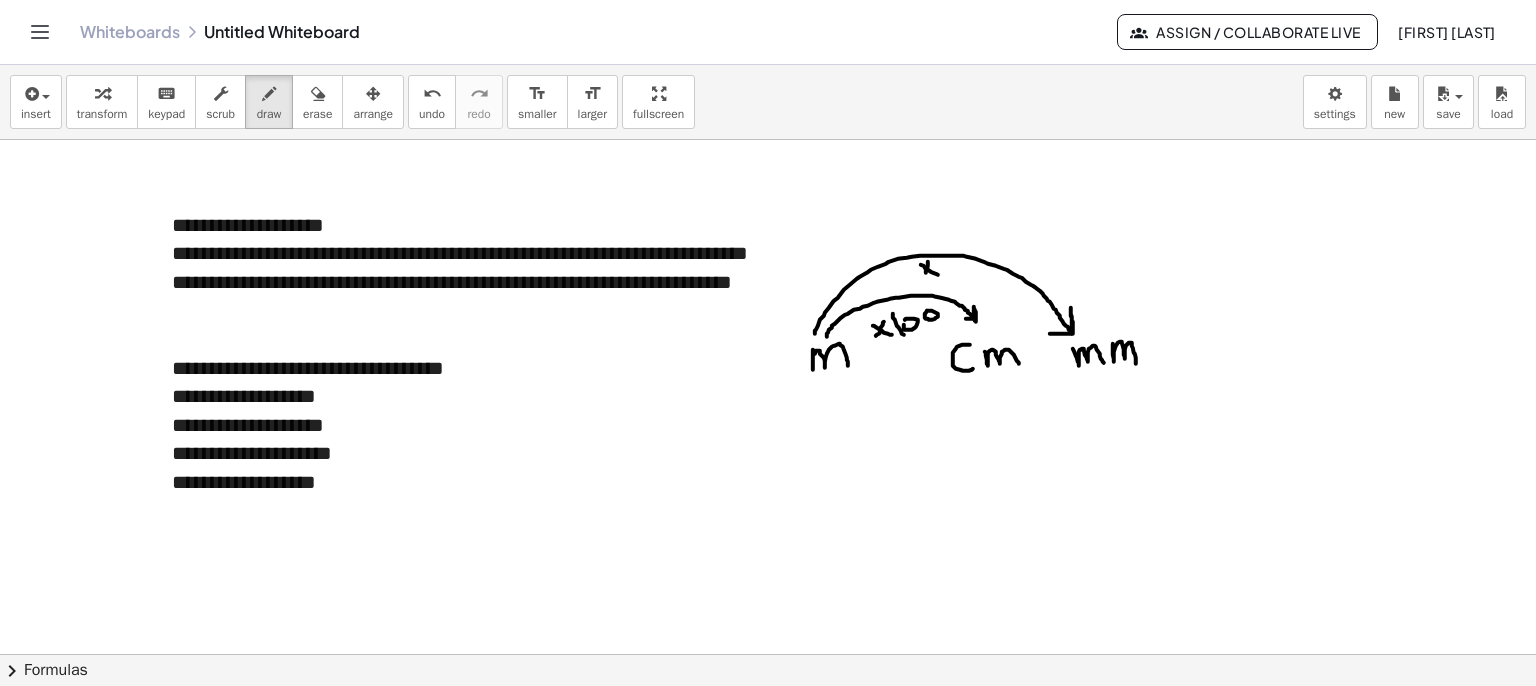 drag, startPoint x: 921, startPoint y: 264, endPoint x: 944, endPoint y: 276, distance: 25.942244 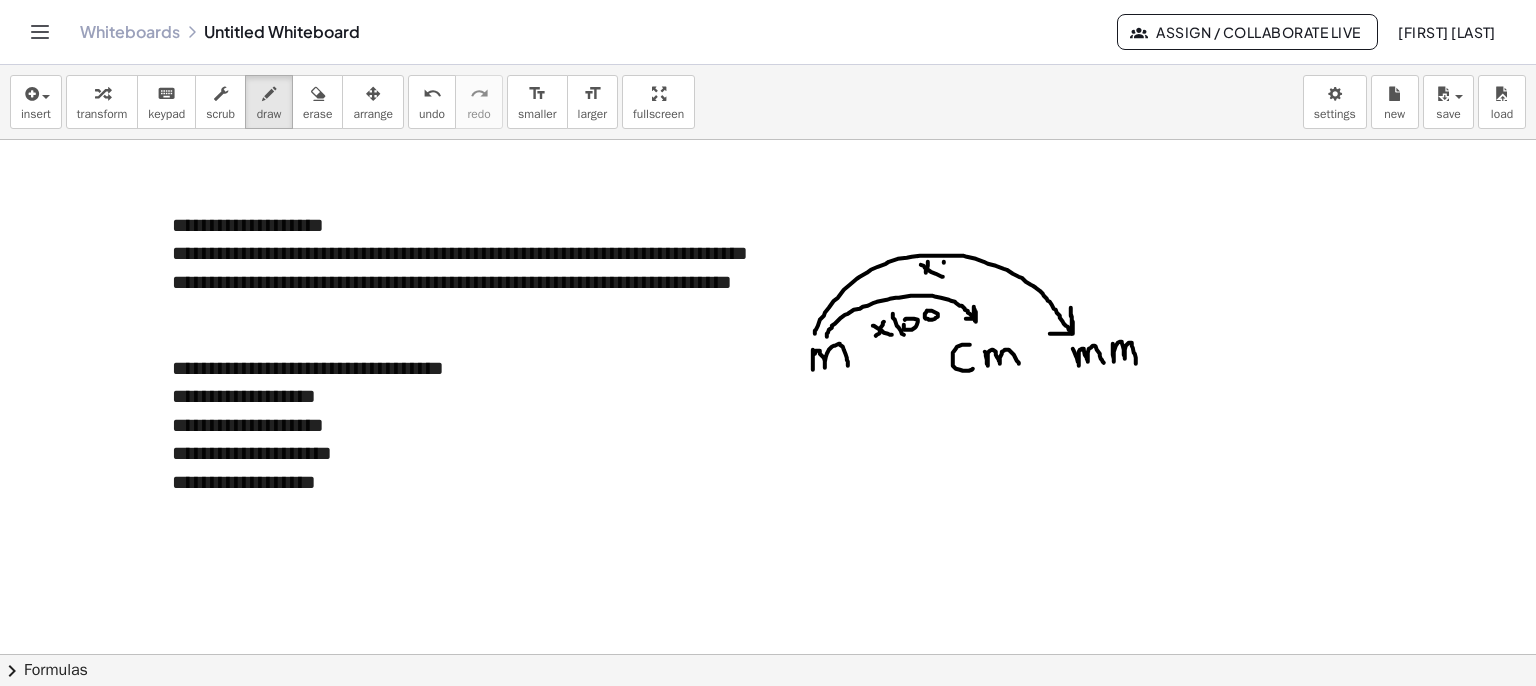 drag, startPoint x: 944, startPoint y: 262, endPoint x: 953, endPoint y: 281, distance: 21.023796 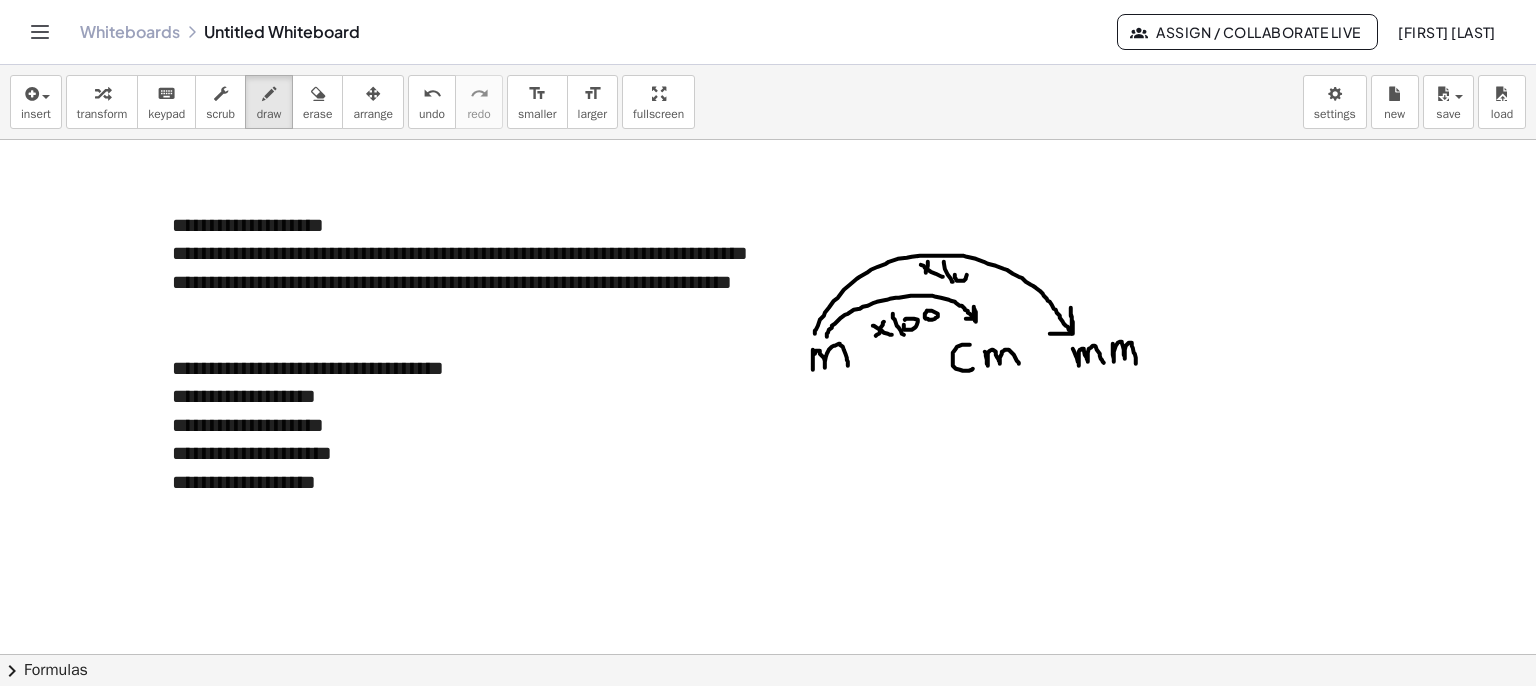 drag, startPoint x: 966, startPoint y: 277, endPoint x: 956, endPoint y: 273, distance: 10.770329 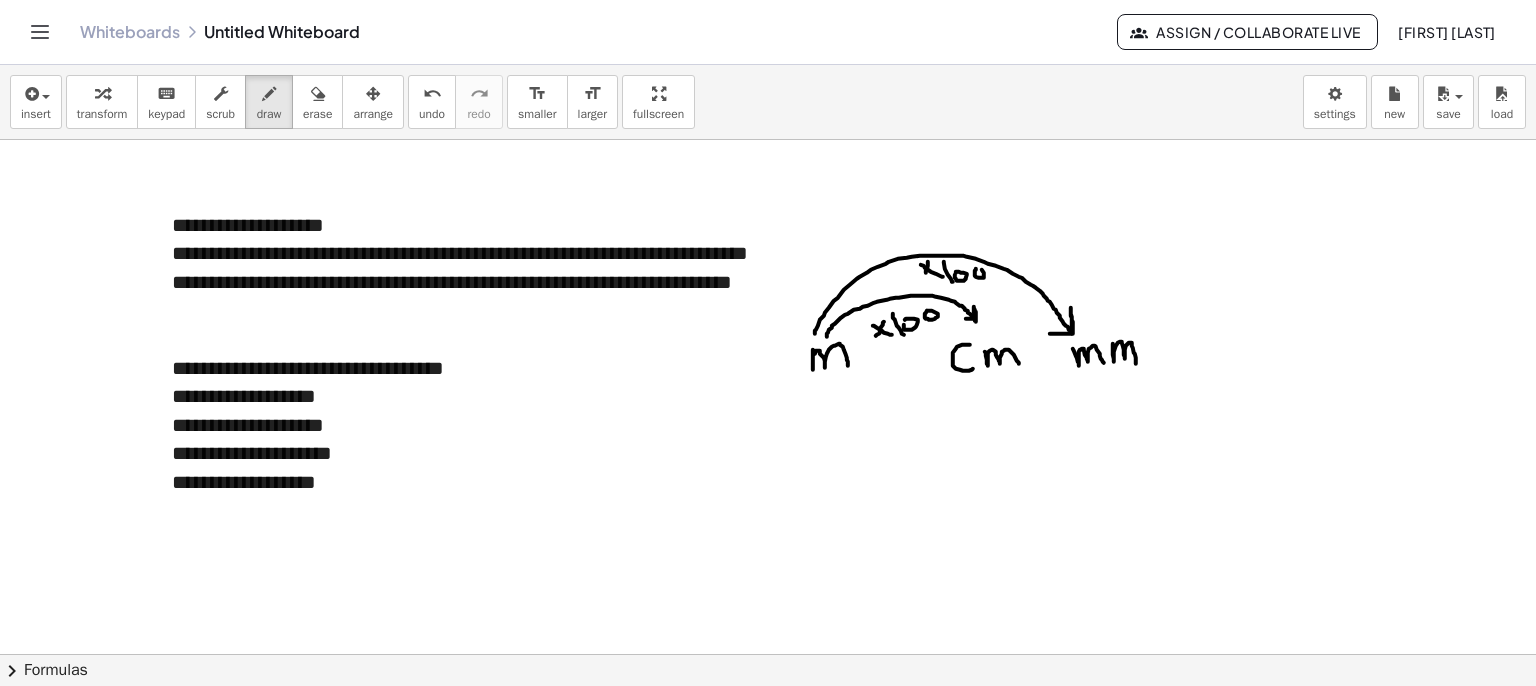 click at bounding box center (768, 719) 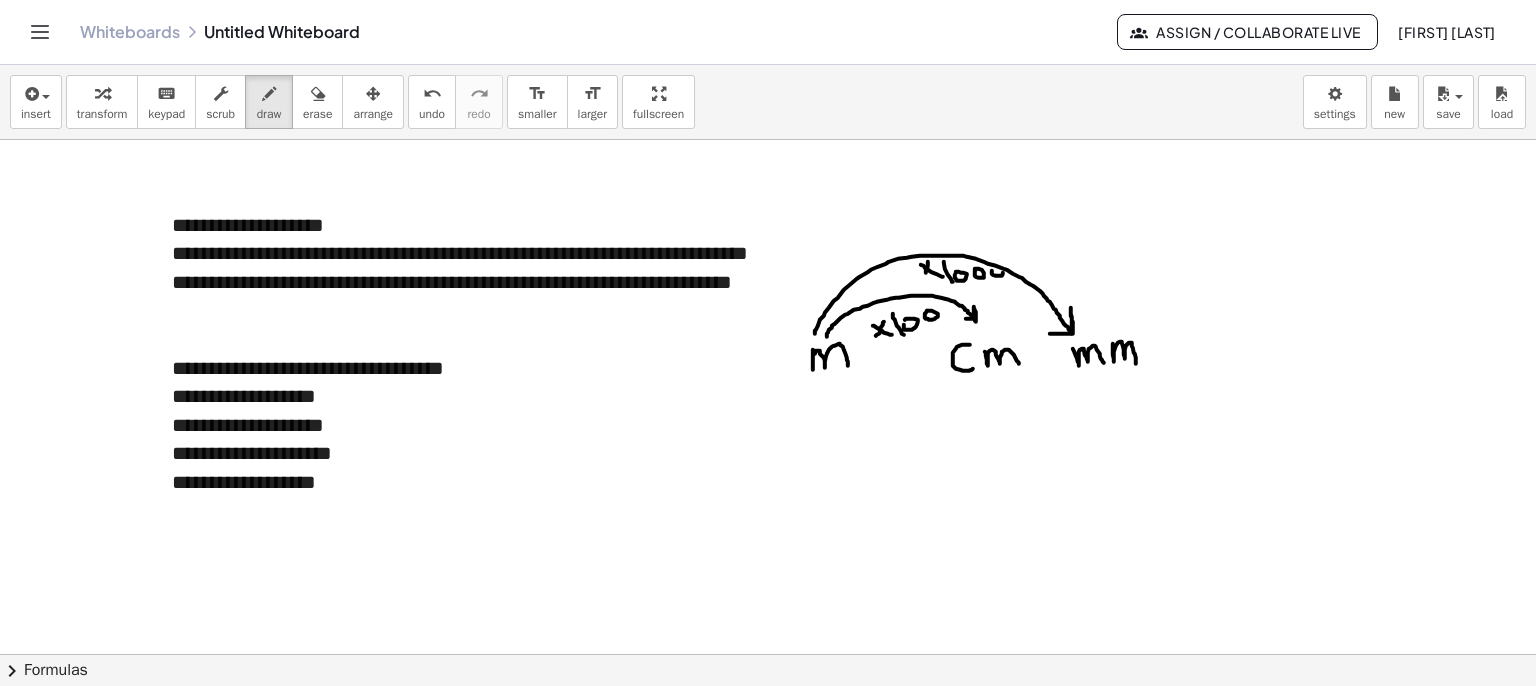 drag, startPoint x: 1002, startPoint y: 275, endPoint x: 991, endPoint y: 266, distance: 14.21267 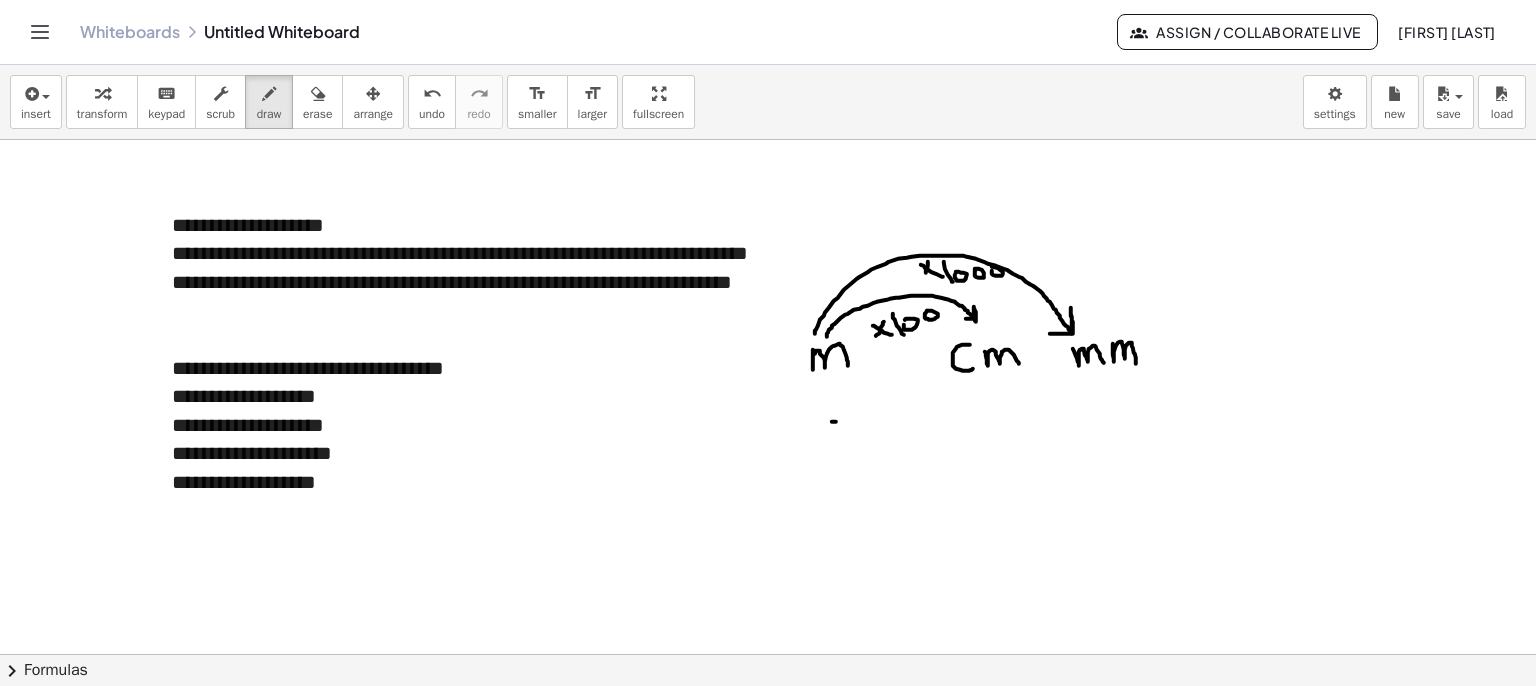 click at bounding box center (768, 719) 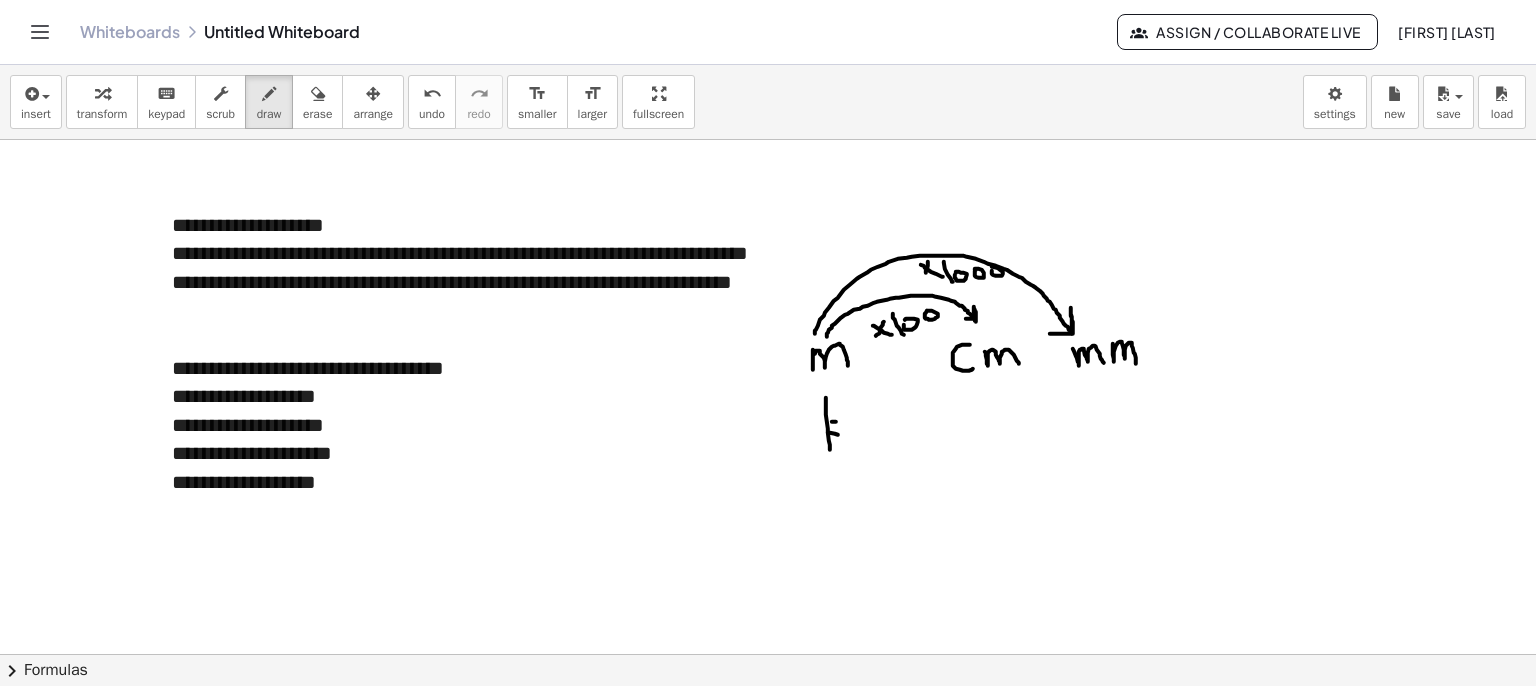 drag, startPoint x: 828, startPoint y: 432, endPoint x: 855, endPoint y: 441, distance: 28.460499 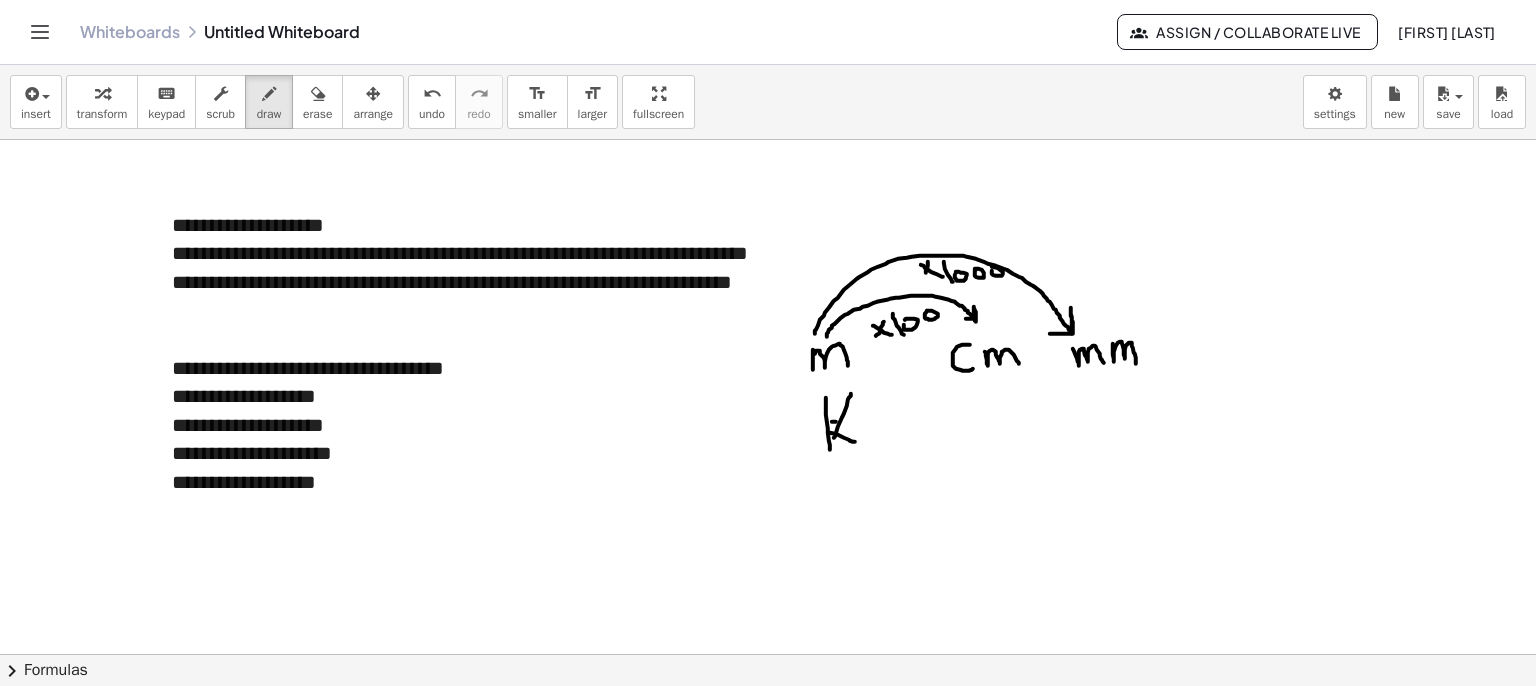 click at bounding box center [768, 719] 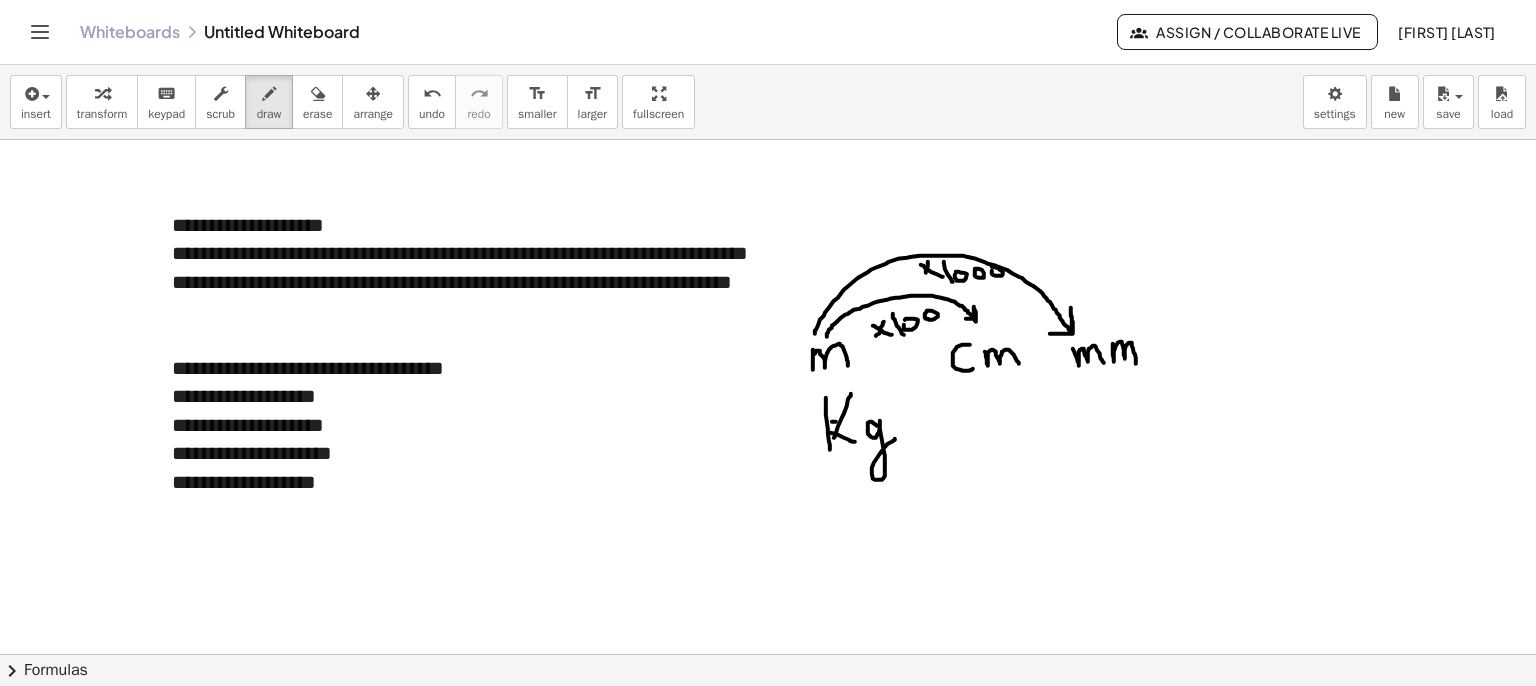 drag, startPoint x: 876, startPoint y: 424, endPoint x: 896, endPoint y: 437, distance: 23.853722 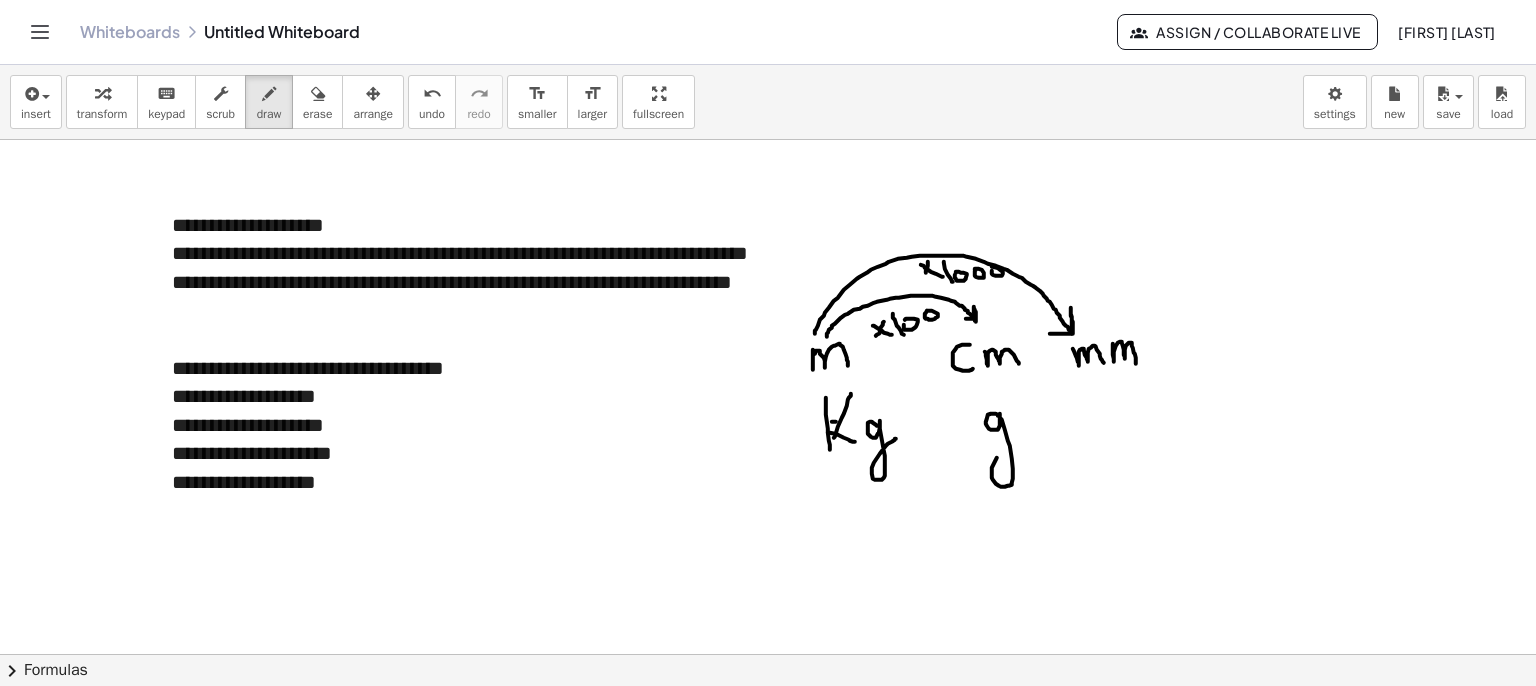 drag, startPoint x: 996, startPoint y: 413, endPoint x: 997, endPoint y: 433, distance: 20.024984 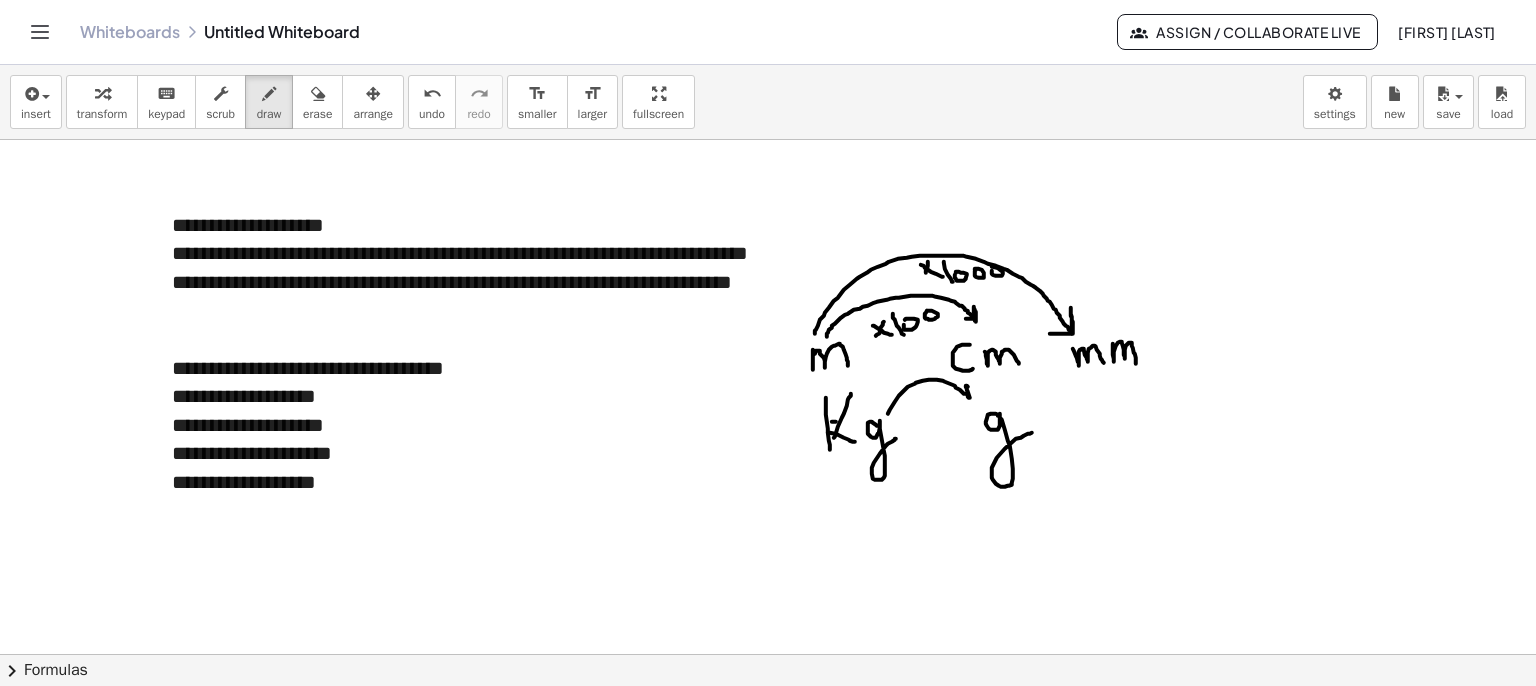 drag, startPoint x: 888, startPoint y: 413, endPoint x: 960, endPoint y: 401, distance: 72.99315 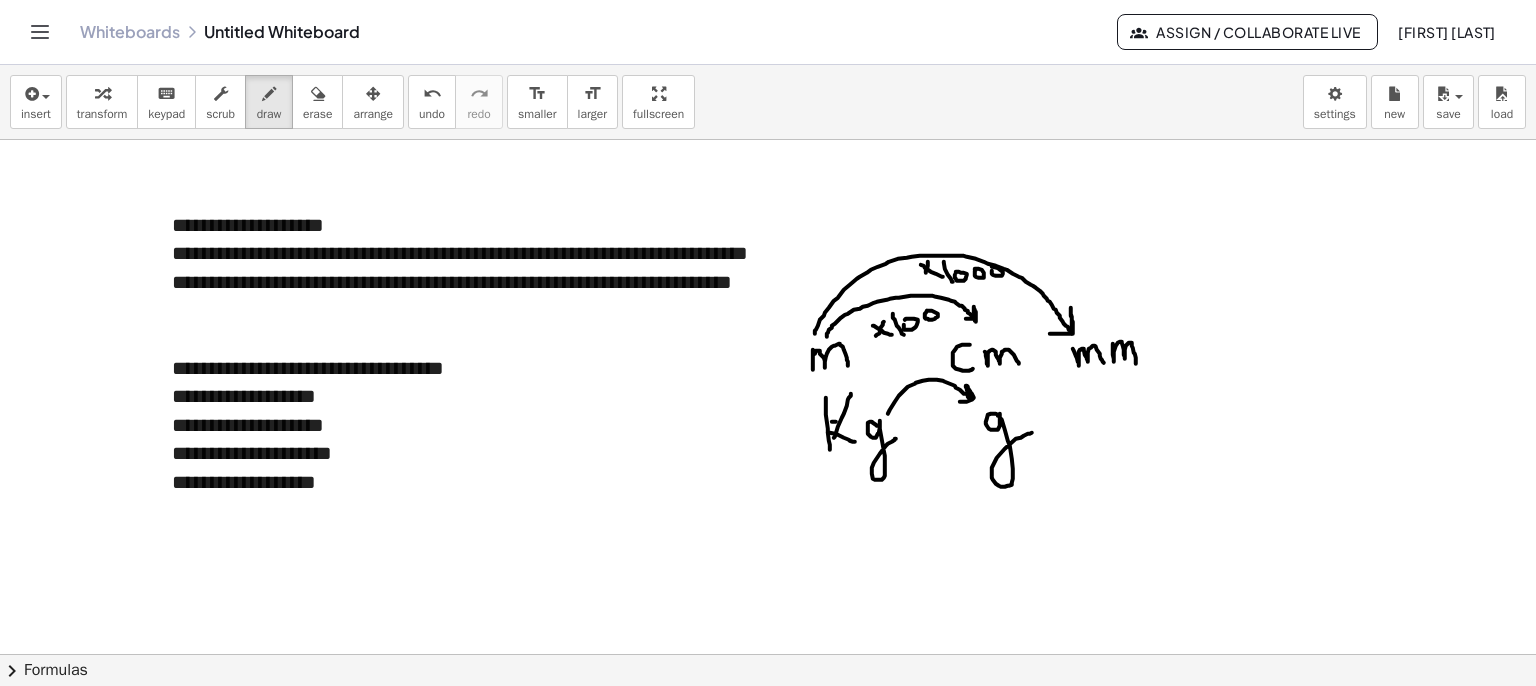 drag, startPoint x: 910, startPoint y: 403, endPoint x: 904, endPoint y: 413, distance: 11.661903 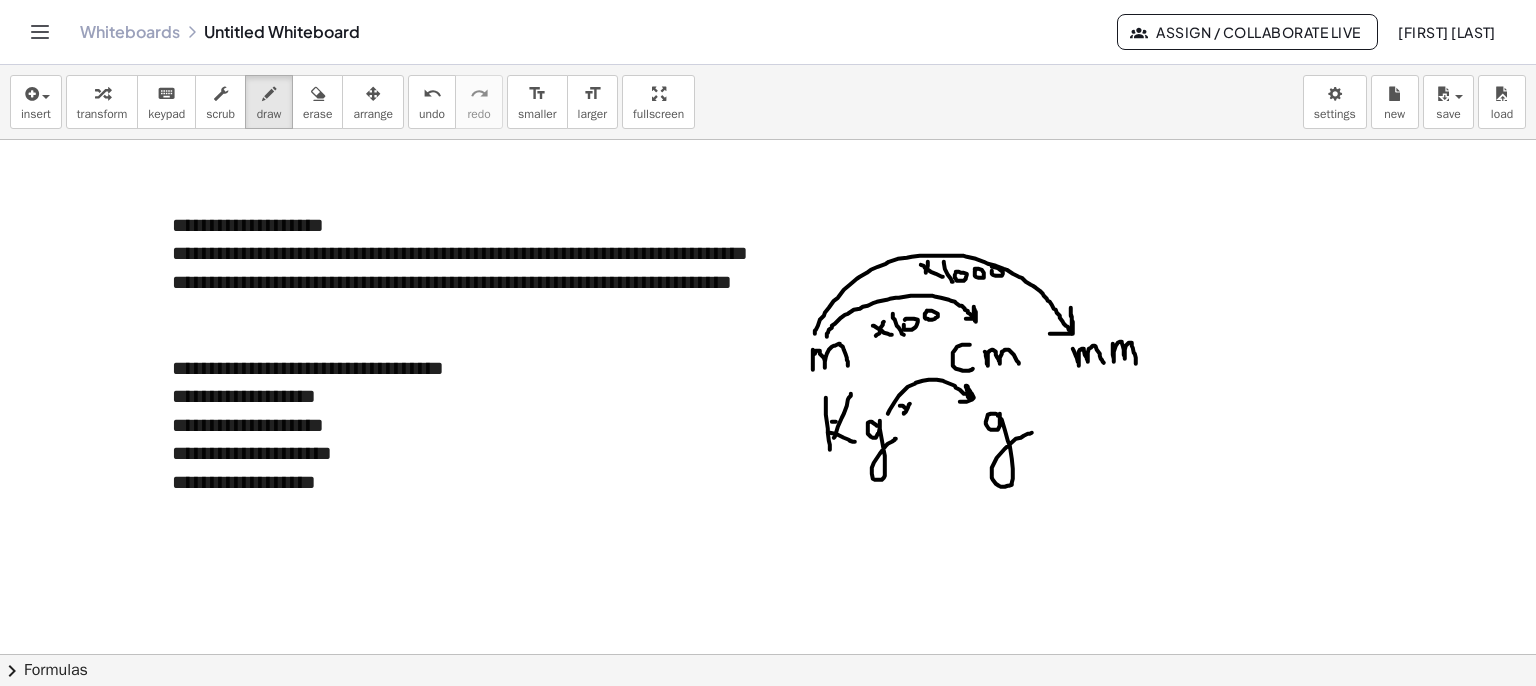 drag, startPoint x: 900, startPoint y: 405, endPoint x: 912, endPoint y: 409, distance: 12.649111 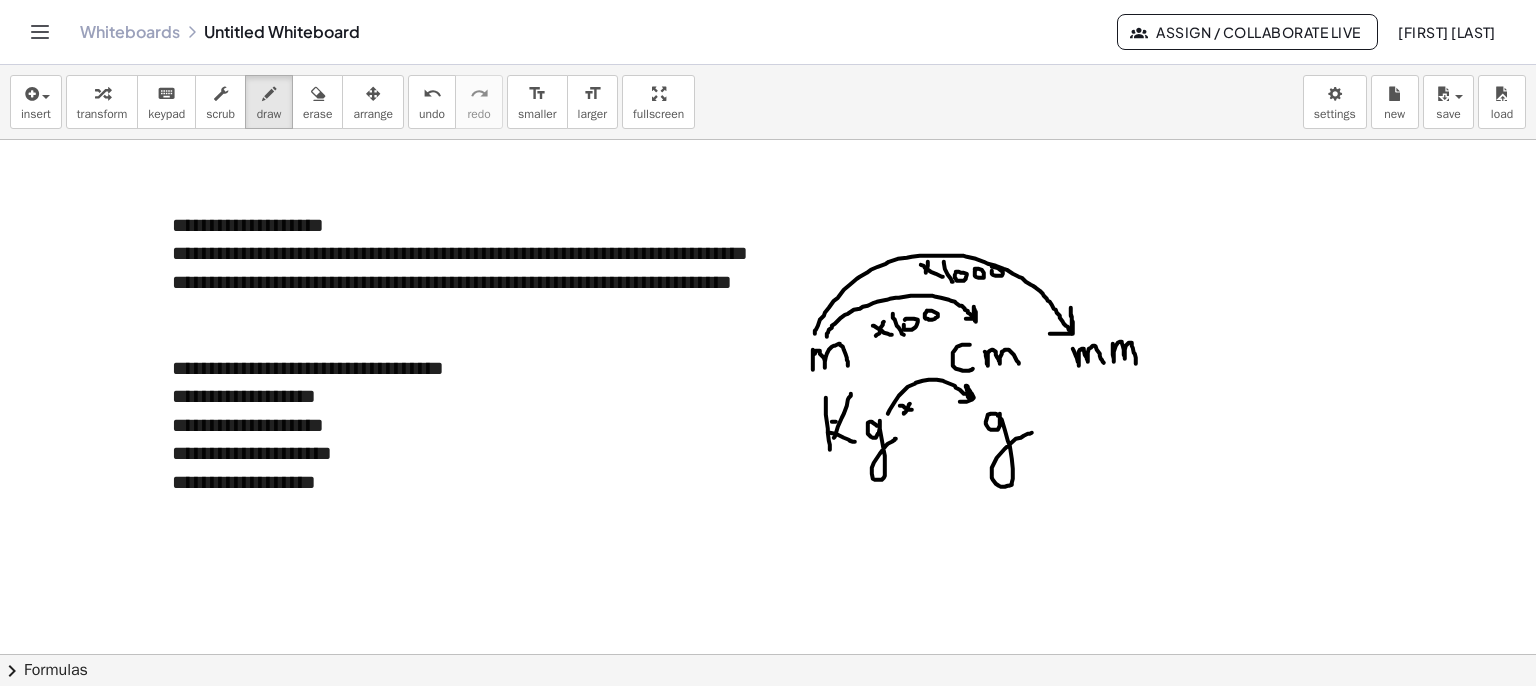 click at bounding box center (768, 719) 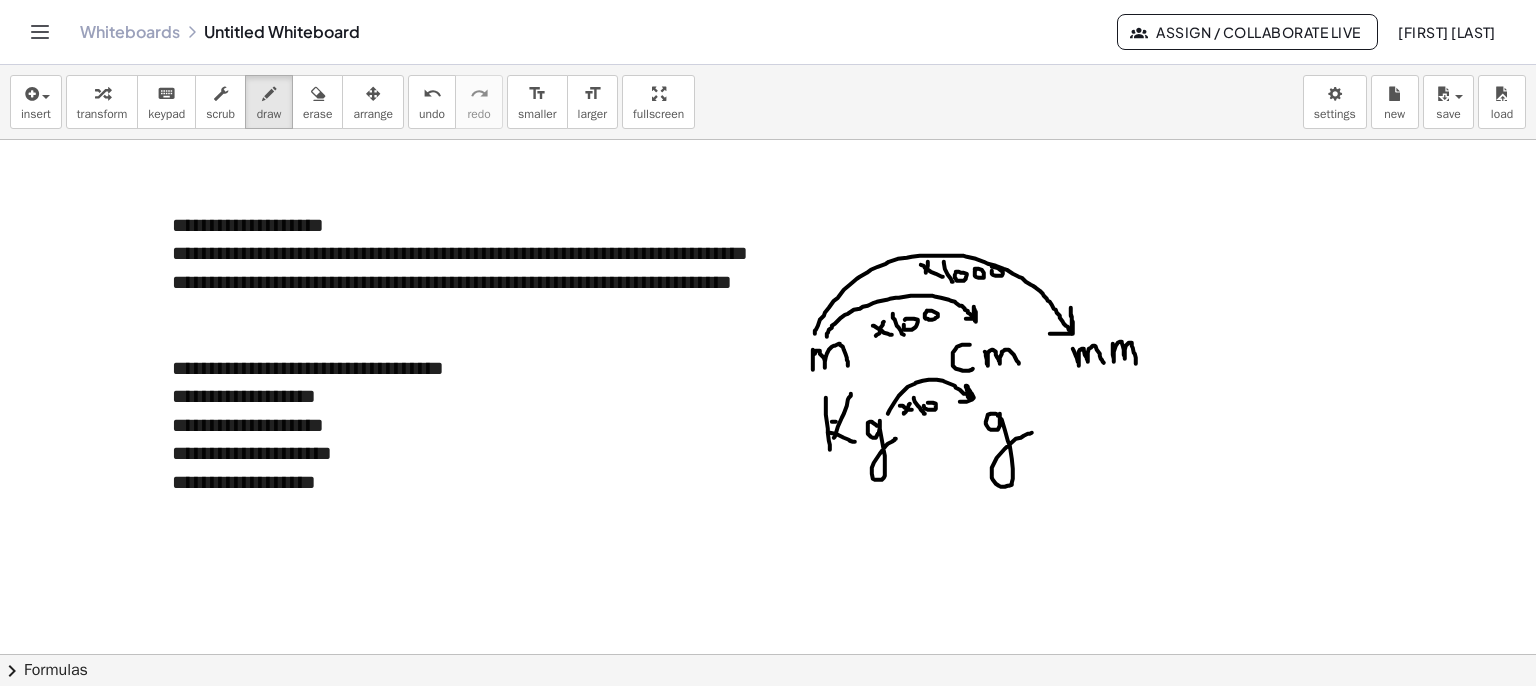 click at bounding box center (768, 719) 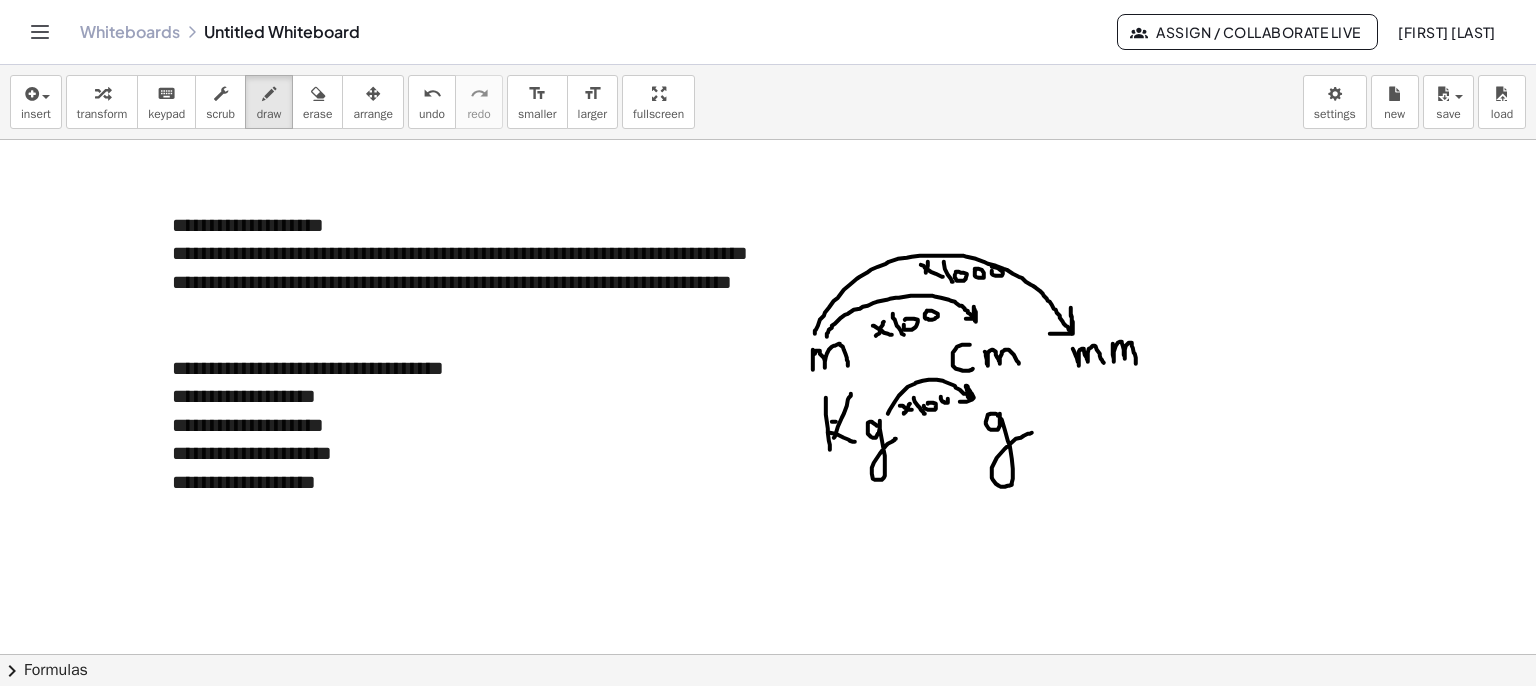 click at bounding box center [768, 719] 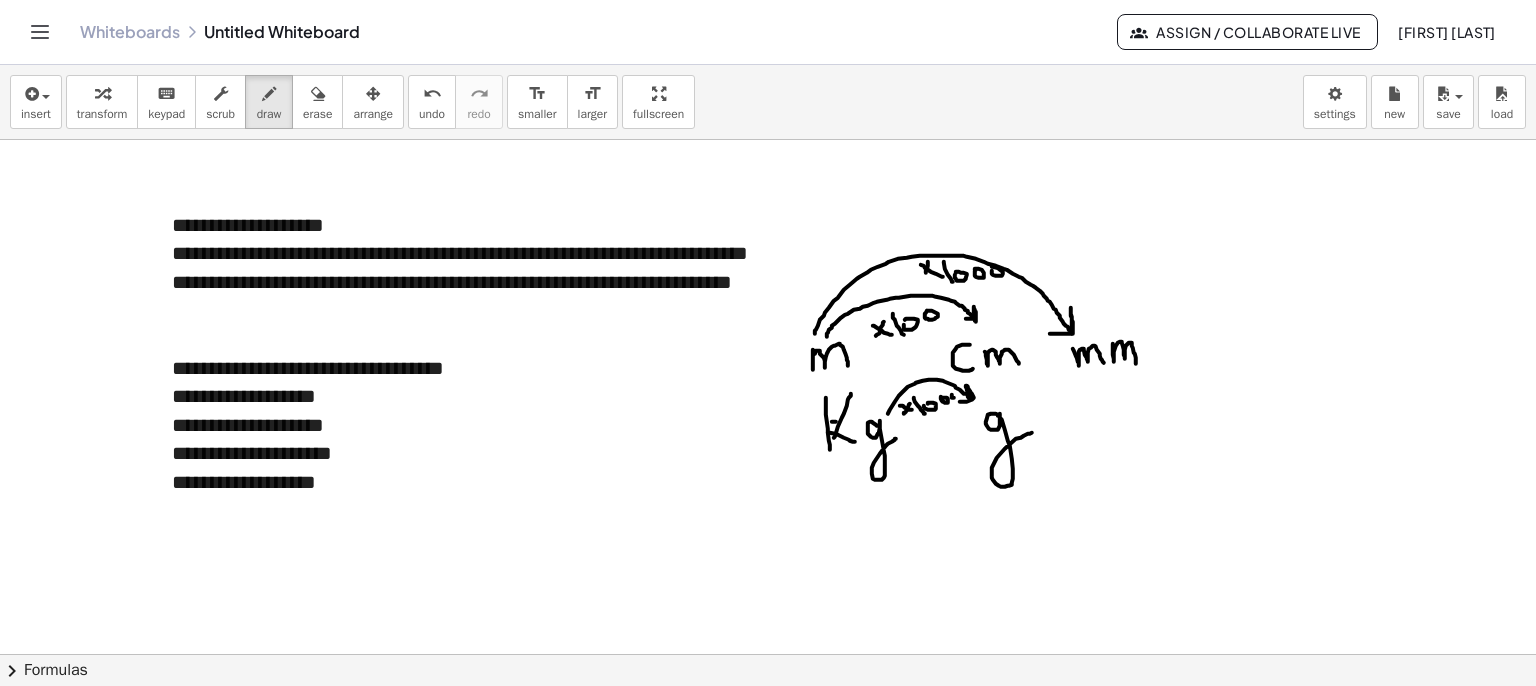 click at bounding box center [768, 719] 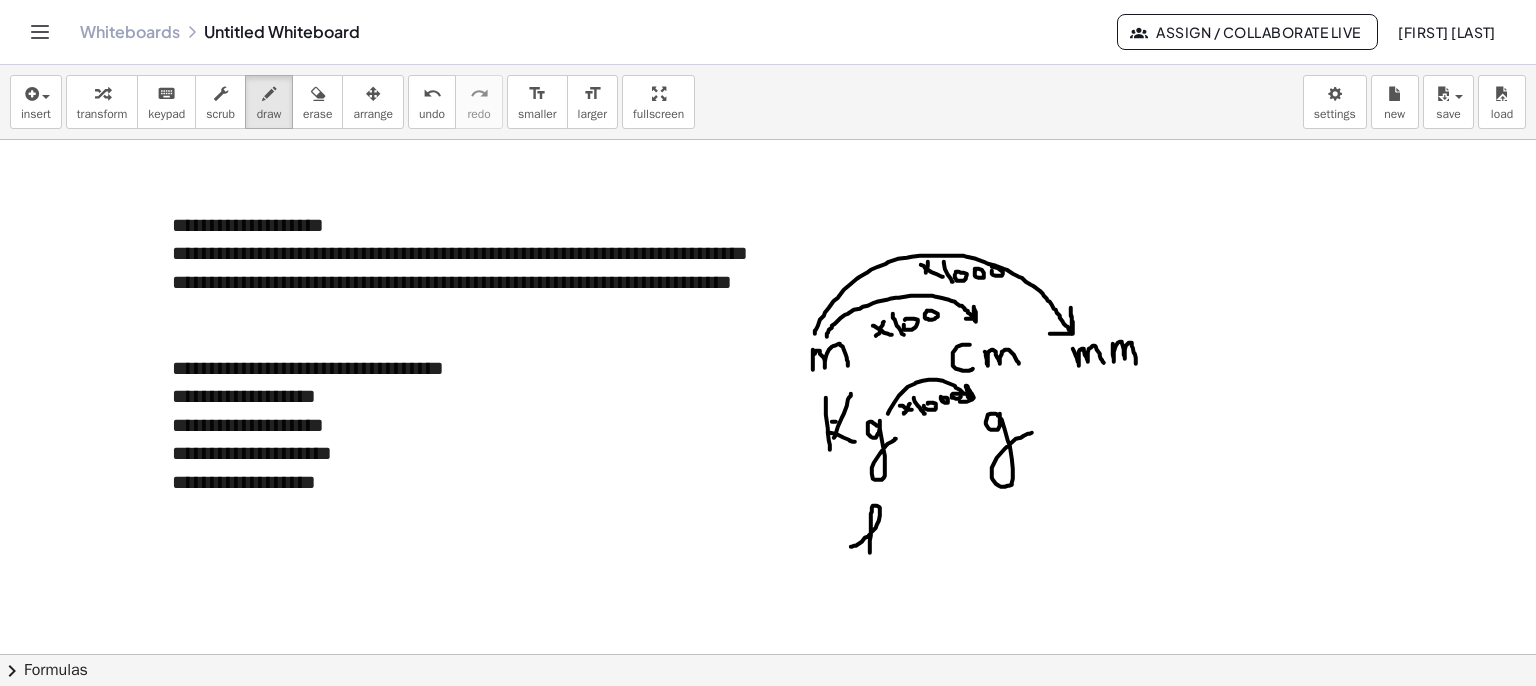 drag, startPoint x: 851, startPoint y: 546, endPoint x: 898, endPoint y: 556, distance: 48.052055 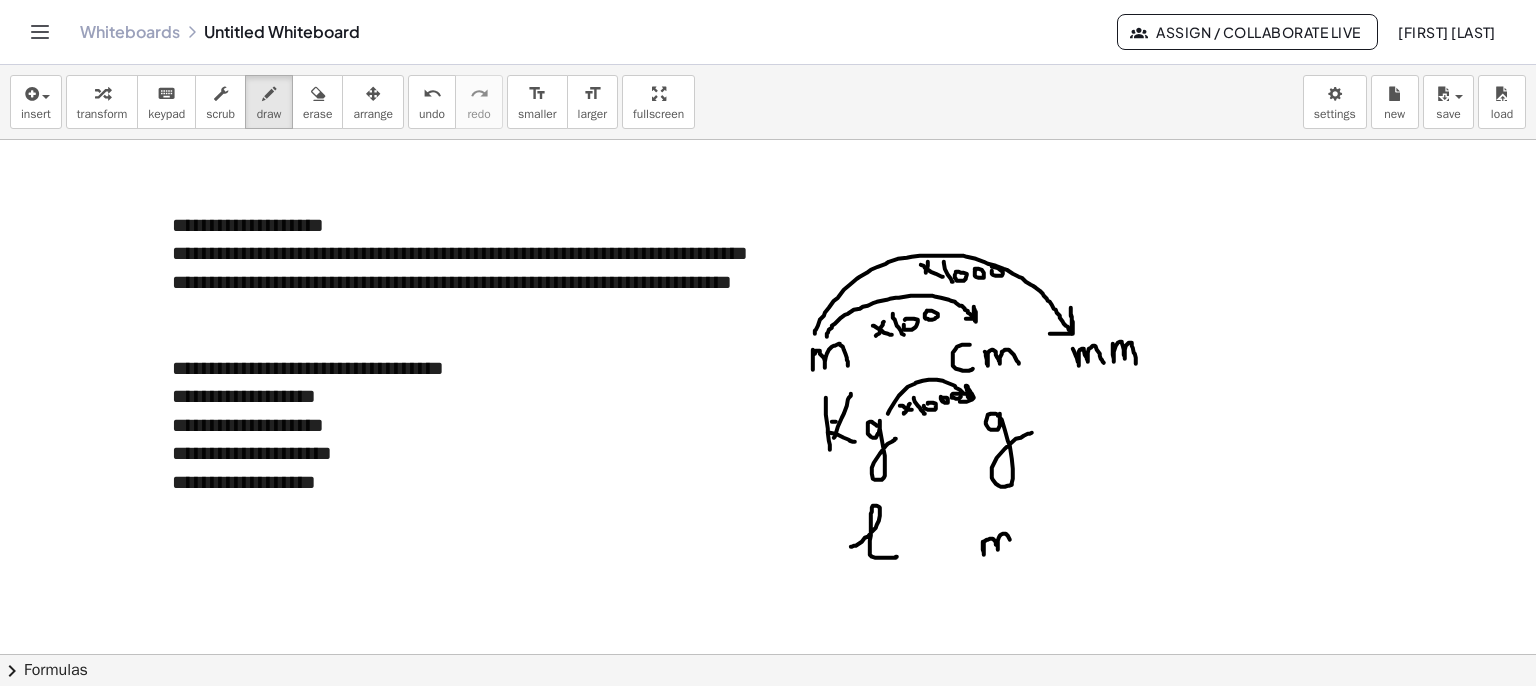 drag, startPoint x: 984, startPoint y: 553, endPoint x: 1016, endPoint y: 545, distance: 32.984844 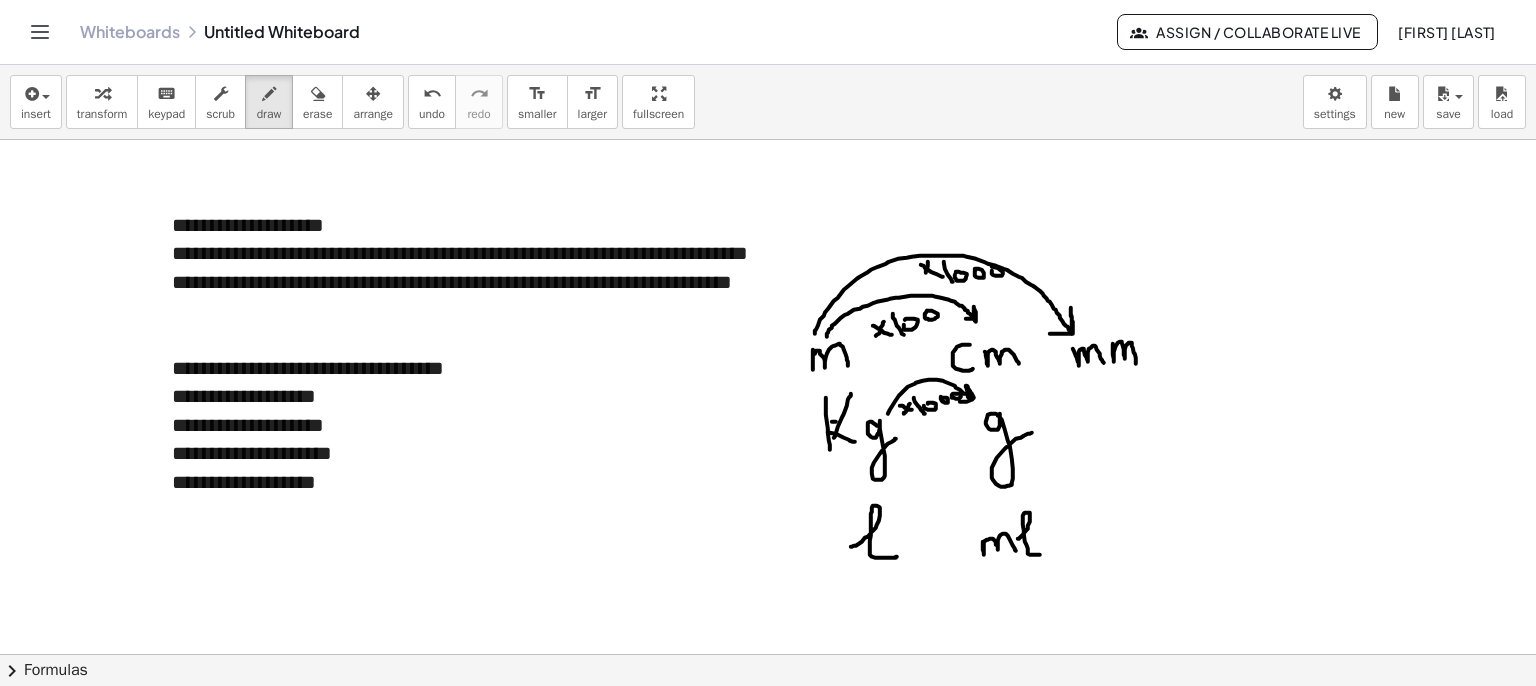 drag, startPoint x: 1019, startPoint y: 538, endPoint x: 1019, endPoint y: 549, distance: 11 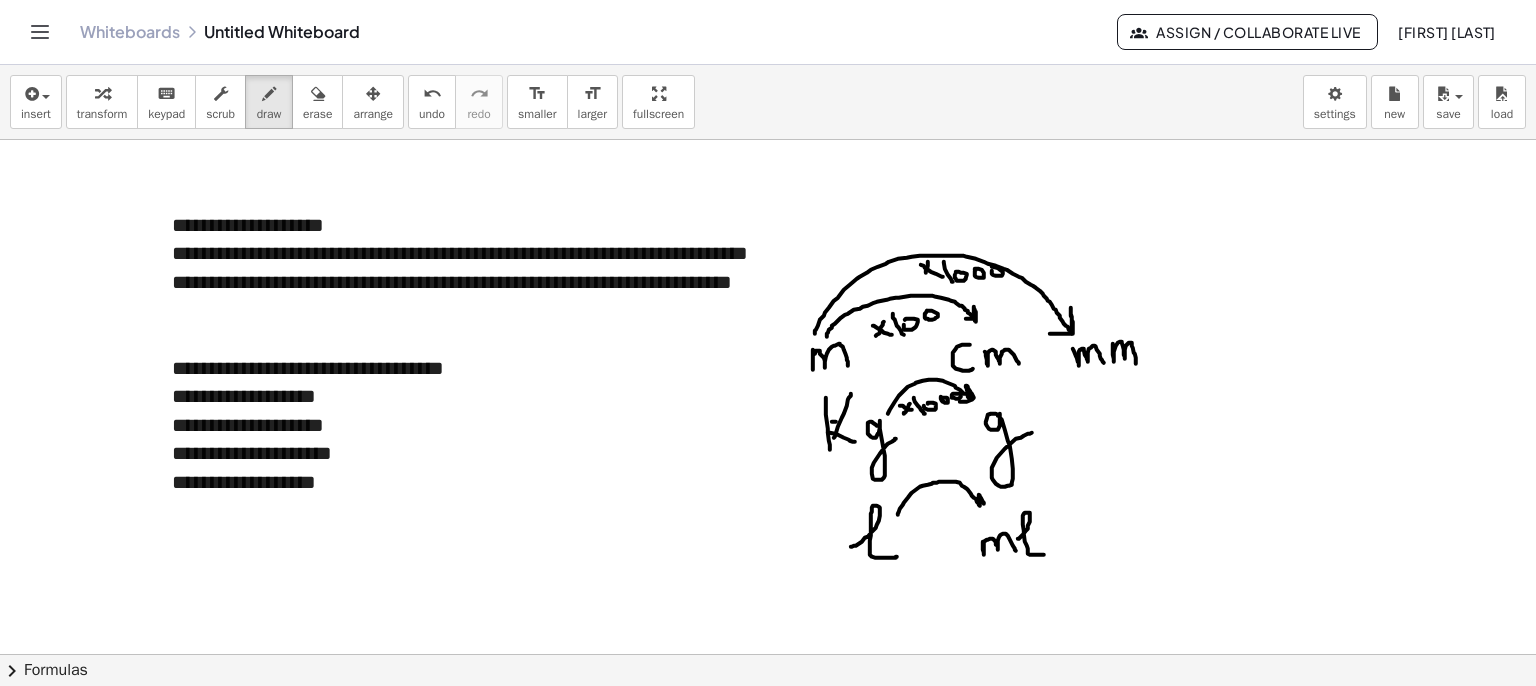 drag, startPoint x: 900, startPoint y: 508, endPoint x: 967, endPoint y: 508, distance: 67 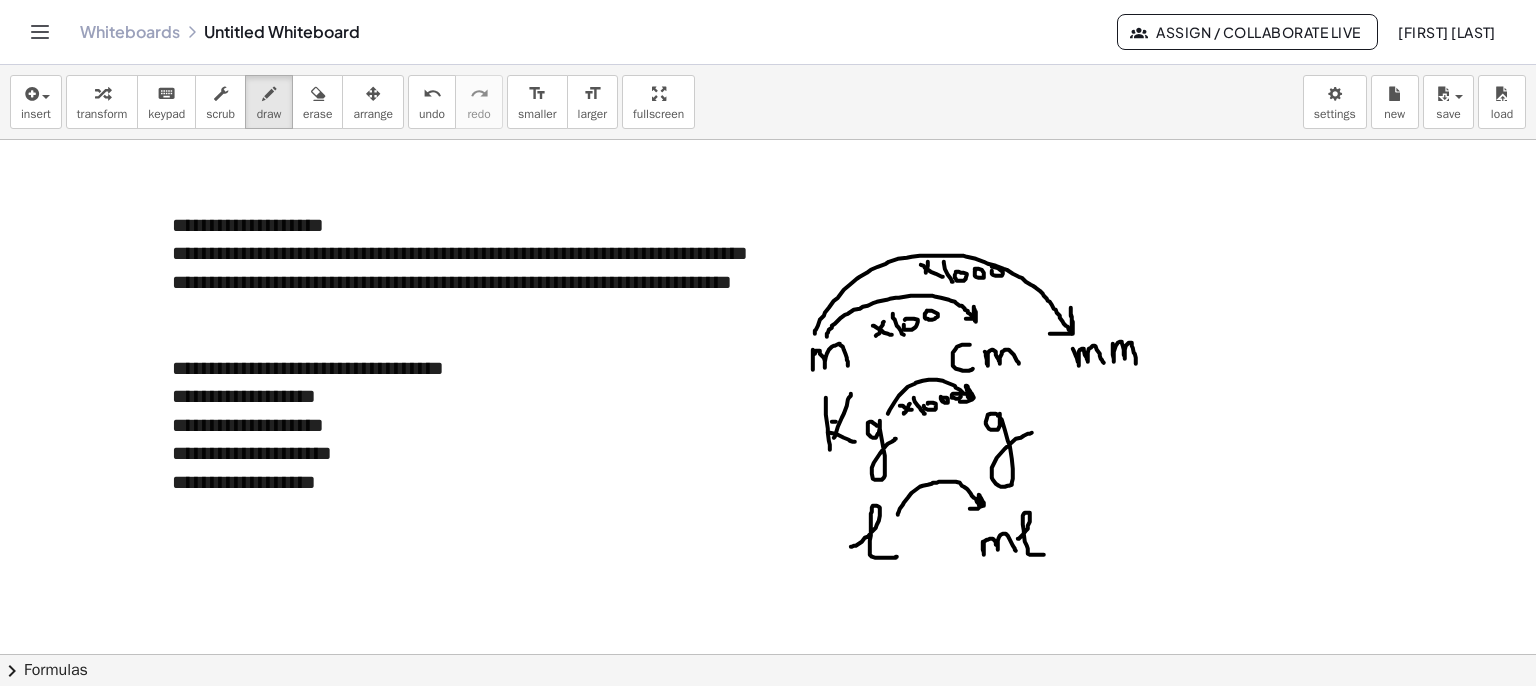 drag, startPoint x: 908, startPoint y: 505, endPoint x: 904, endPoint y: 517, distance: 12.649111 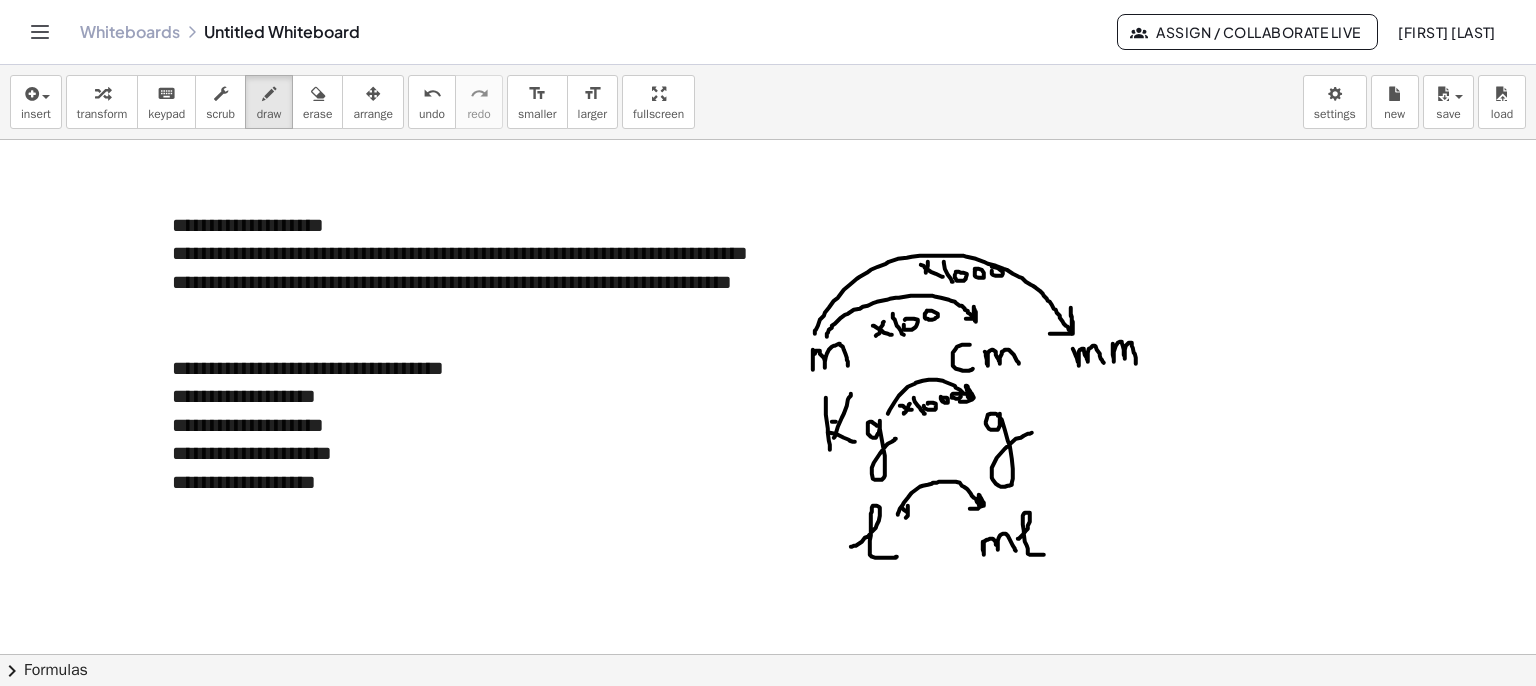 drag, startPoint x: 907, startPoint y: 511, endPoint x: 917, endPoint y: 507, distance: 10.770329 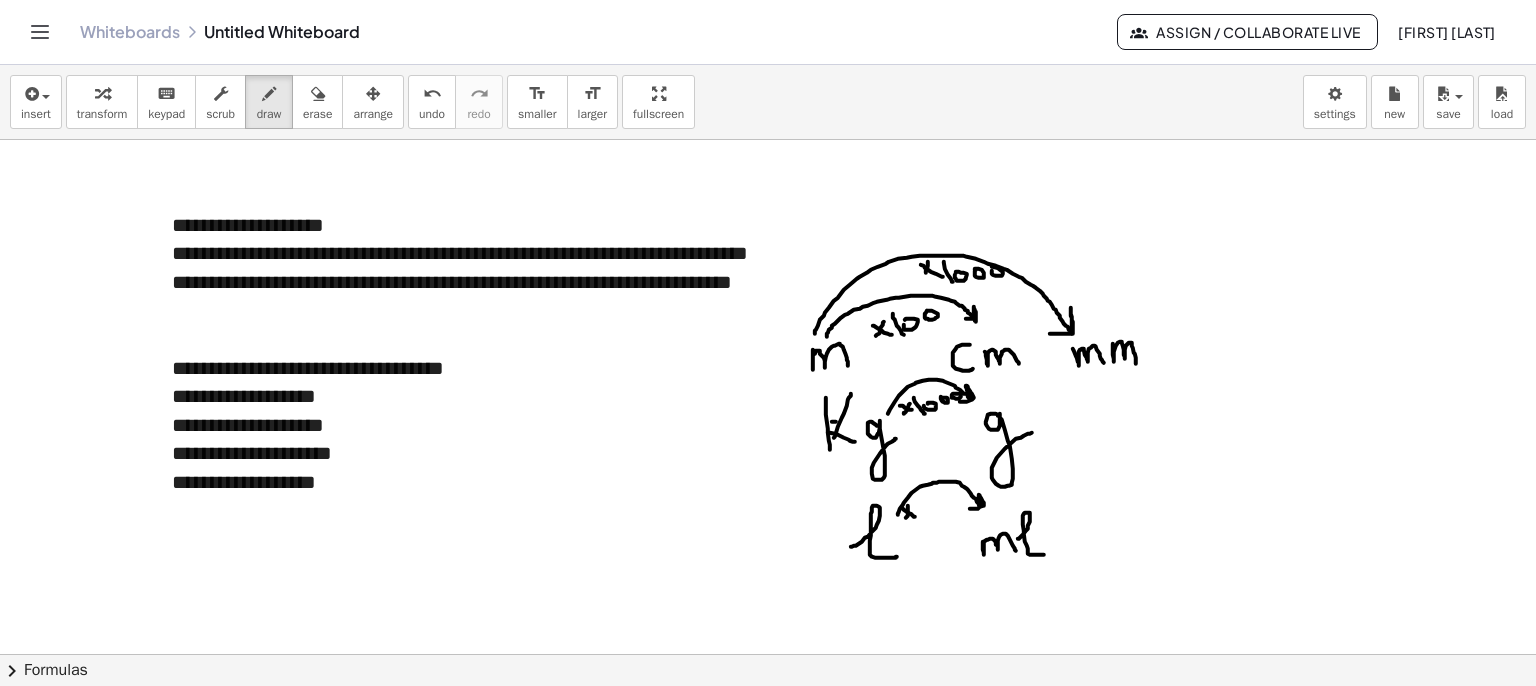 drag, startPoint x: 918, startPoint y: 505, endPoint x: 929, endPoint y: 517, distance: 16.27882 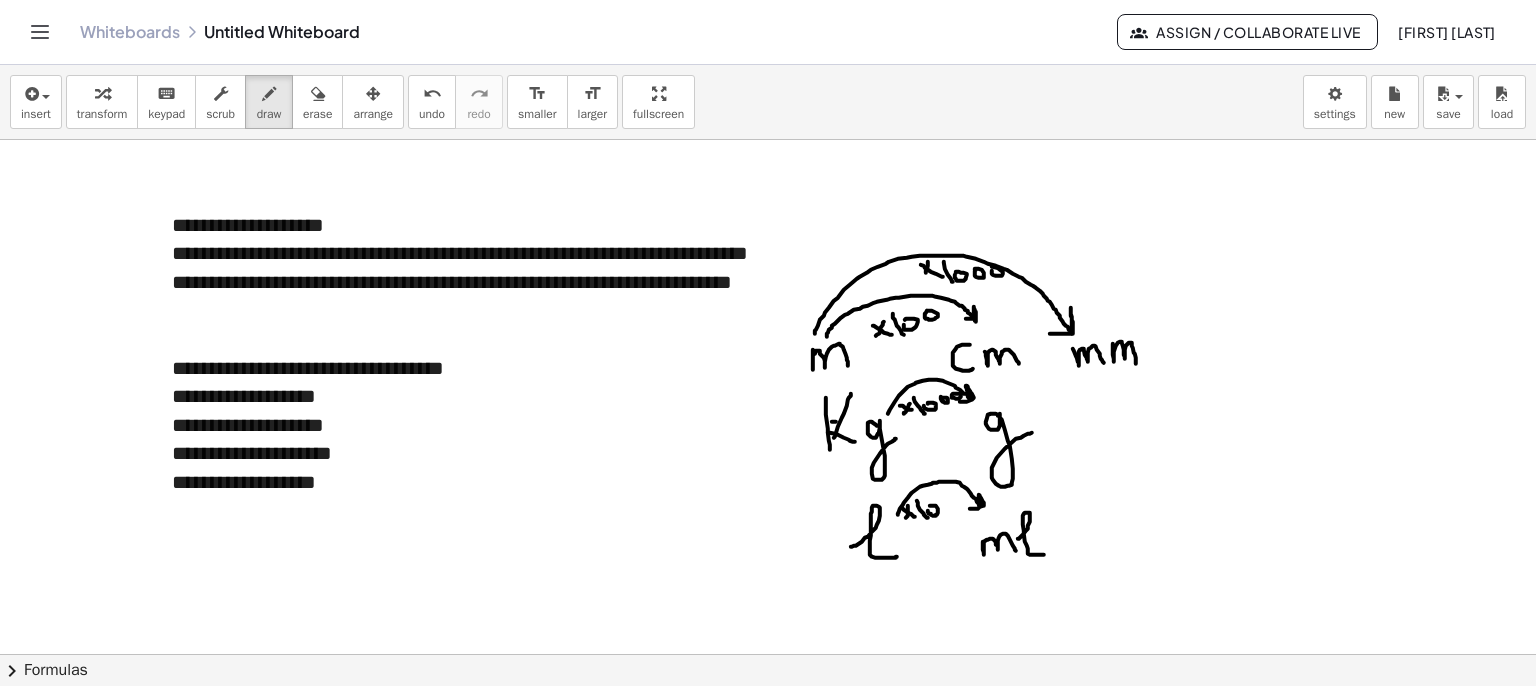drag, startPoint x: 931, startPoint y: 513, endPoint x: 943, endPoint y: 502, distance: 16.27882 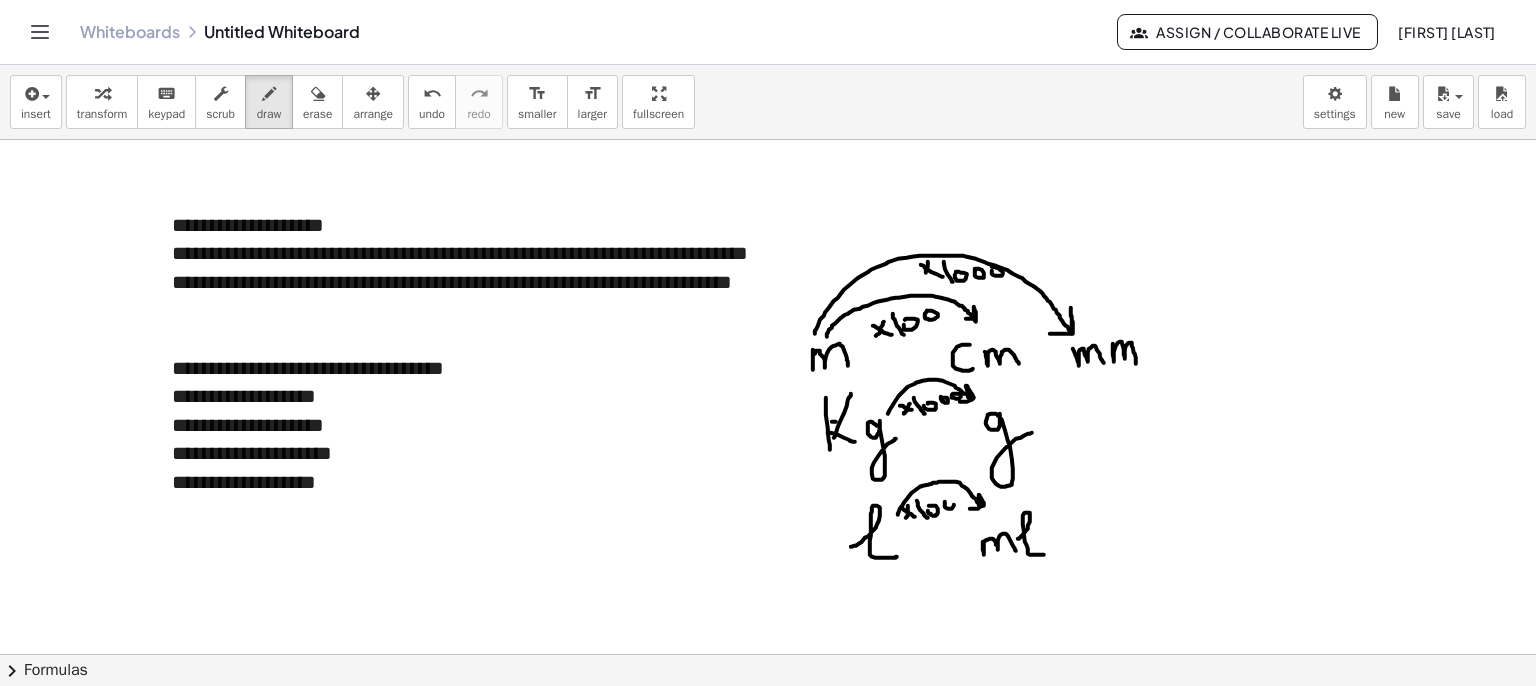click at bounding box center [768, 719] 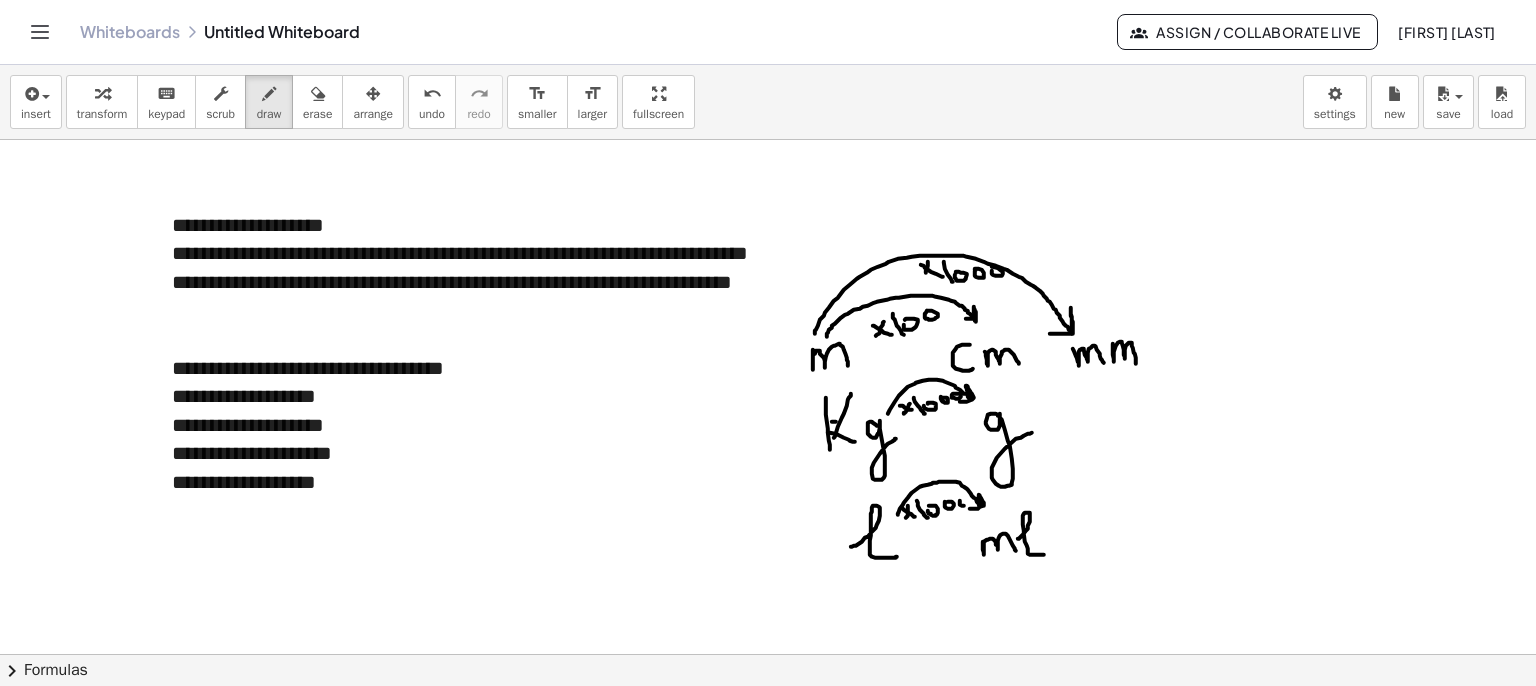click at bounding box center (768, 719) 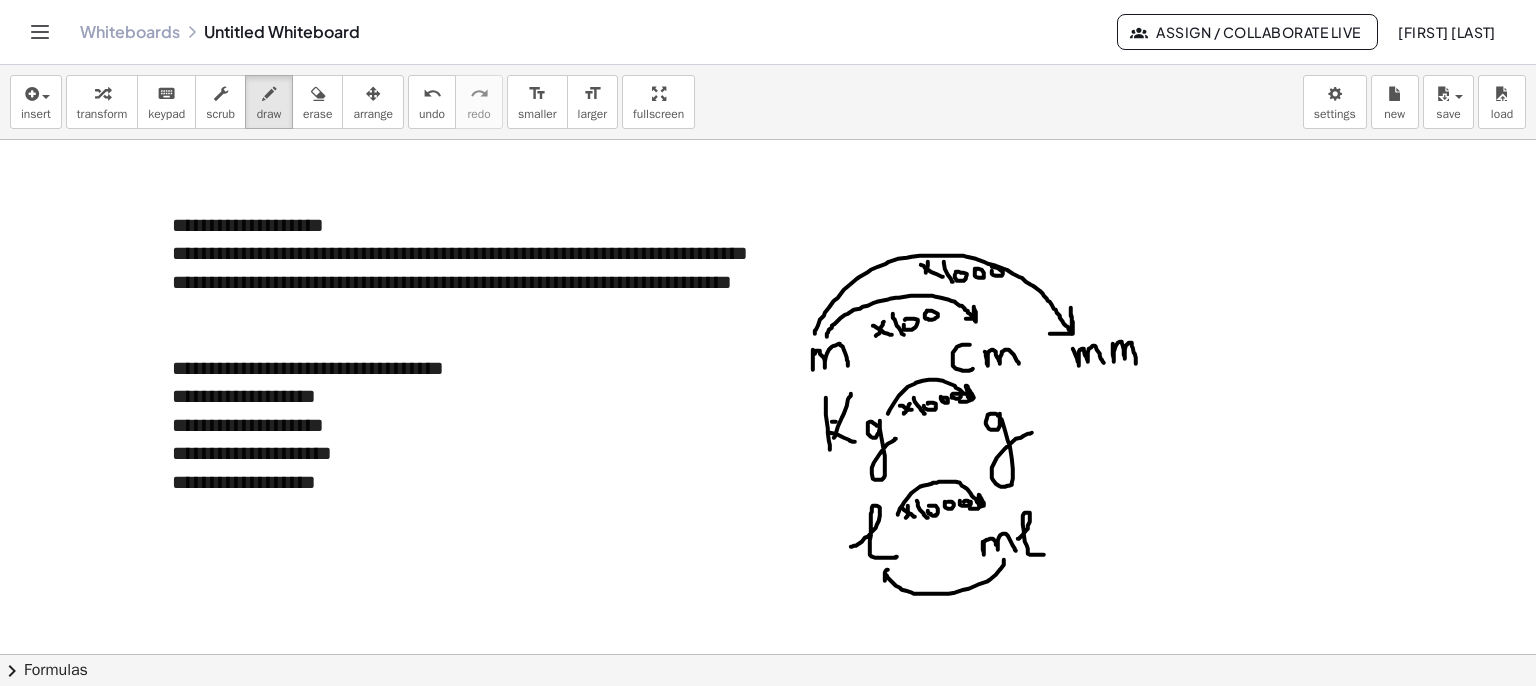 drag, startPoint x: 1004, startPoint y: 561, endPoint x: 906, endPoint y: 581, distance: 100.02 